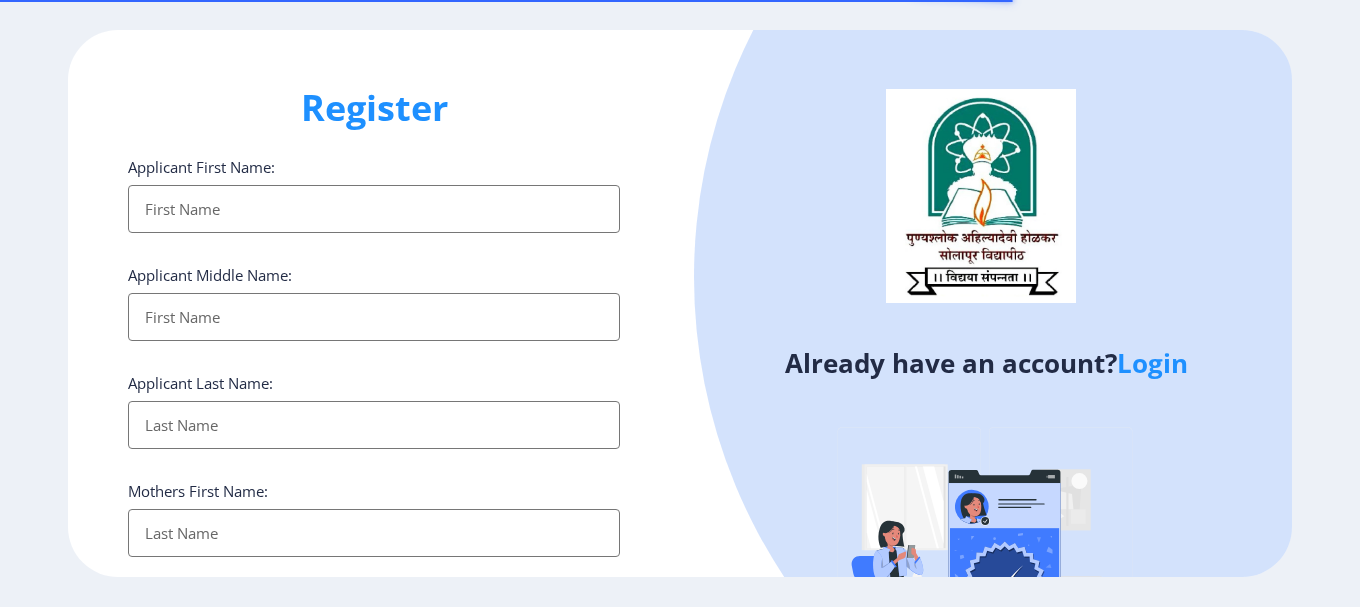 select 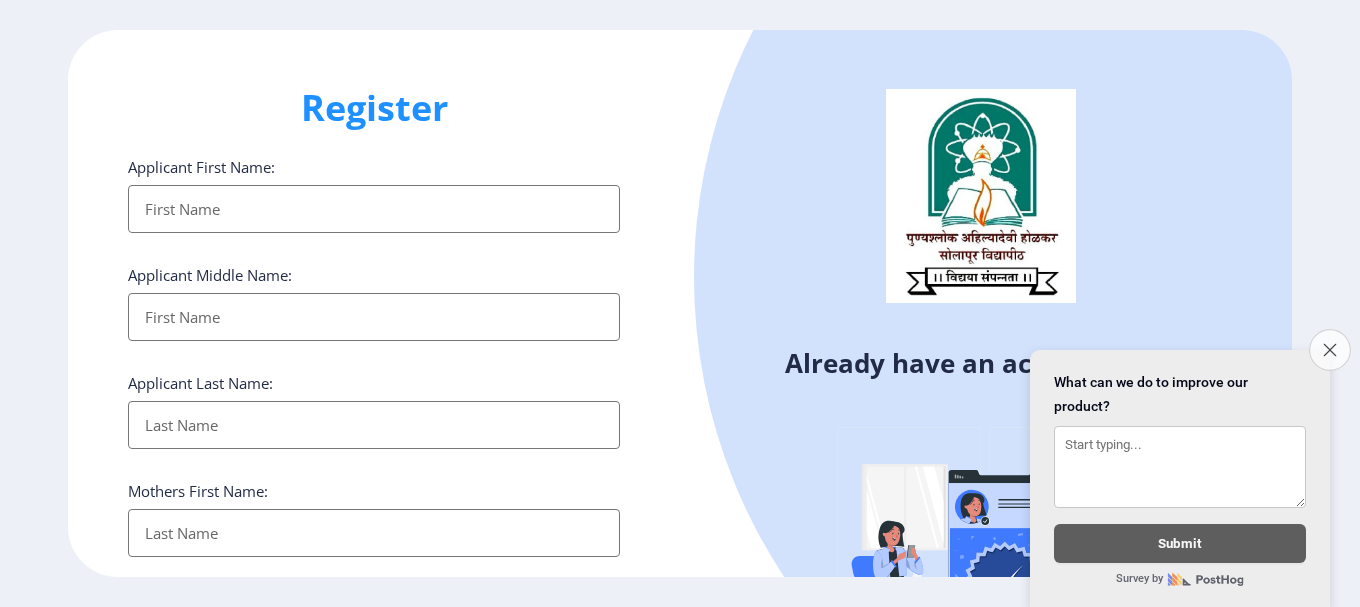 click on "Close survey" 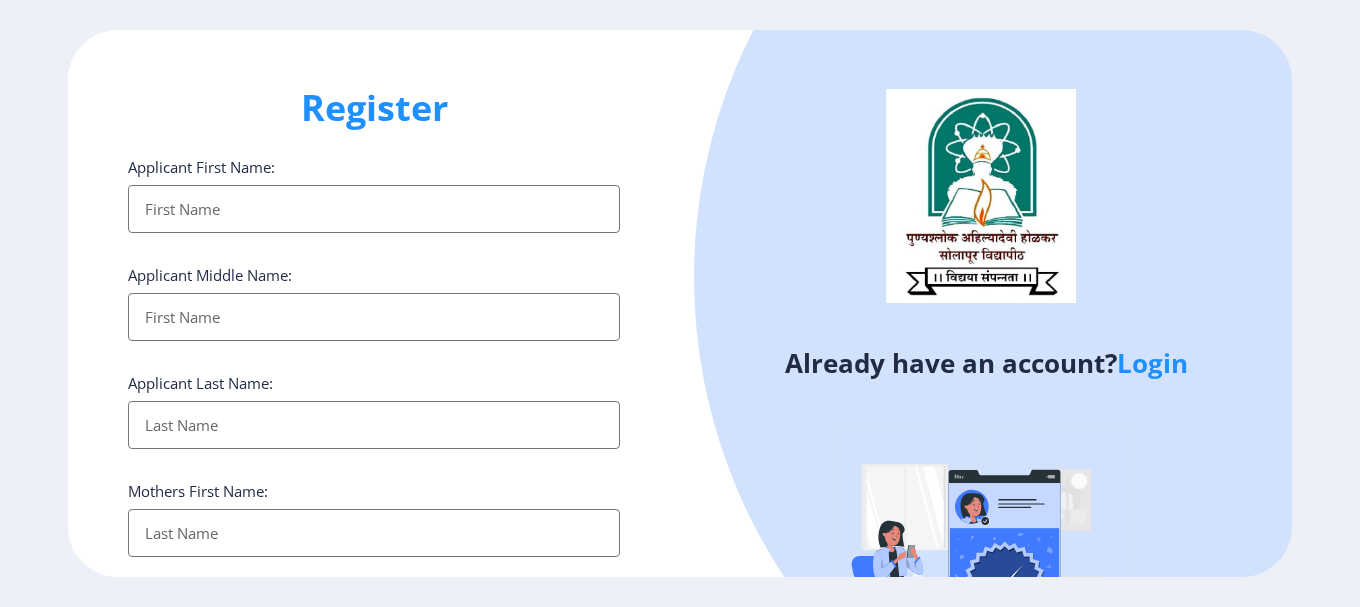 click on "Applicant First Name:" at bounding box center (374, 209) 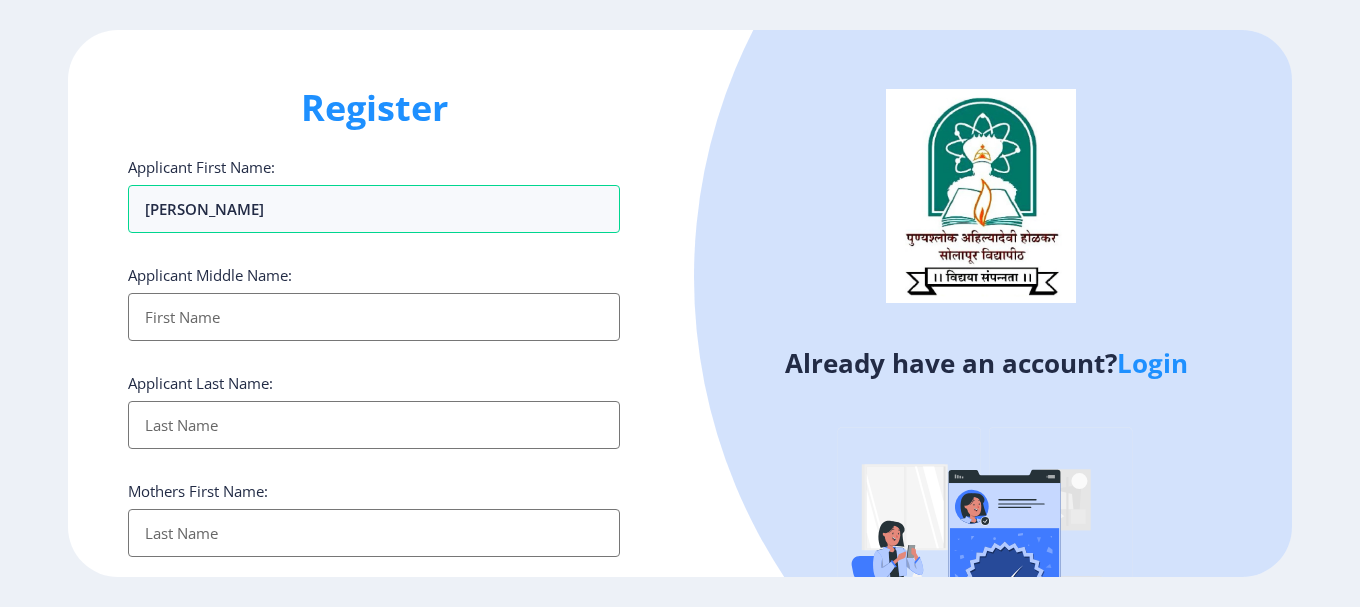 click on "Applicant First Name:" at bounding box center (374, 317) 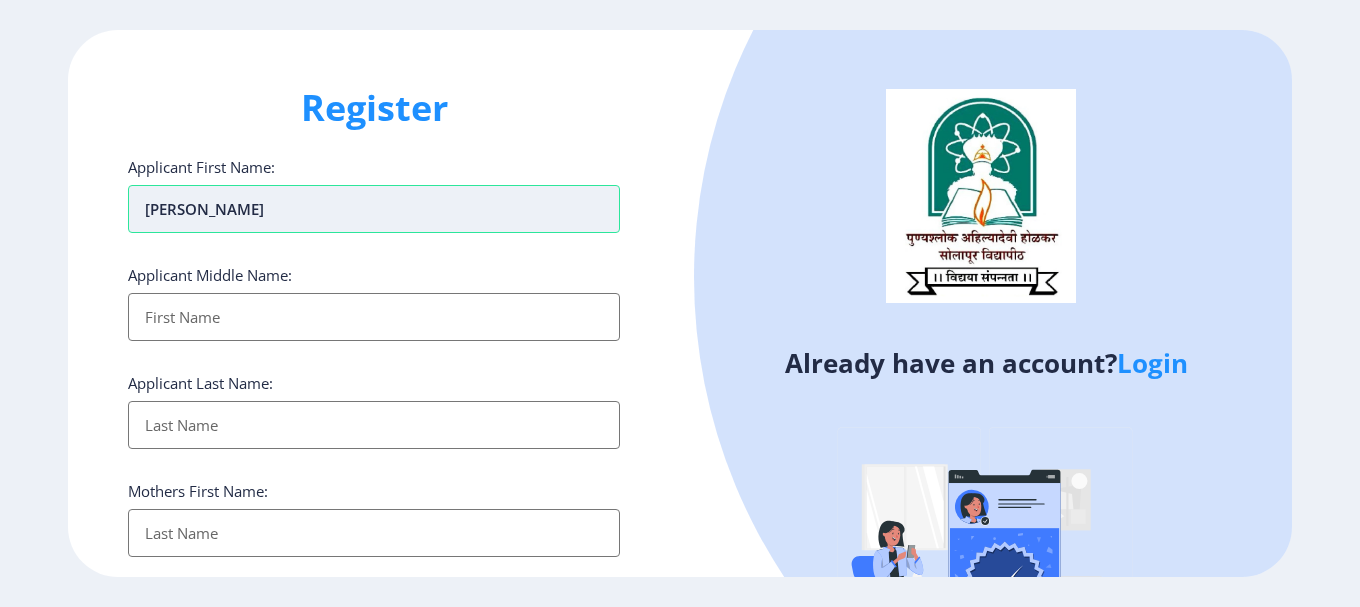 click on "[PERSON_NAME]" at bounding box center [374, 209] 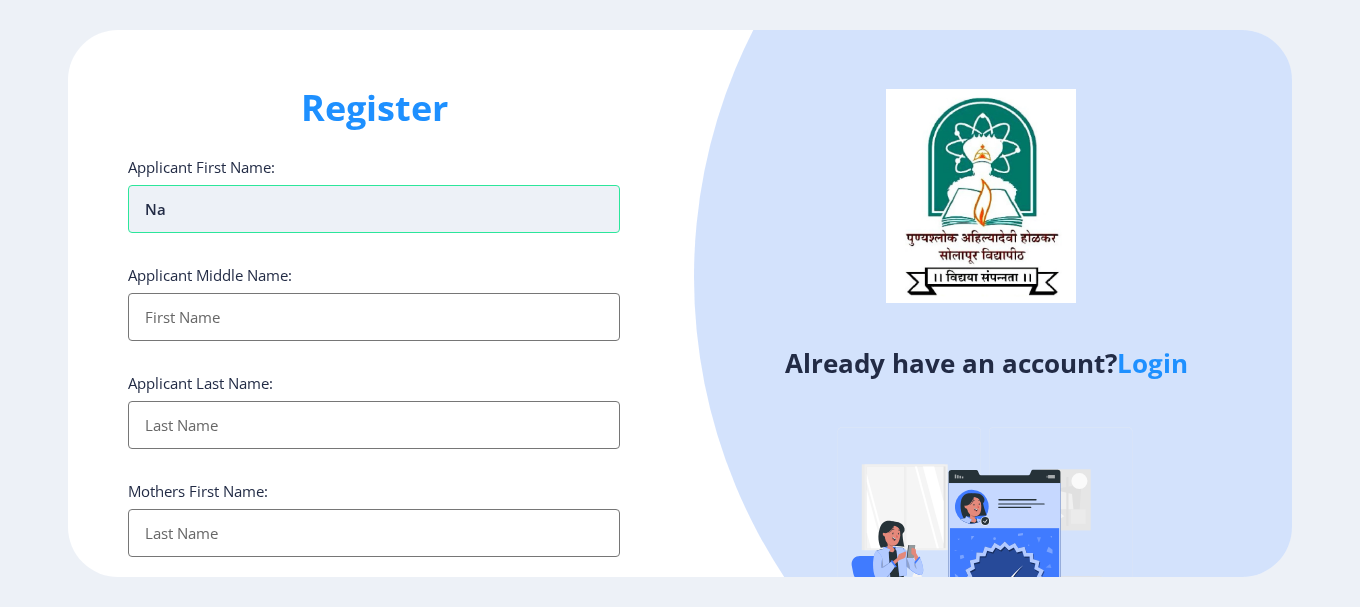 type on "n" 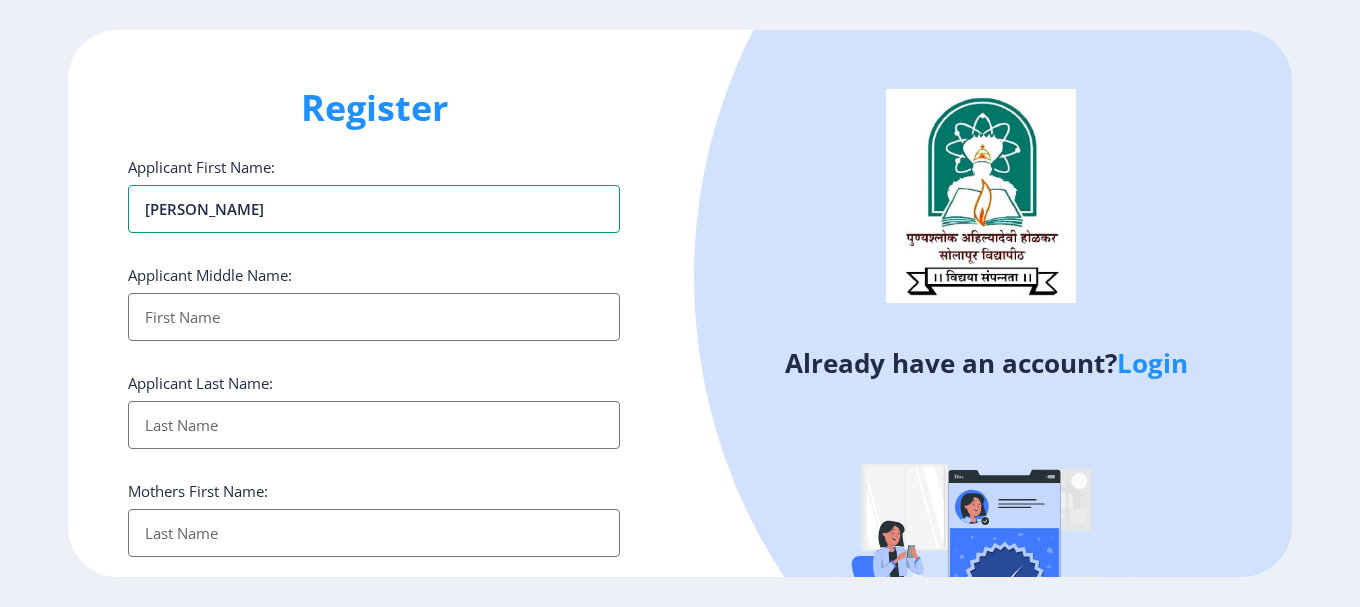 type on "[PERSON_NAME]" 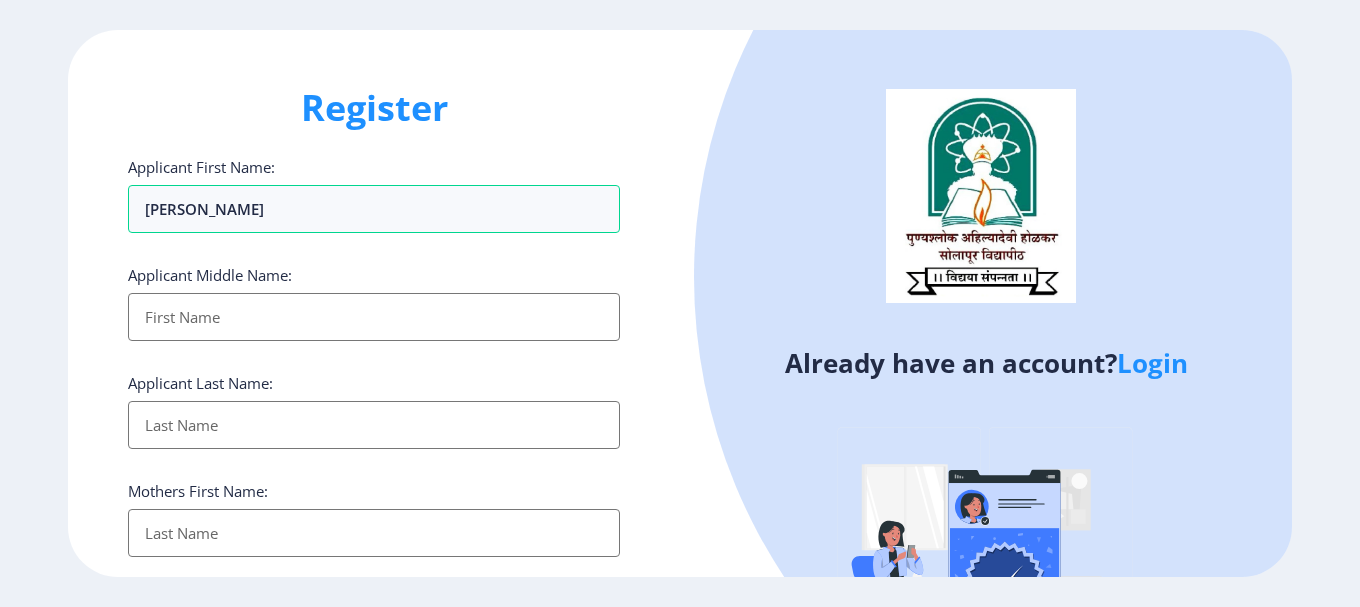 click on "Applicant First Name:" at bounding box center (374, 317) 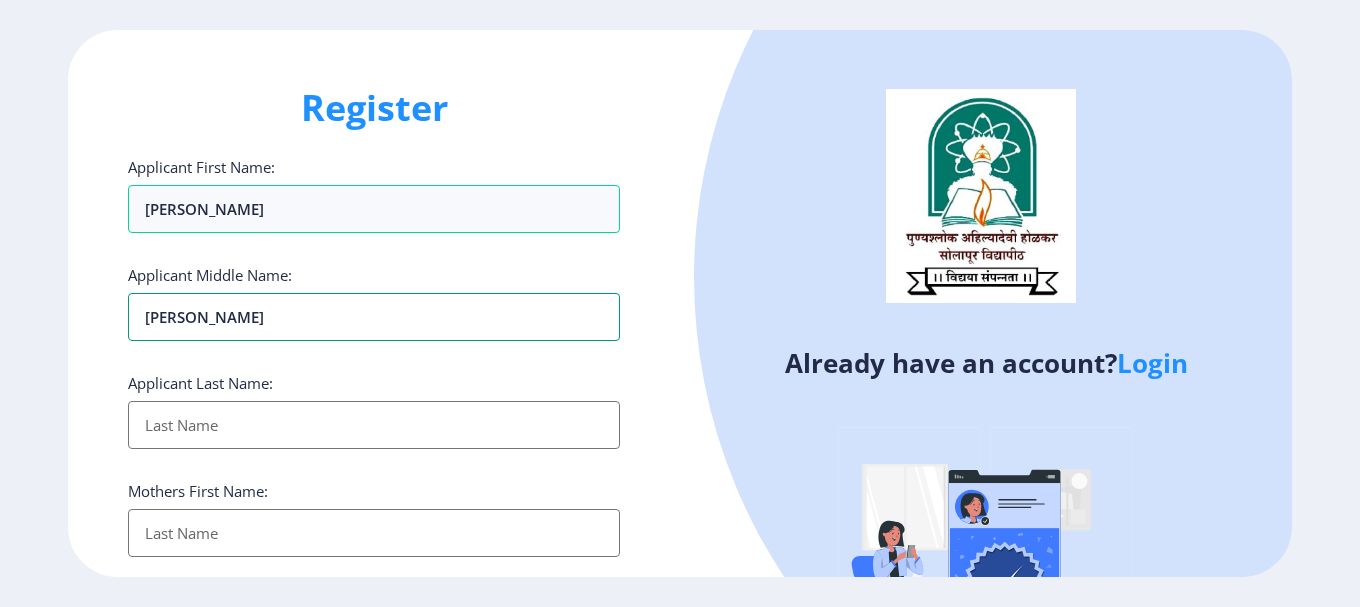 type on "[PERSON_NAME]" 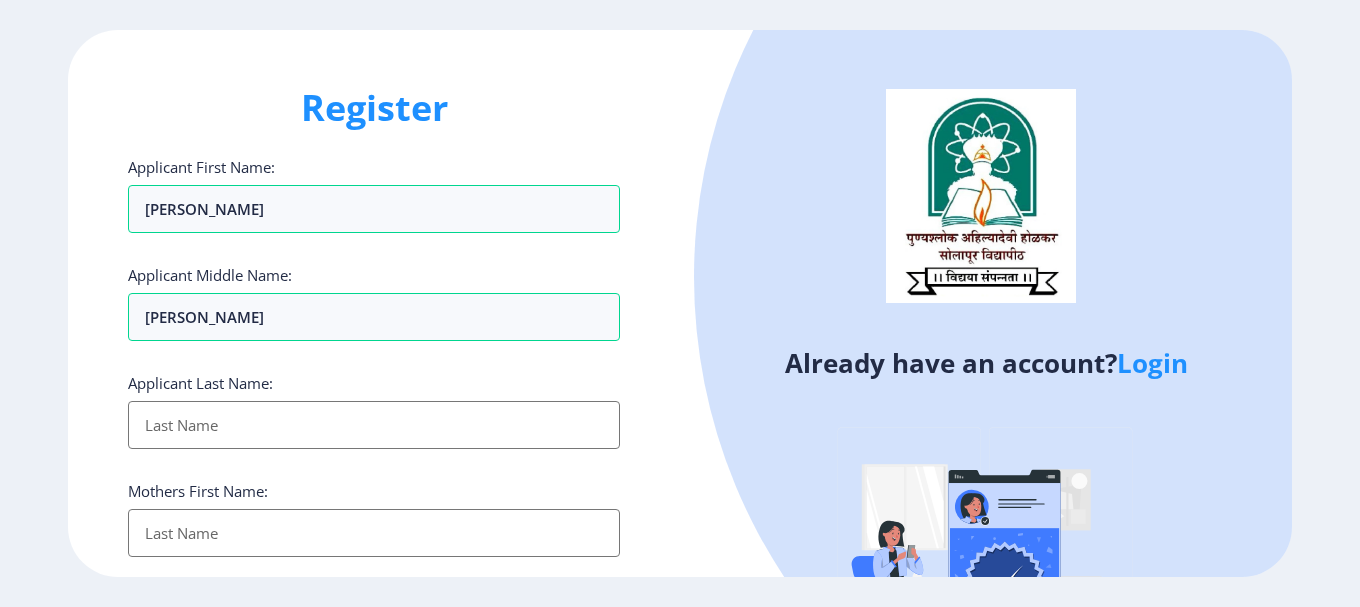 click on "Applicant First Name:" at bounding box center (374, 425) 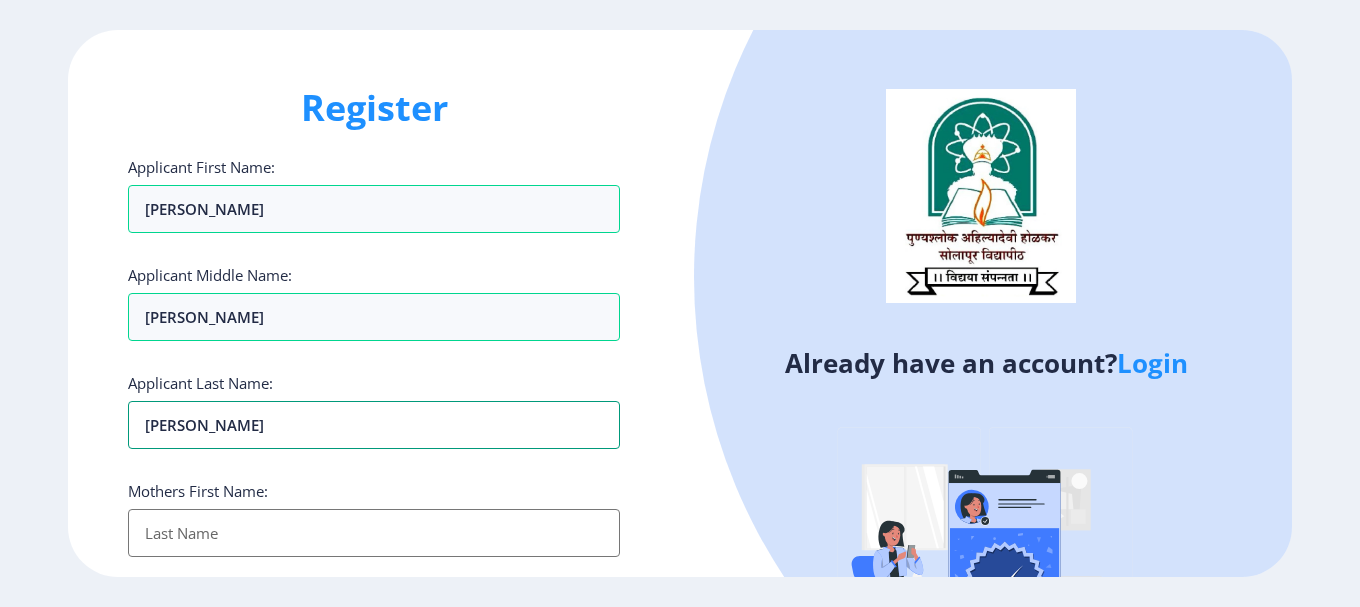 type on "[PERSON_NAME]" 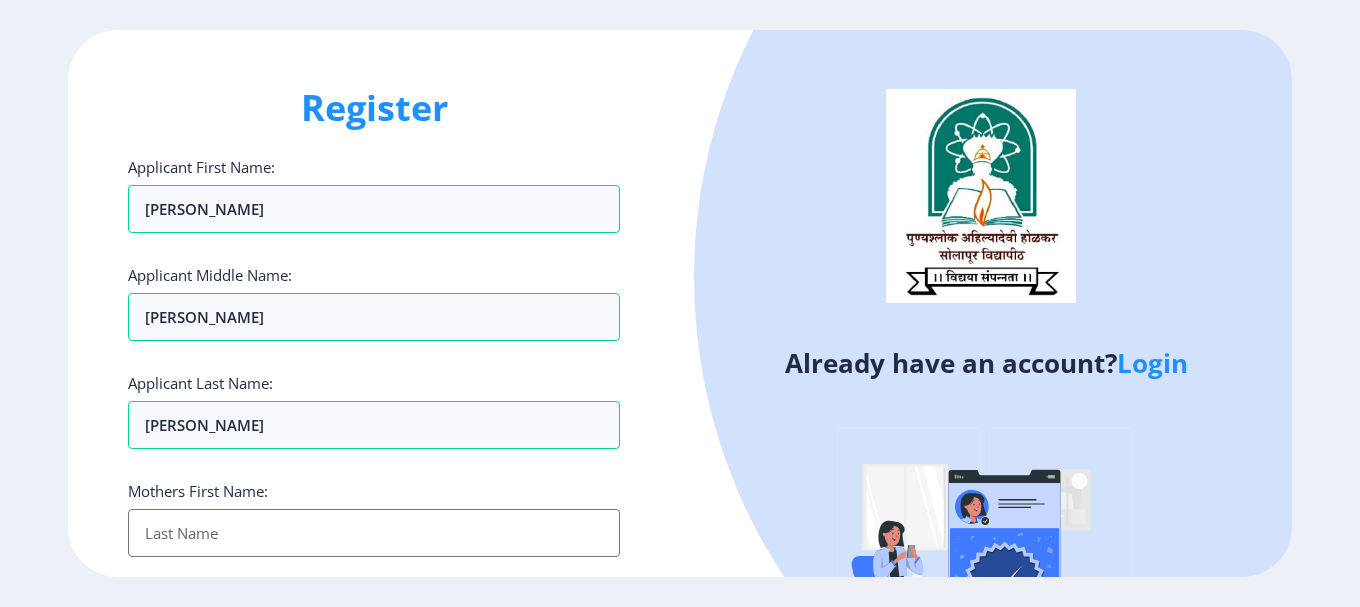 click on "Applicant First Name:" at bounding box center (374, 533) 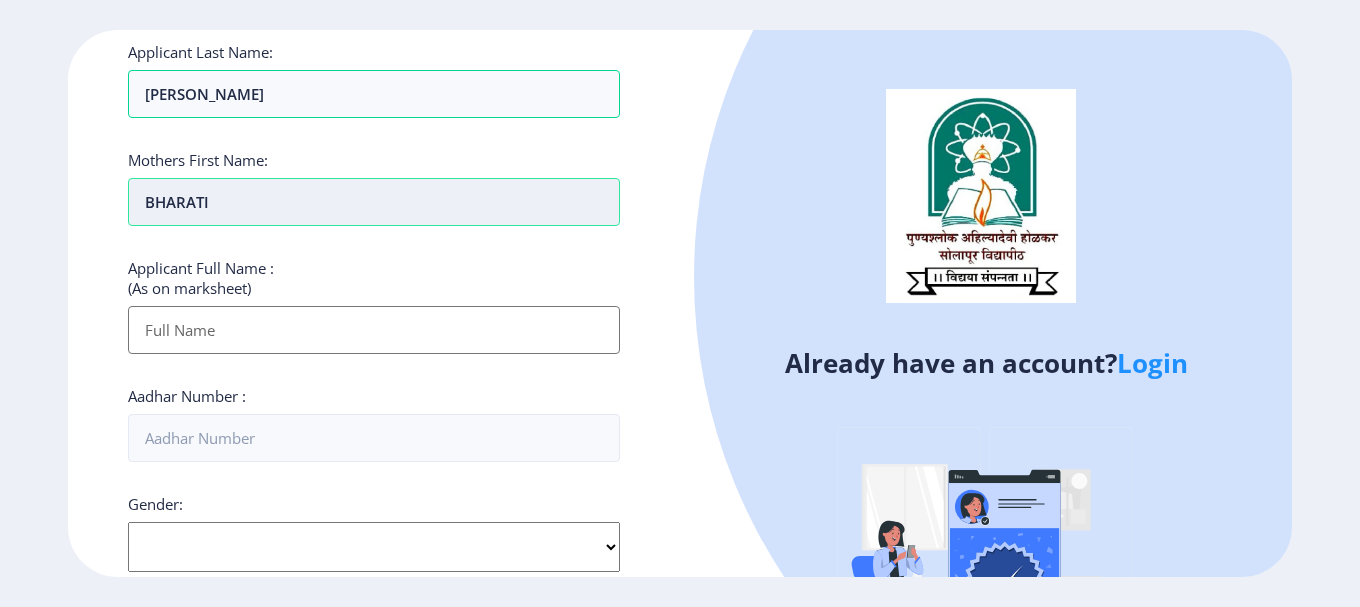 scroll, scrollTop: 400, scrollLeft: 0, axis: vertical 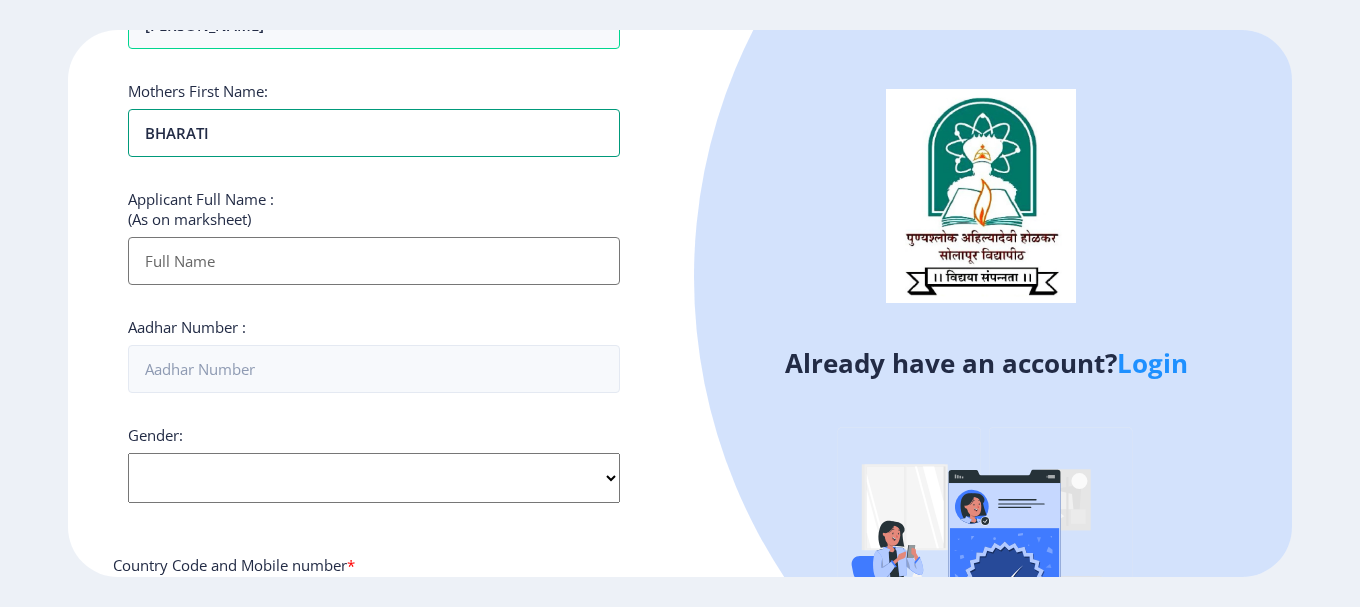 type on "BHARATI" 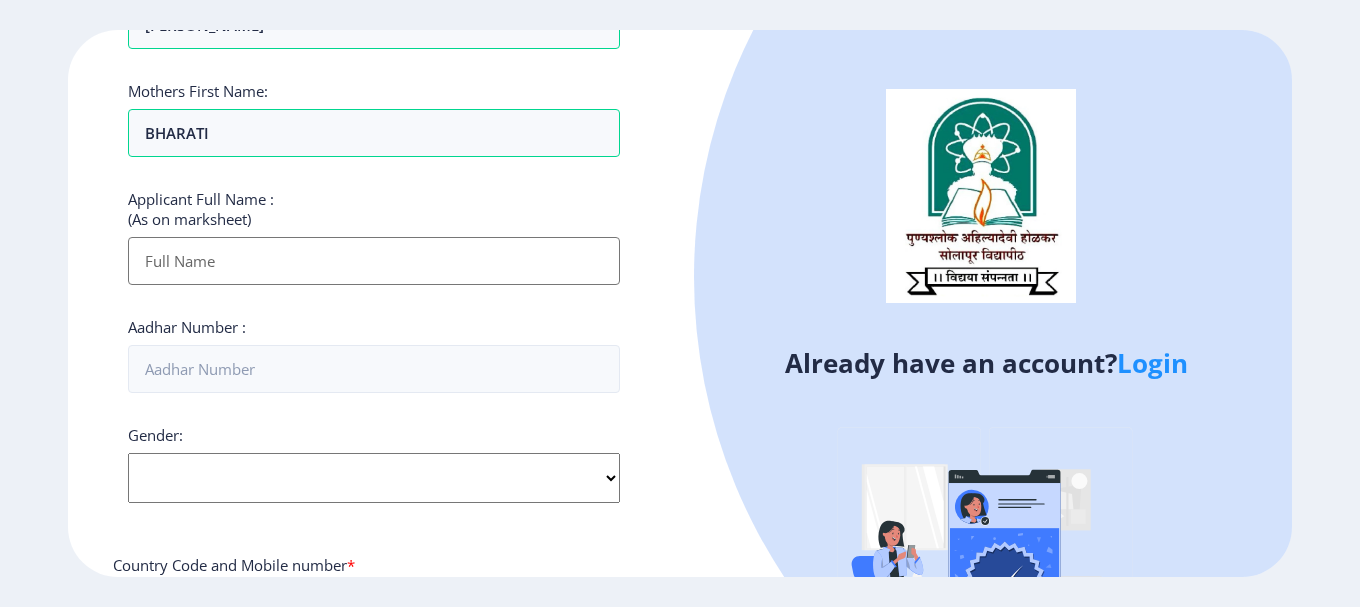 click on "Applicant First Name:" at bounding box center [374, 261] 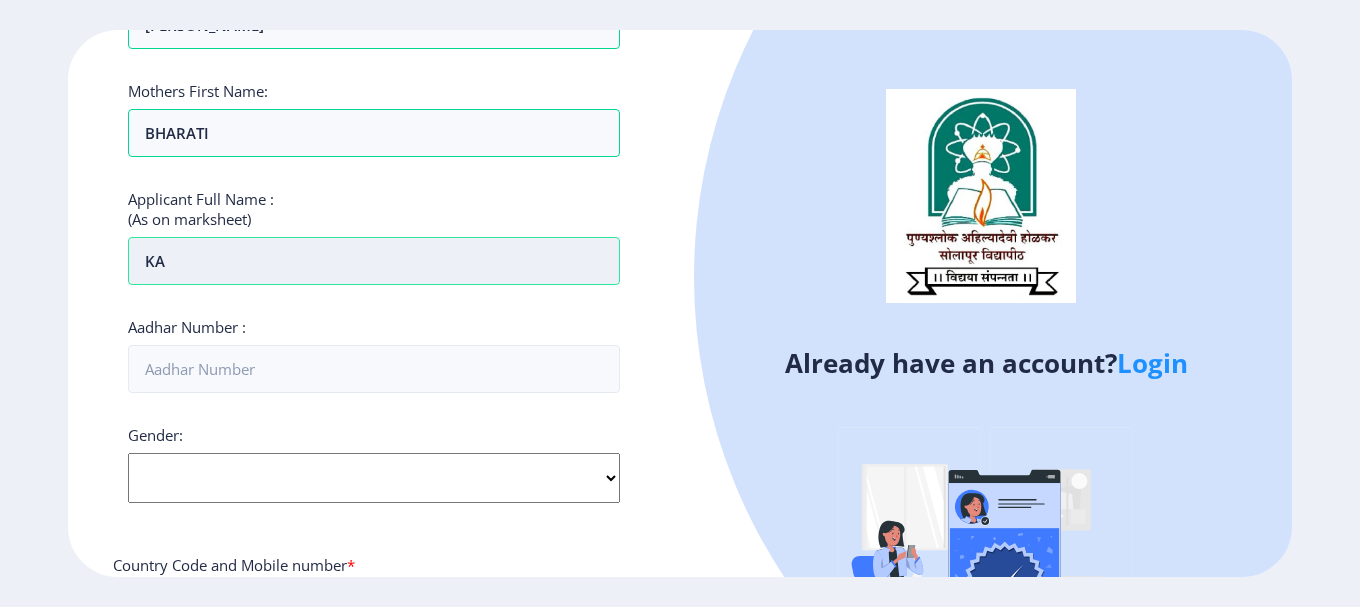 type on "K" 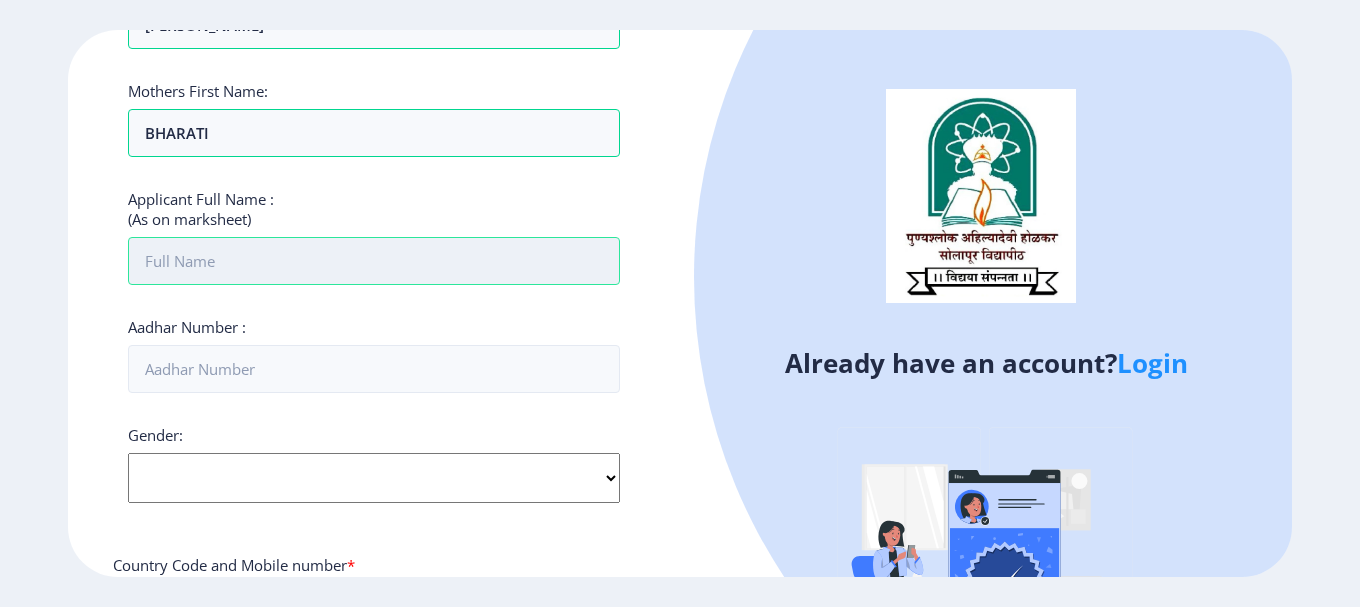 type on "a" 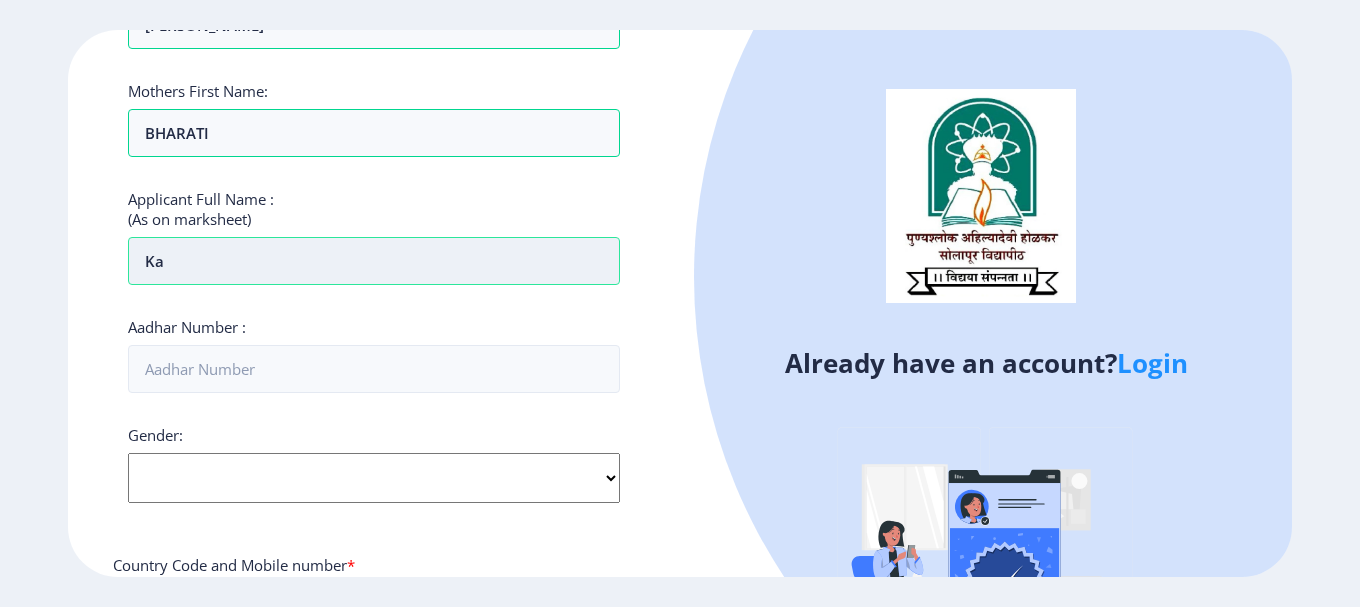 type on "k" 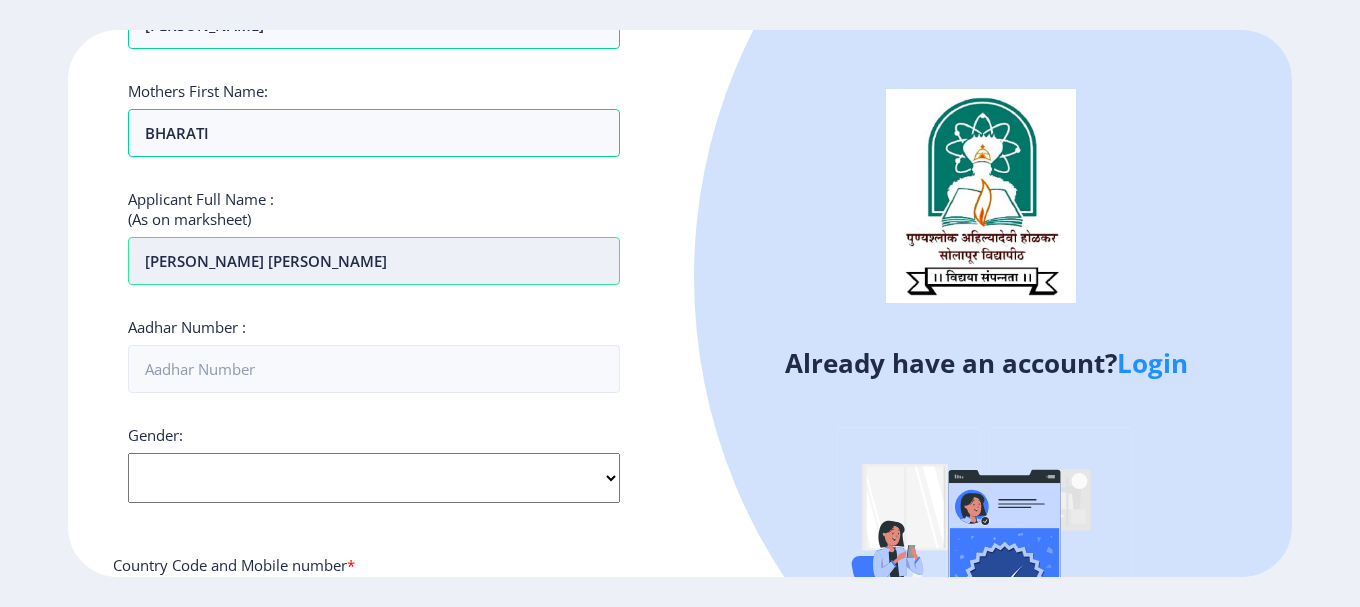 click on "[PERSON_NAME] [PERSON_NAME]" at bounding box center [374, 261] 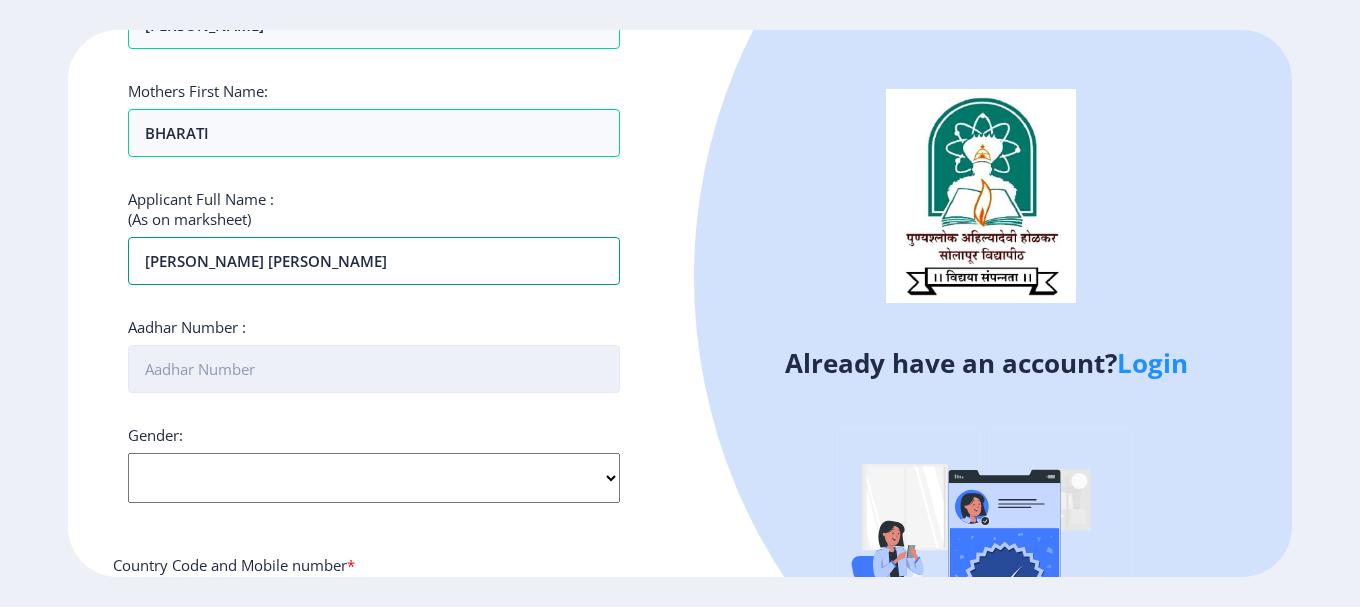 type on "[PERSON_NAME] [PERSON_NAME]" 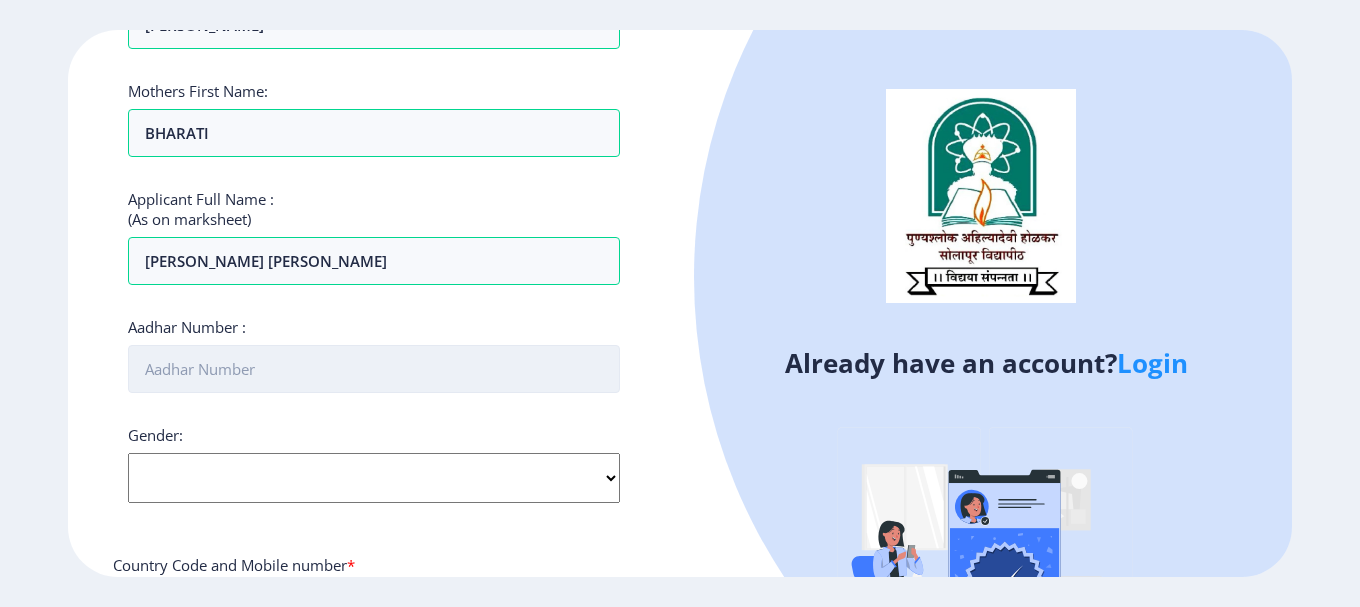 click on "Aadhar Number :" at bounding box center [374, 369] 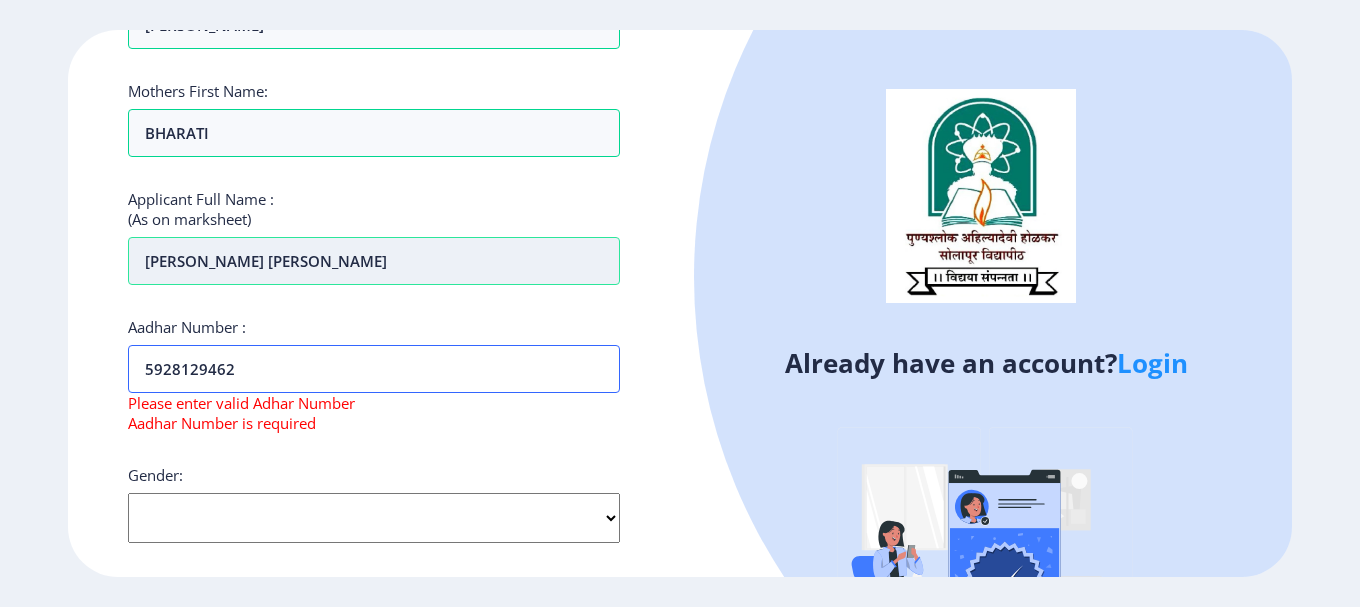 type on "5928129462" 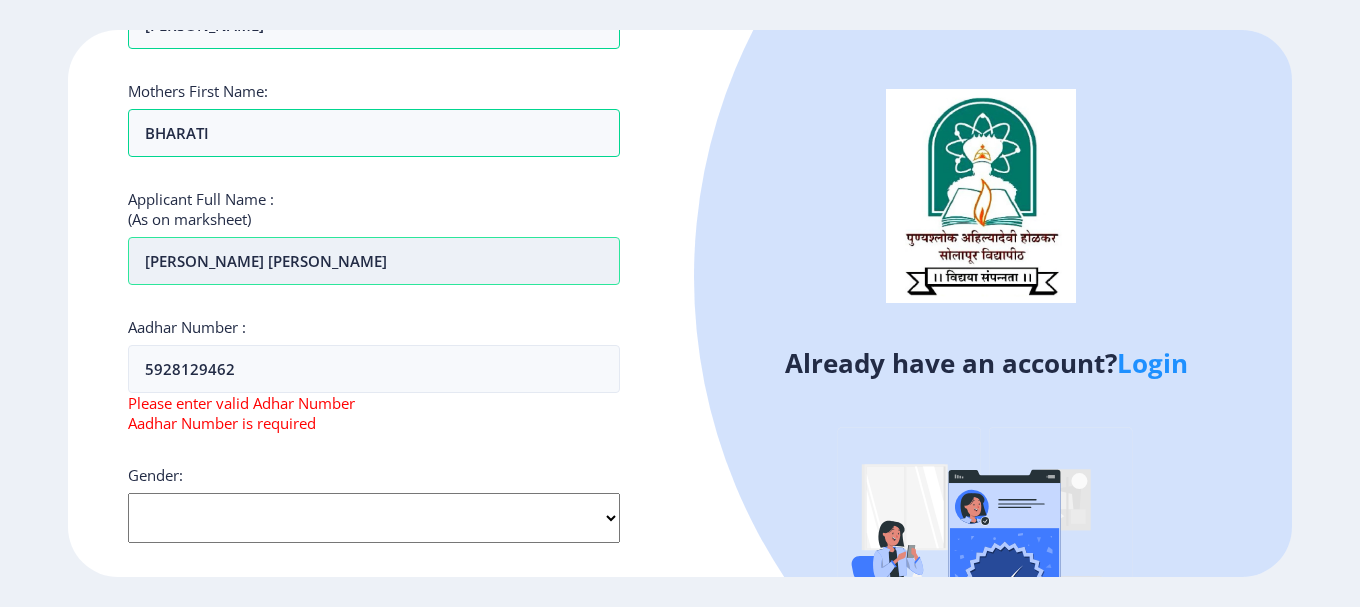 click on "[PERSON_NAME] [PERSON_NAME]" at bounding box center (374, -191) 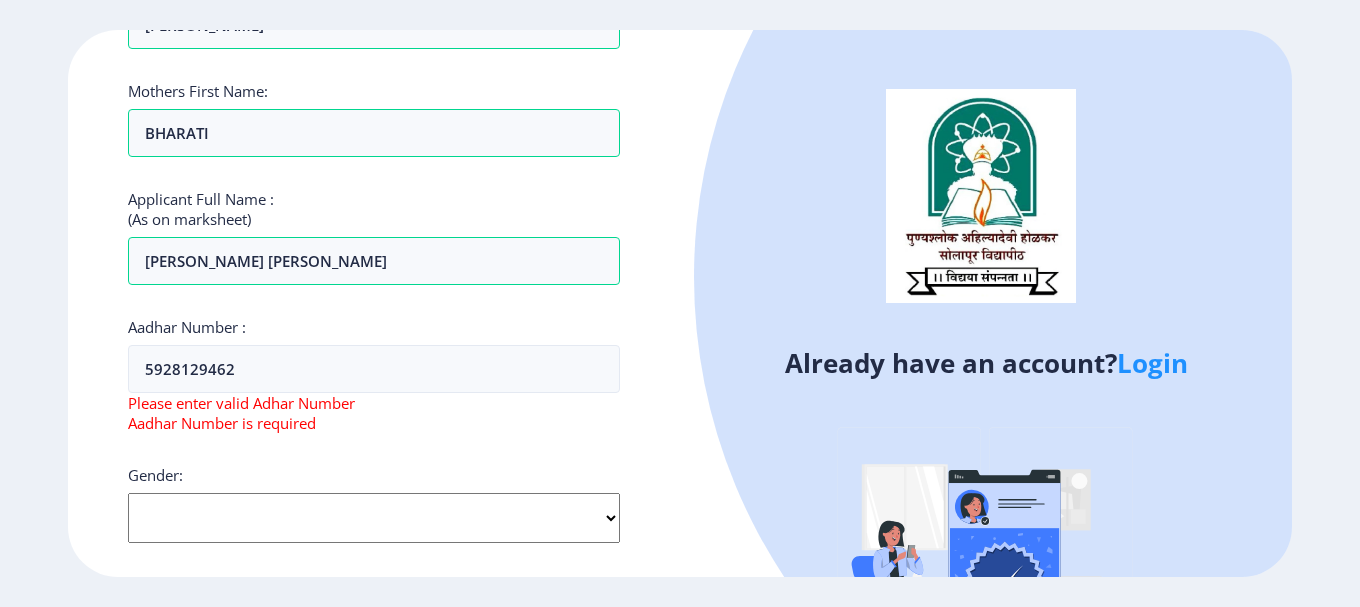 click on "Select Gender [DEMOGRAPHIC_DATA] [DEMOGRAPHIC_DATA] Other" 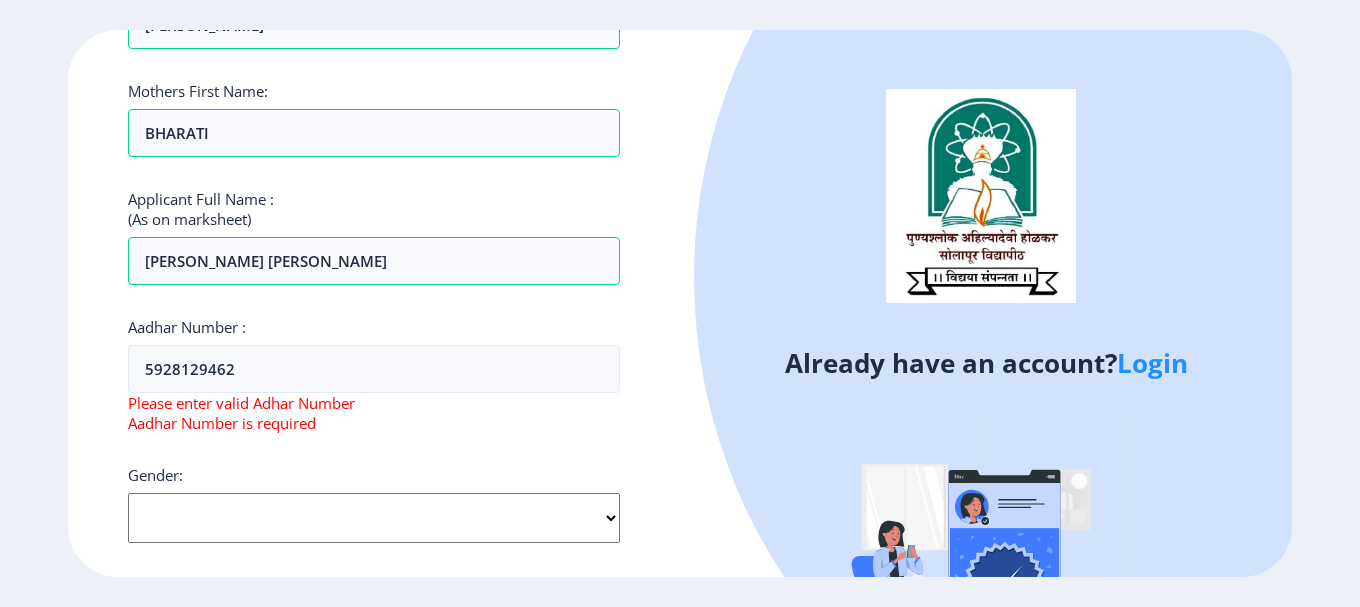 select on "[DEMOGRAPHIC_DATA]" 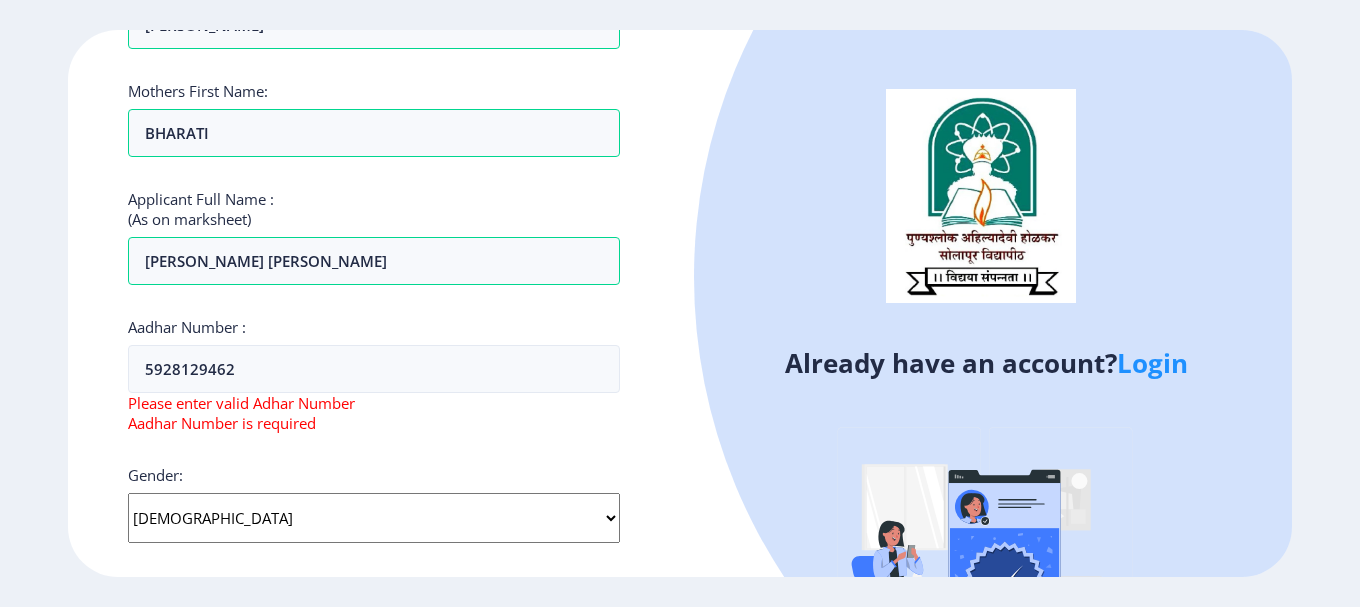 click on "Select Gender [DEMOGRAPHIC_DATA] [DEMOGRAPHIC_DATA] Other" 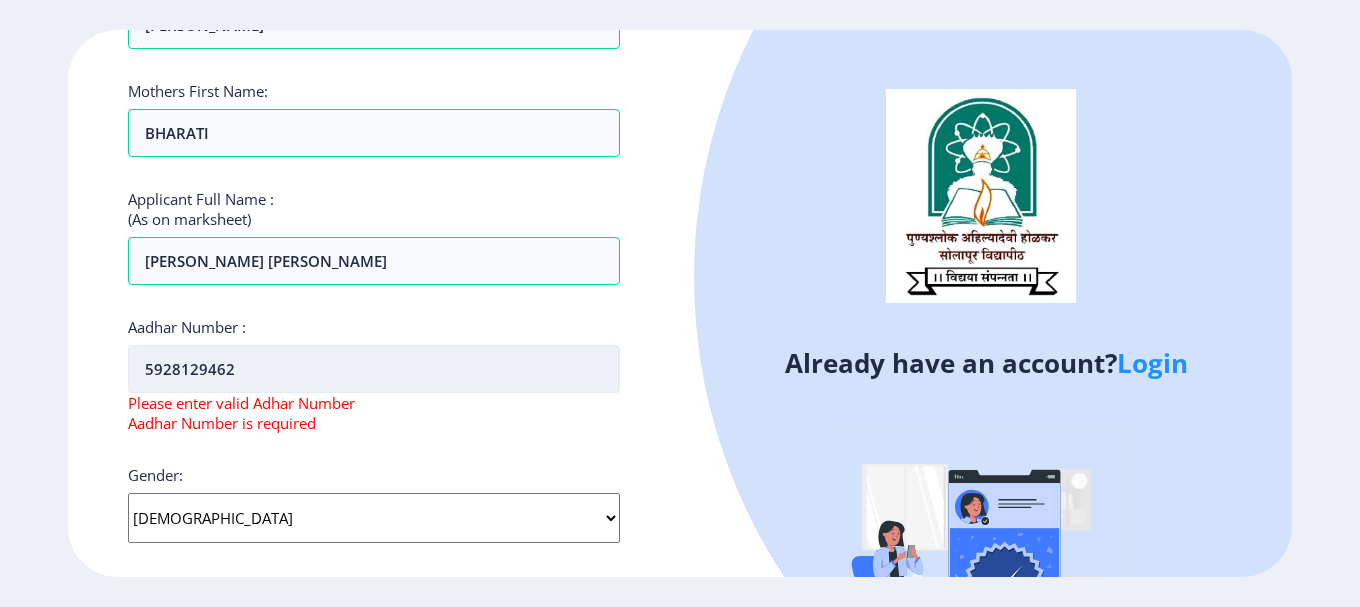 click on "5928129462" at bounding box center (374, 369) 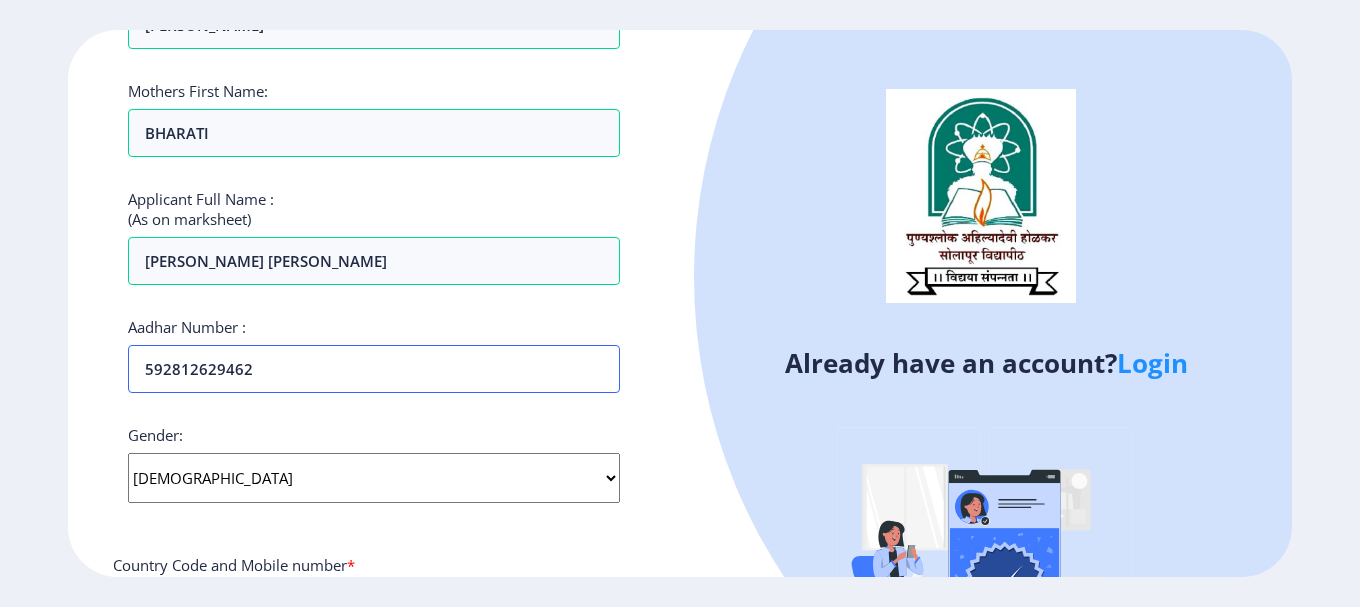 type on "592812629462" 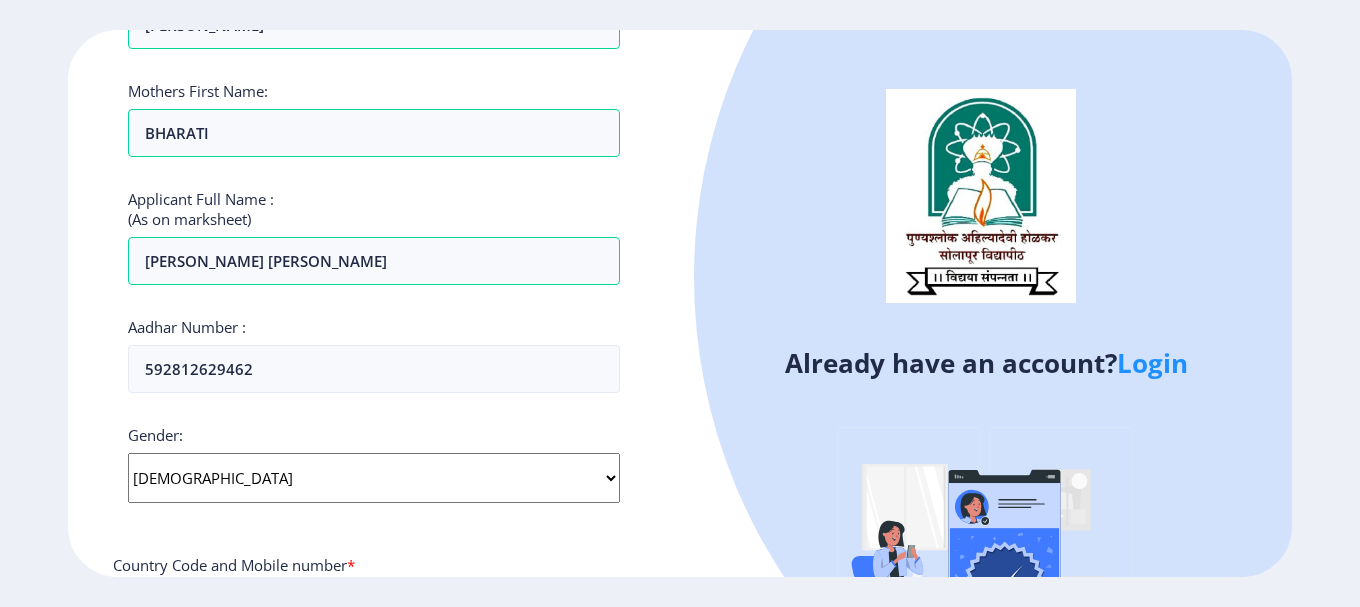 click on "Applicant First Name: [PERSON_NAME] Applicant Middle Name: [PERSON_NAME] Applicant Last Name: [PERSON_NAME] Mothers First Name: BHARATI Applicant Full Name : (As on marksheet) [PERSON_NAME] [PERSON_NAME] Aadhar Number :  592812629462 Gender: Select Gender [DEMOGRAPHIC_DATA] [DEMOGRAPHIC_DATA] Other  Country Code and Mobile number  *  +91 [GEOGRAPHIC_DATA] ([GEOGRAPHIC_DATA]) +91 [GEOGRAPHIC_DATA] (‫[GEOGRAPHIC_DATA]‬‎) +93 [GEOGRAPHIC_DATA] ([GEOGRAPHIC_DATA]) +355 [GEOGRAPHIC_DATA] (‫[GEOGRAPHIC_DATA]‬‎) +213 [US_STATE] +1 [GEOGRAPHIC_DATA] +376 [GEOGRAPHIC_DATA] +244 [GEOGRAPHIC_DATA] +1 [GEOGRAPHIC_DATA] +1 [GEOGRAPHIC_DATA] +54 [GEOGRAPHIC_DATA] ([GEOGRAPHIC_DATA]) +374 [GEOGRAPHIC_DATA] +297 [GEOGRAPHIC_DATA] +61 [GEOGRAPHIC_DATA] ([GEOGRAPHIC_DATA]) +43 [GEOGRAPHIC_DATA] ([GEOGRAPHIC_DATA]) +994 [GEOGRAPHIC_DATA] +1 [GEOGRAPHIC_DATA] (‫[GEOGRAPHIC_DATA]‬‎) +973 [GEOGRAPHIC_DATA] ([GEOGRAPHIC_DATA]) +880 [GEOGRAPHIC_DATA] +1 [GEOGRAPHIC_DATA] ([GEOGRAPHIC_DATA]) +375 [GEOGRAPHIC_DATA] ([GEOGRAPHIC_DATA]) +32 [GEOGRAPHIC_DATA] +501 [GEOGRAPHIC_DATA] ([GEOGRAPHIC_DATA]) +229 [GEOGRAPHIC_DATA] +1 [GEOGRAPHIC_DATA] (འབྲུག) +975 [GEOGRAPHIC_DATA] +591 [GEOGRAPHIC_DATA] ([GEOGRAPHIC_DATA]) +387 [GEOGRAPHIC_DATA] +267 [GEOGRAPHIC_DATA] ([GEOGRAPHIC_DATA]) +55 [GEOGRAPHIC_DATA] +246 +1 [GEOGRAPHIC_DATA] +673" 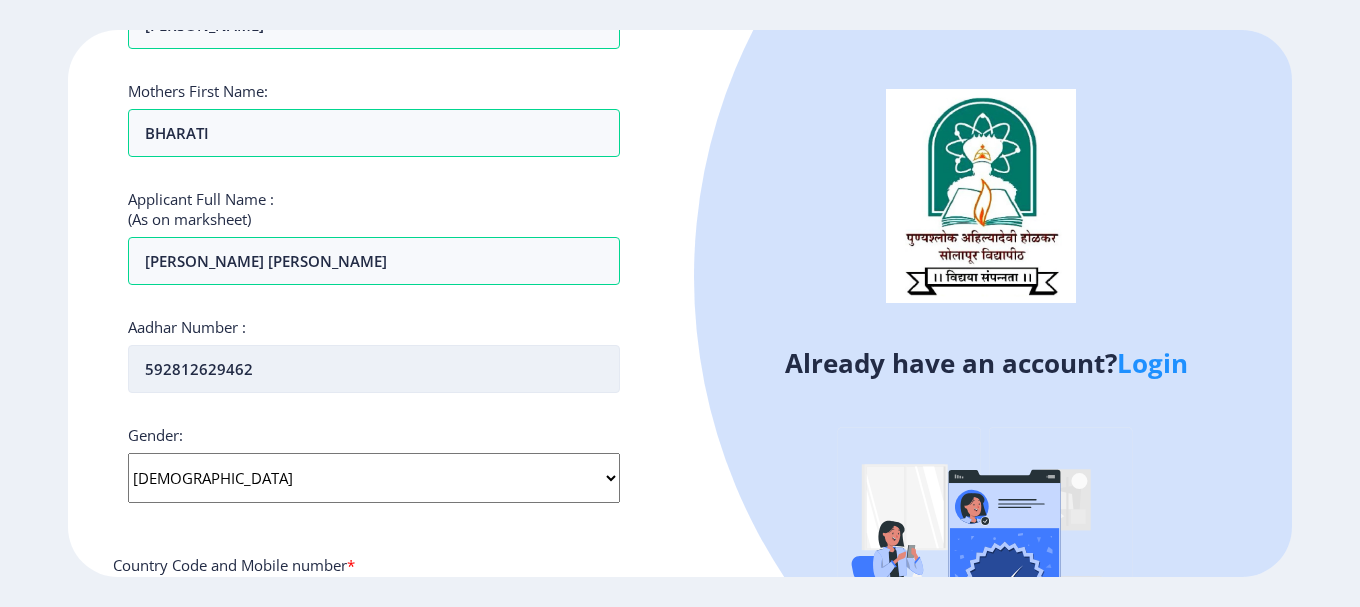 click on "592812629462" at bounding box center [374, 369] 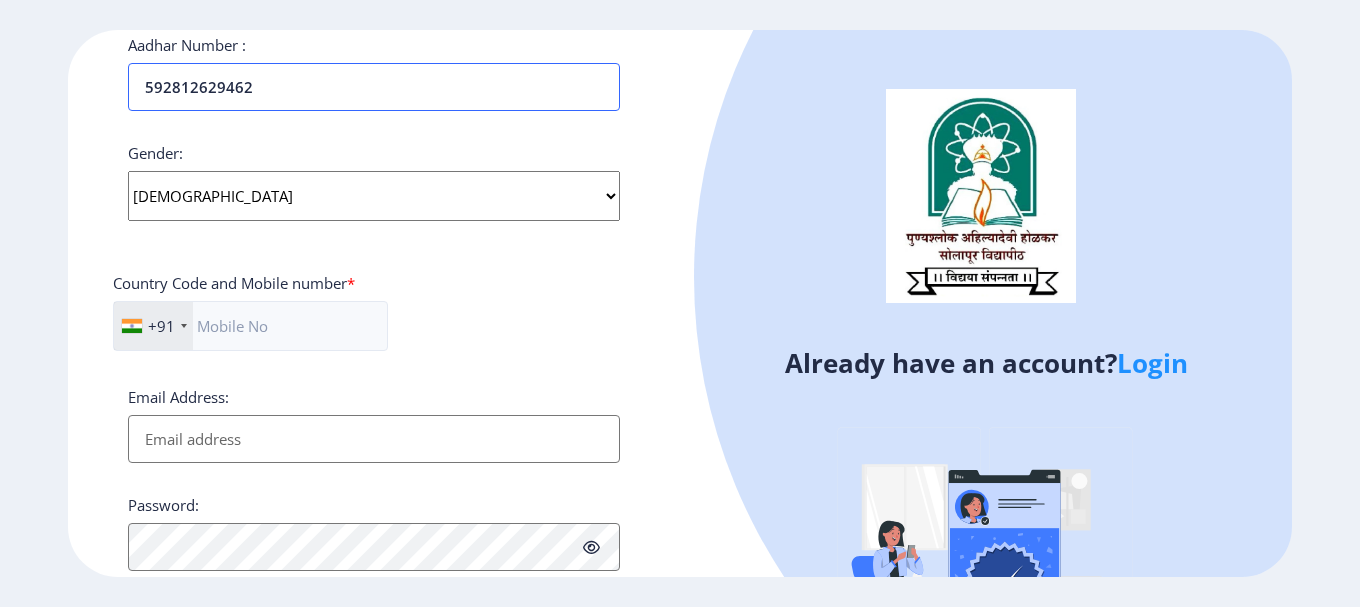 scroll, scrollTop: 700, scrollLeft: 0, axis: vertical 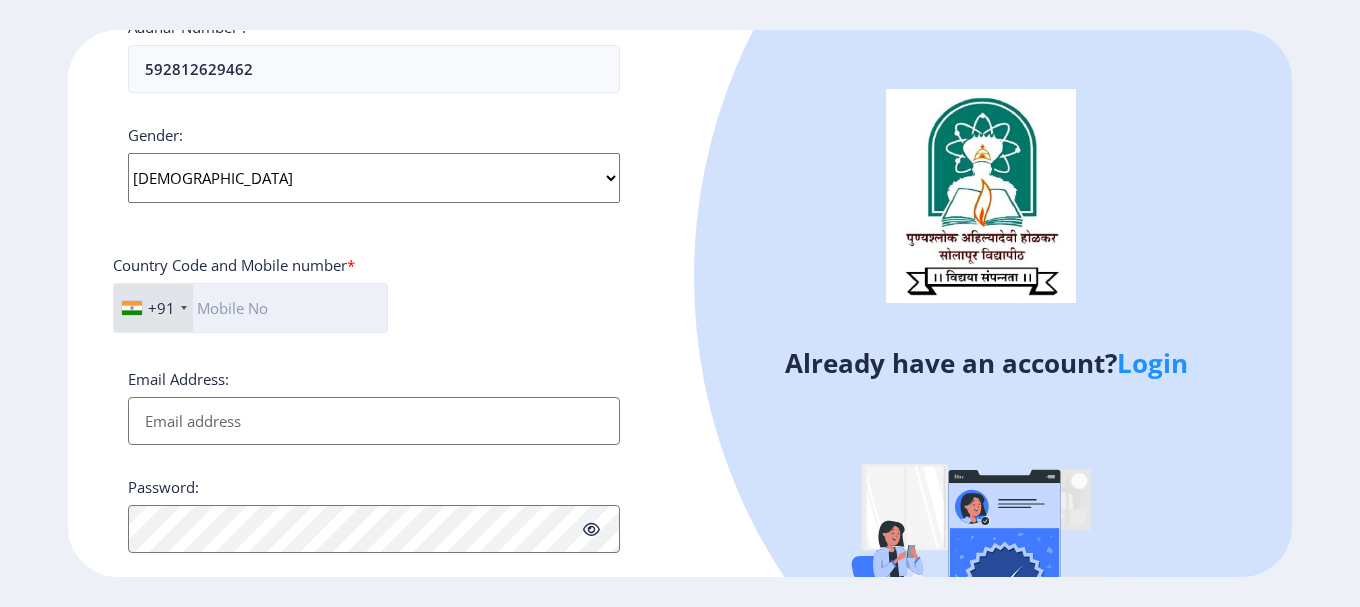 click 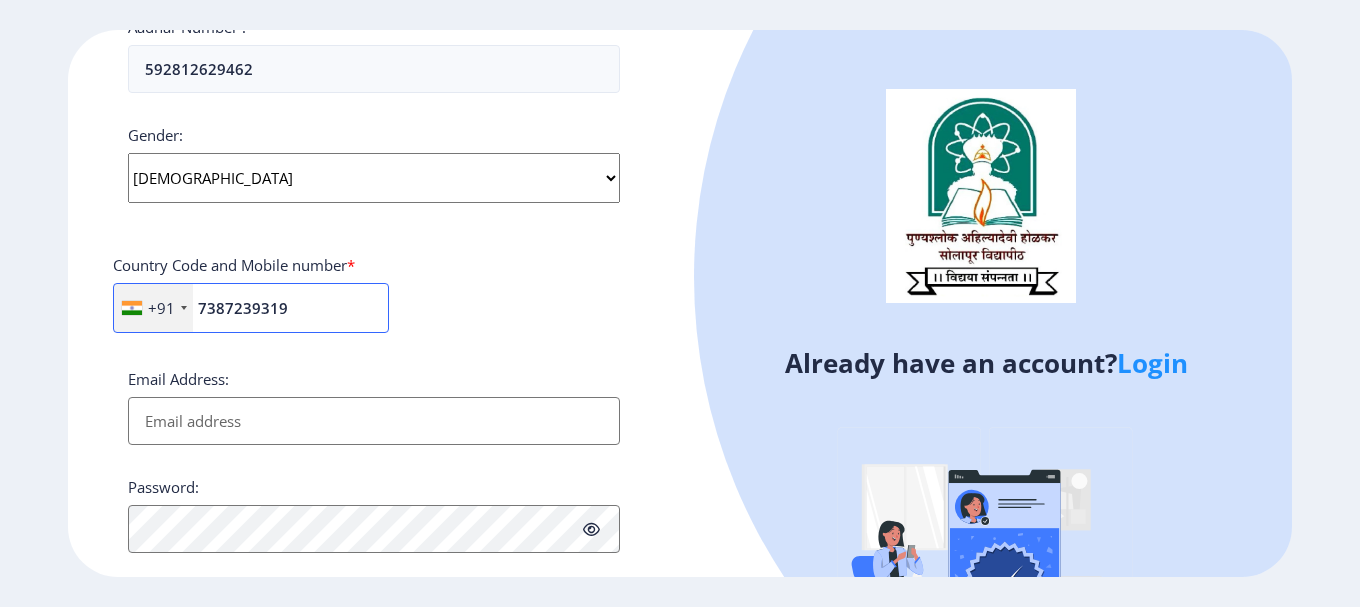 type on "7387239319" 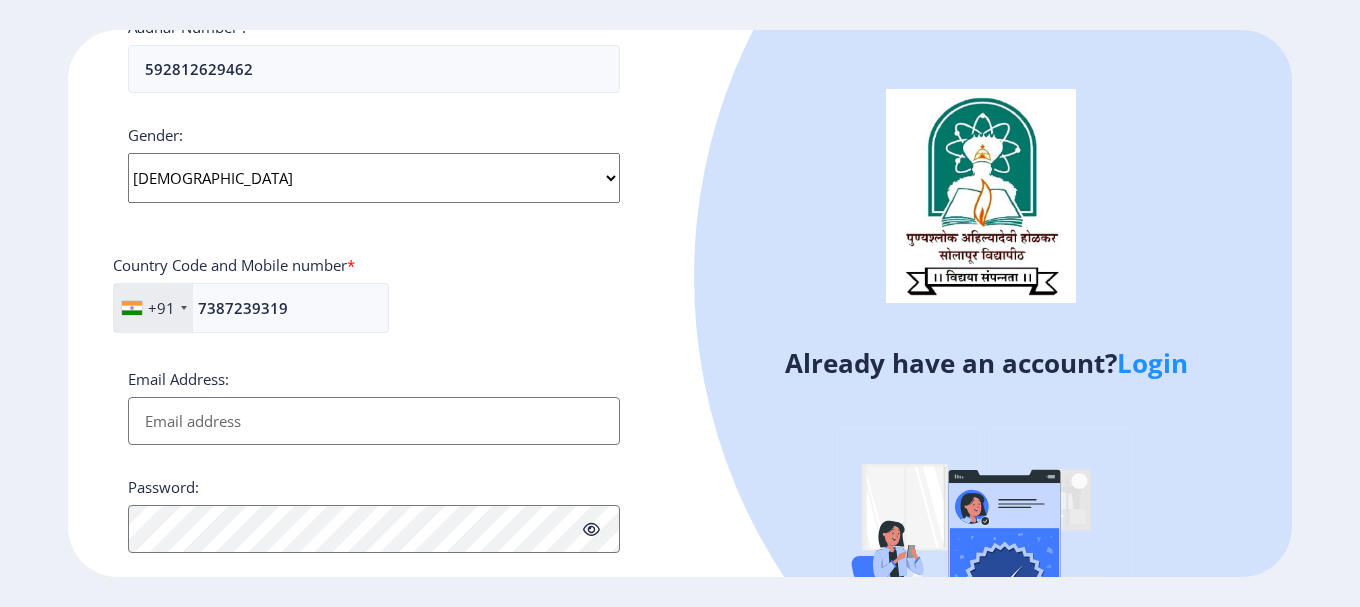 click on "Email Address:" at bounding box center (374, 421) 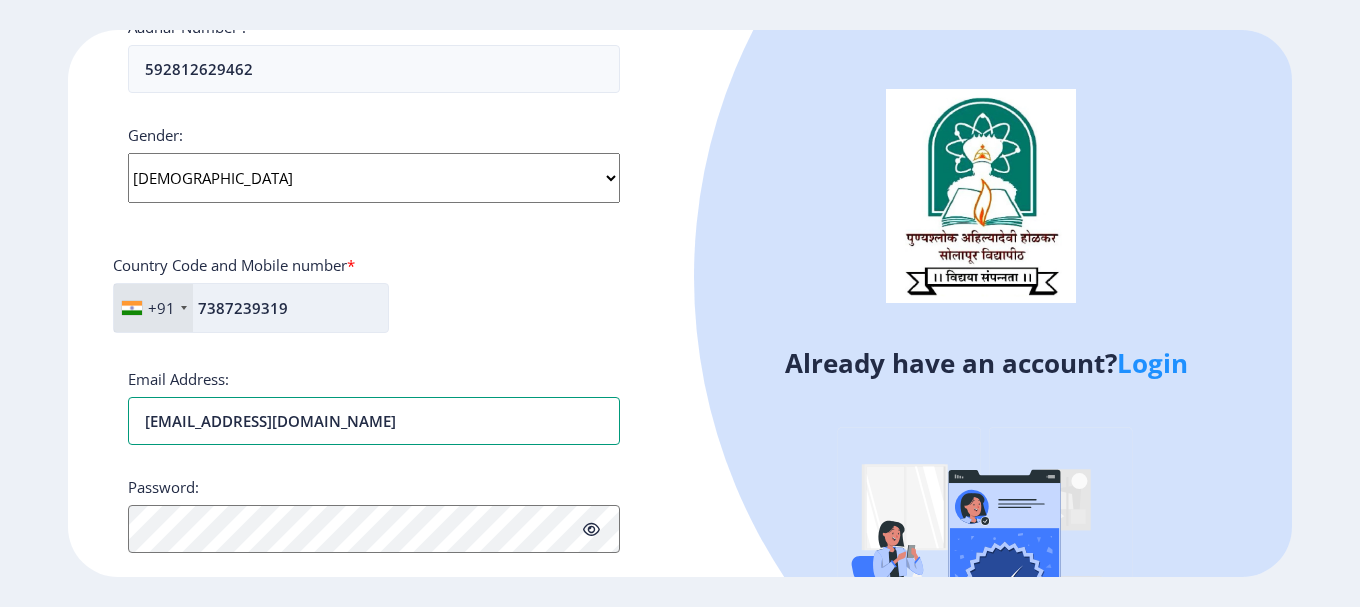 type on "[EMAIL_ADDRESS][DOMAIN_NAME]" 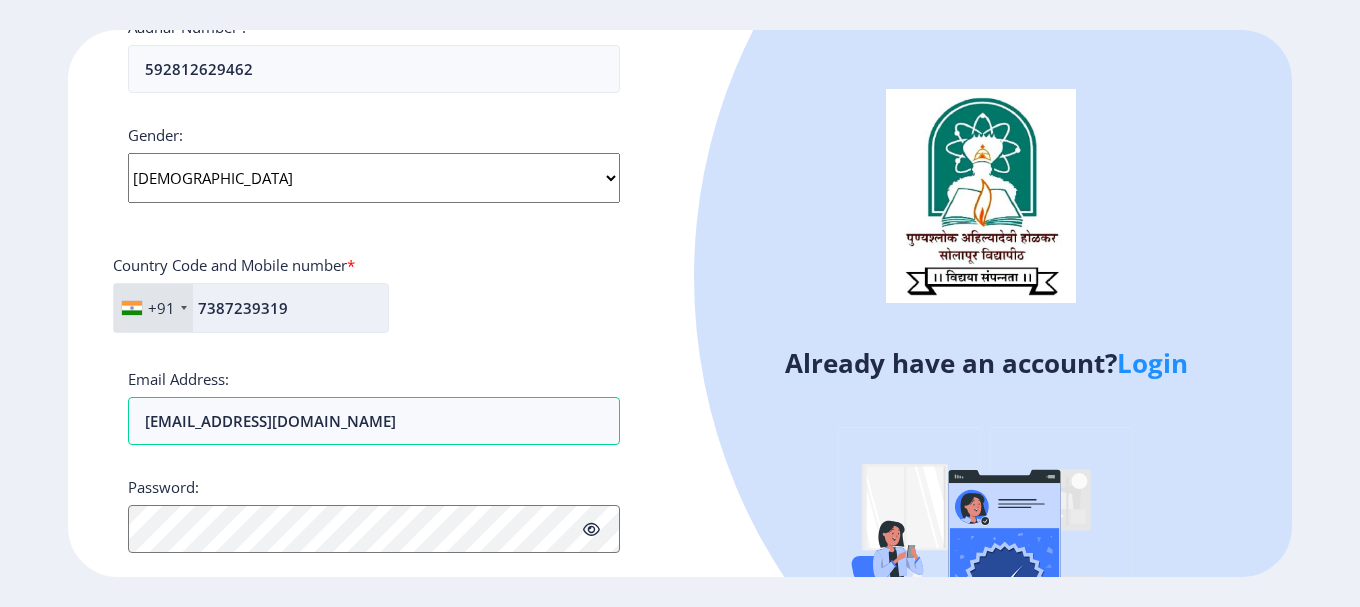 click on "7387239319" 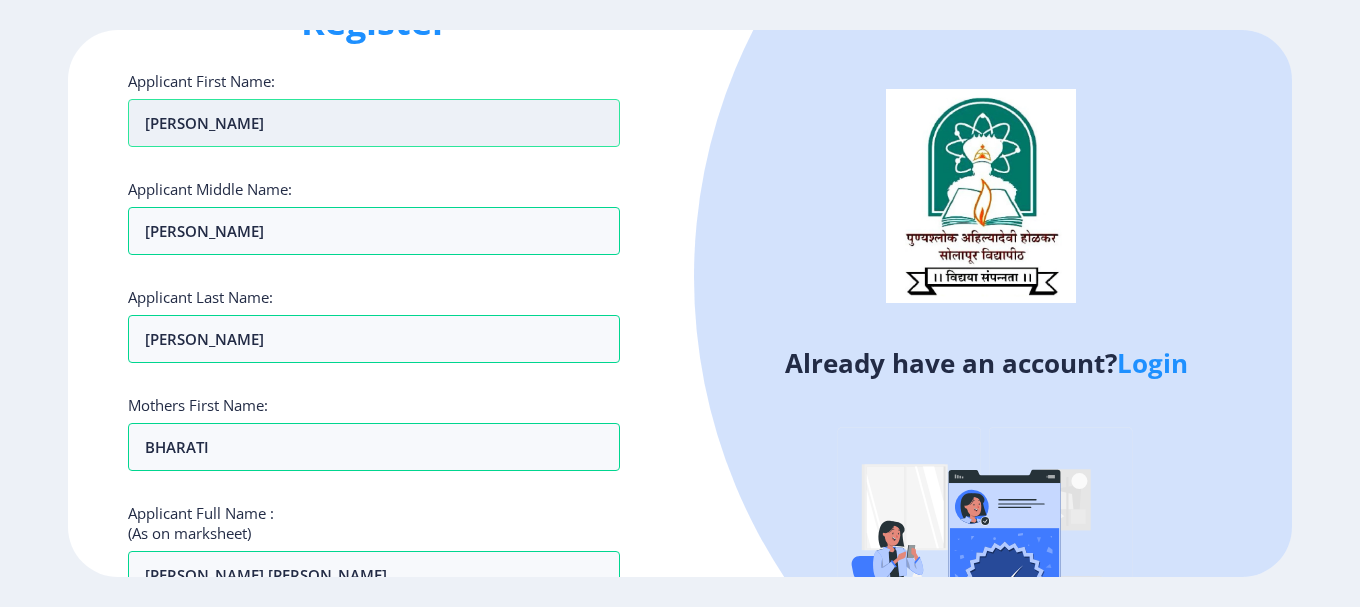 scroll, scrollTop: 200, scrollLeft: 0, axis: vertical 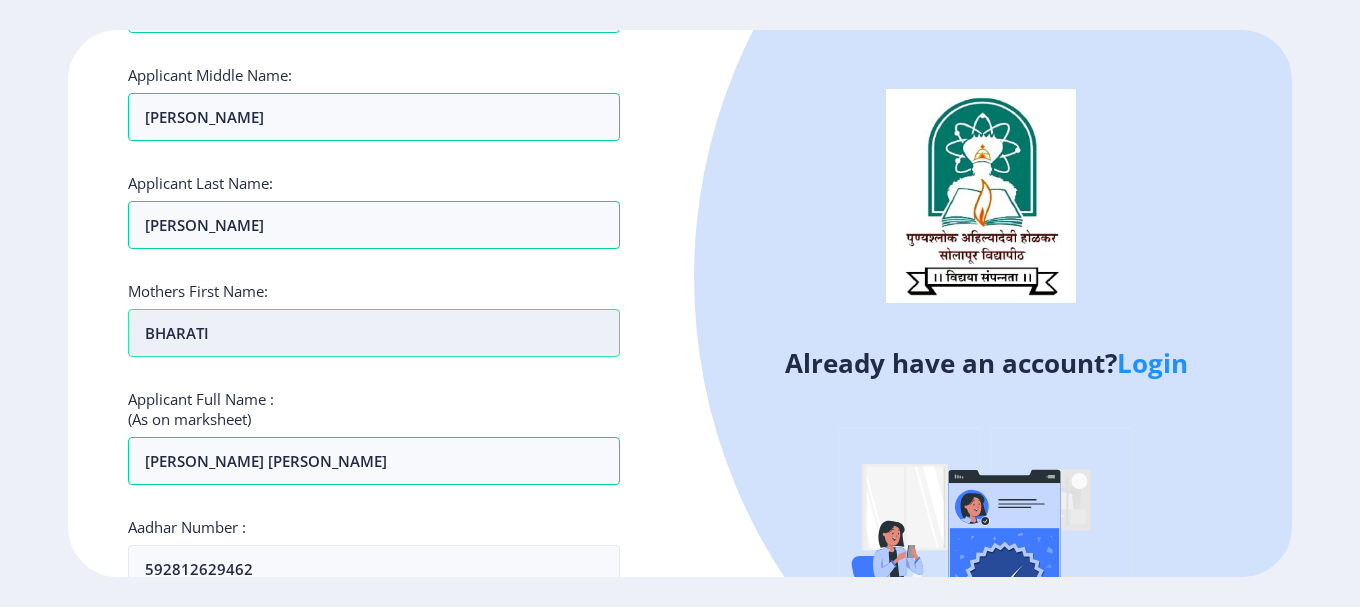 click on "BHARATI" at bounding box center [374, 333] 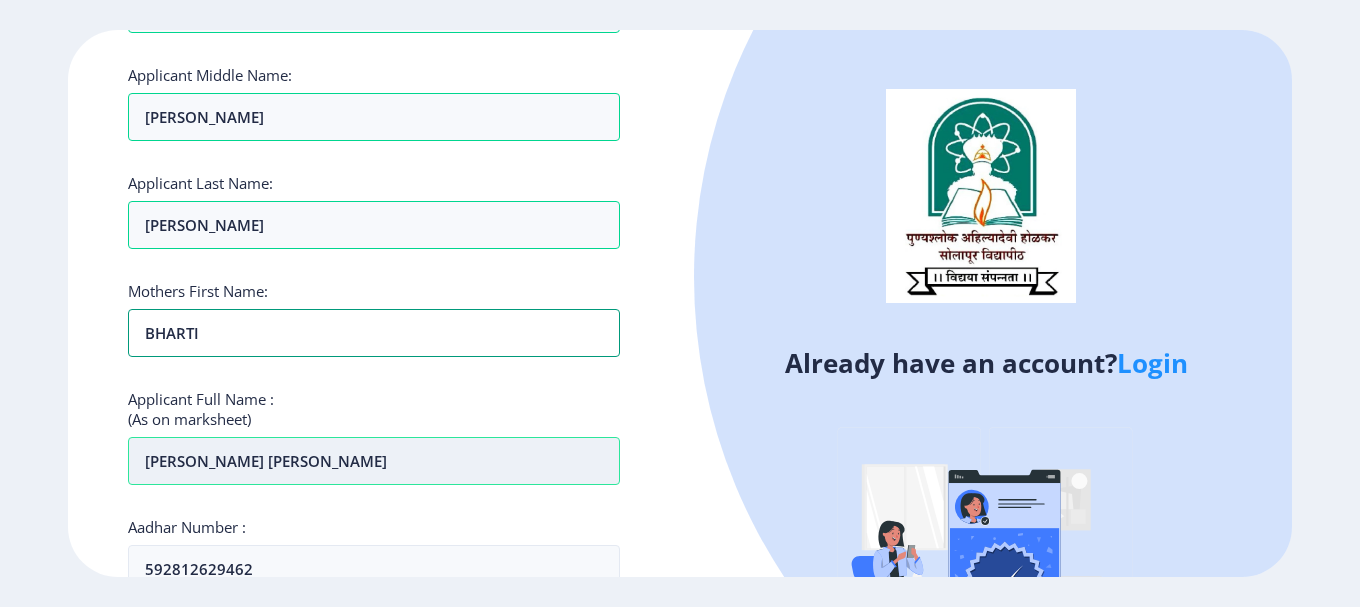 scroll, scrollTop: 846, scrollLeft: 0, axis: vertical 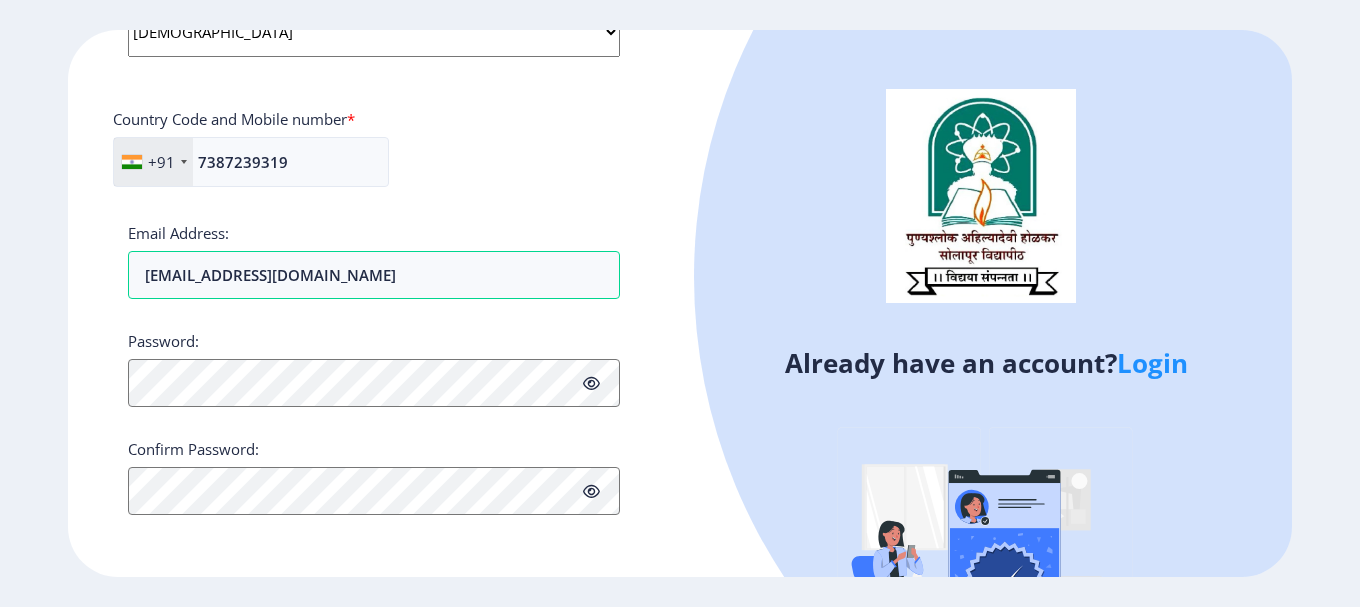 type on "BHARTI" 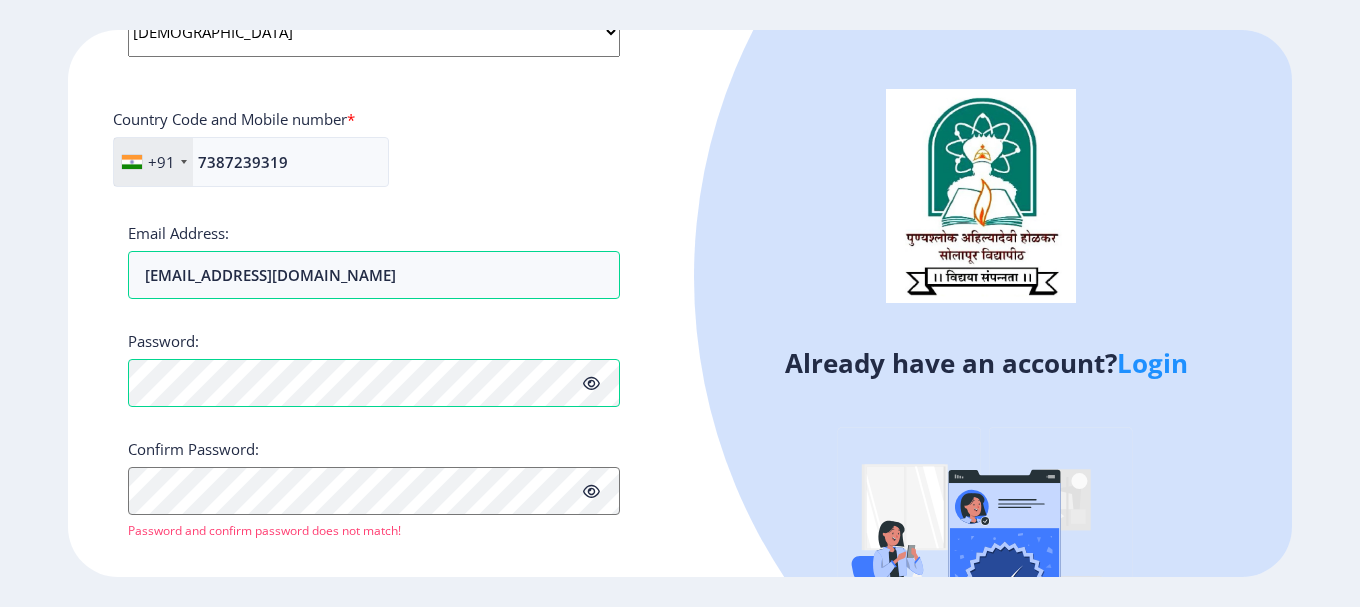 click 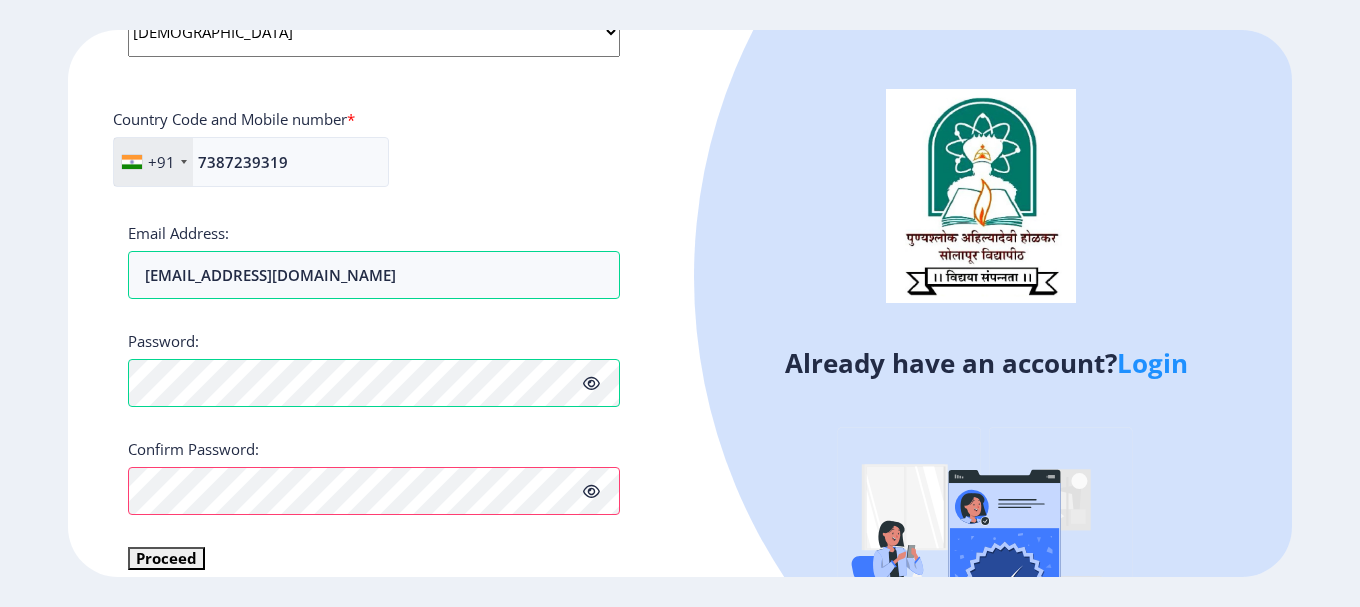 click 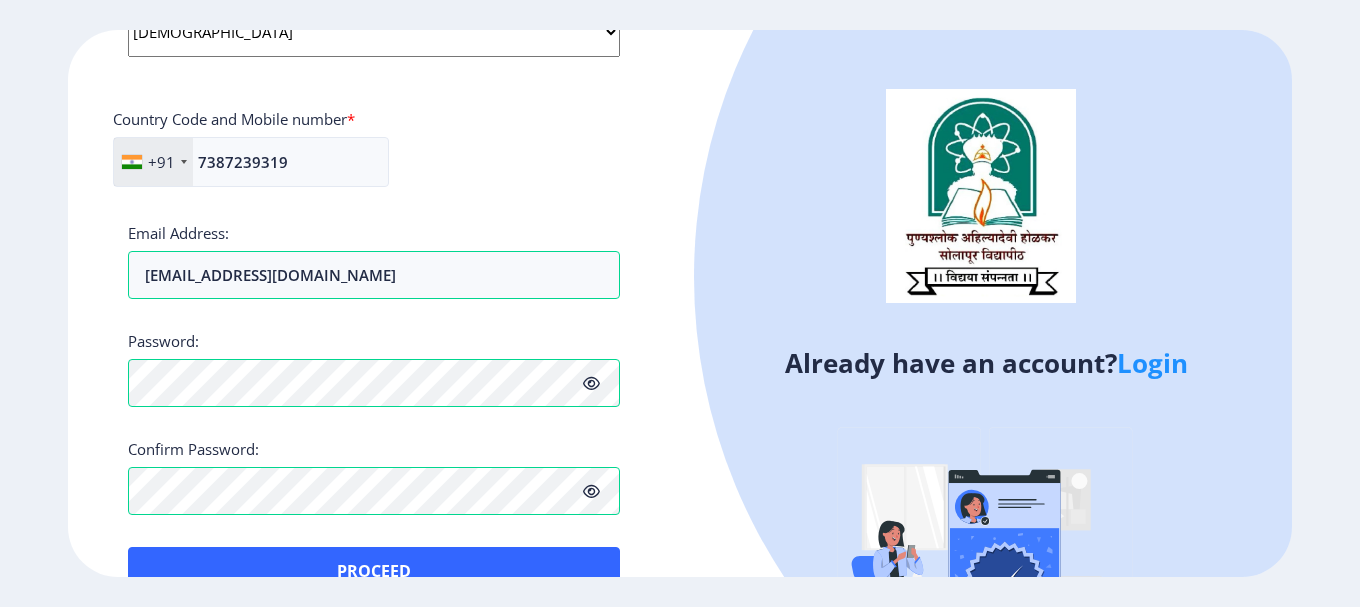 click 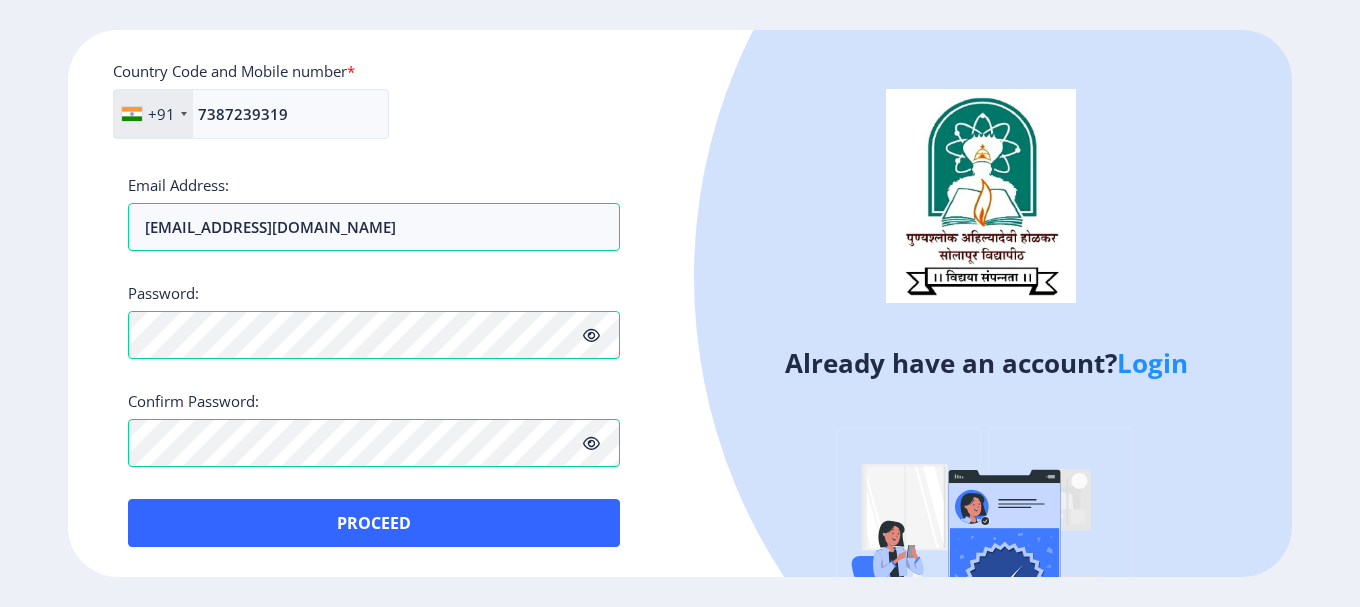 click 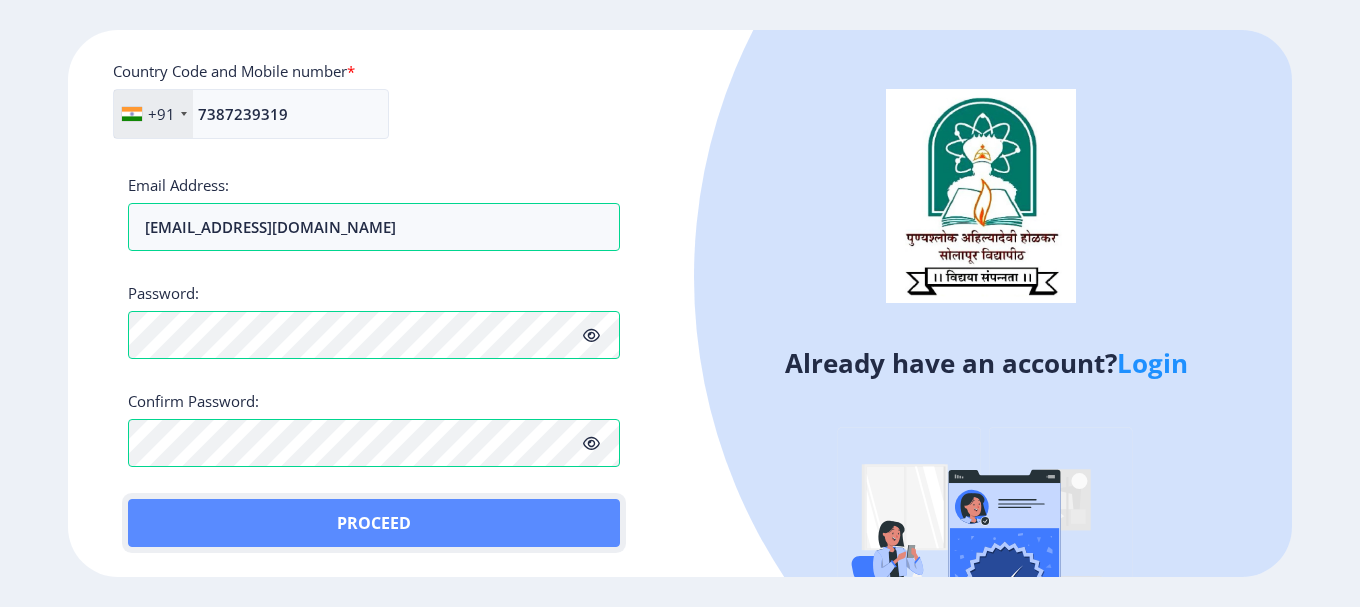 click on "Proceed" 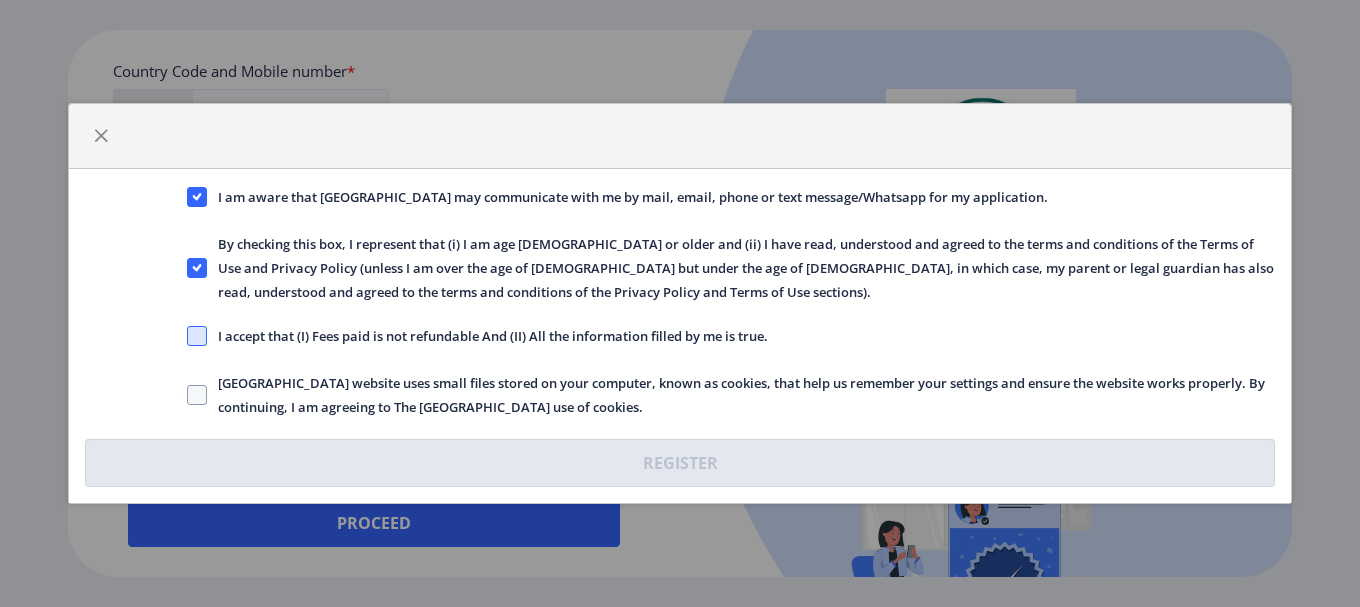 click 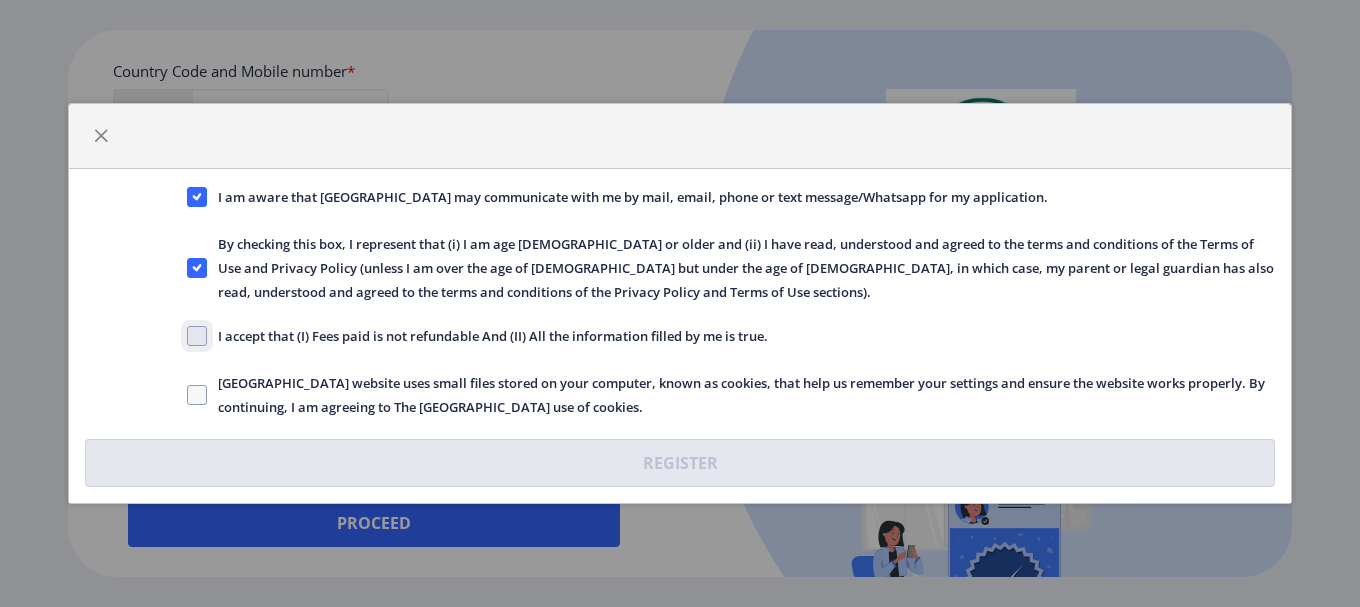 checkbox on "true" 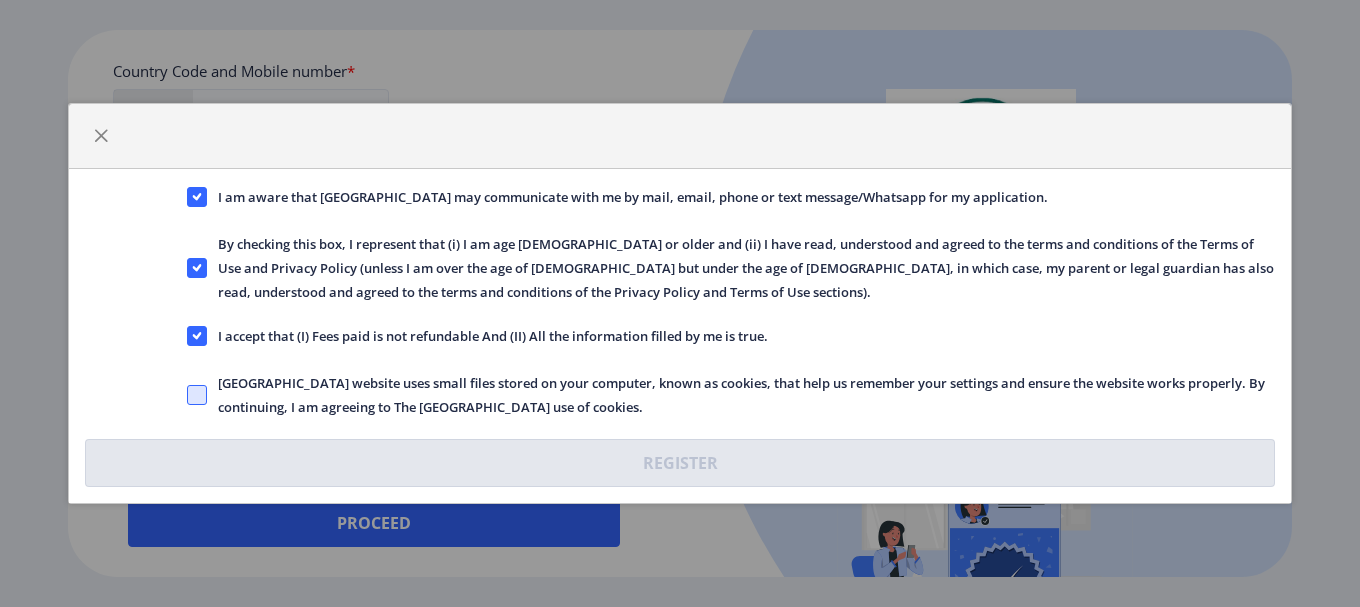click 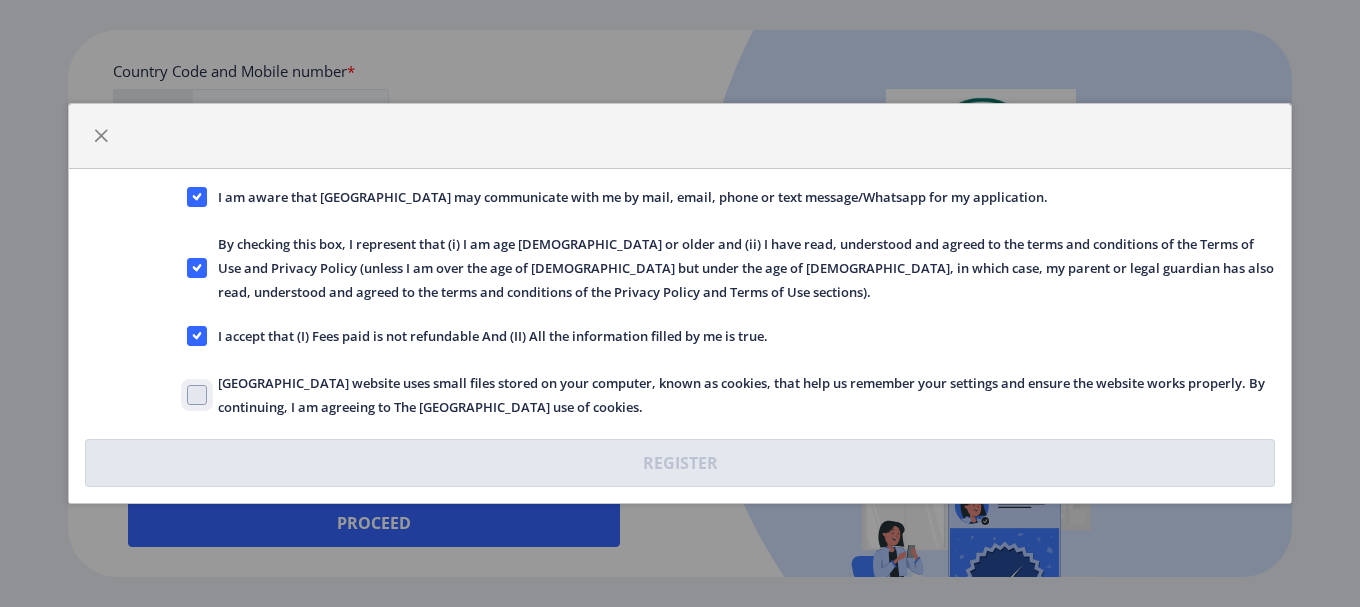 checkbox on "true" 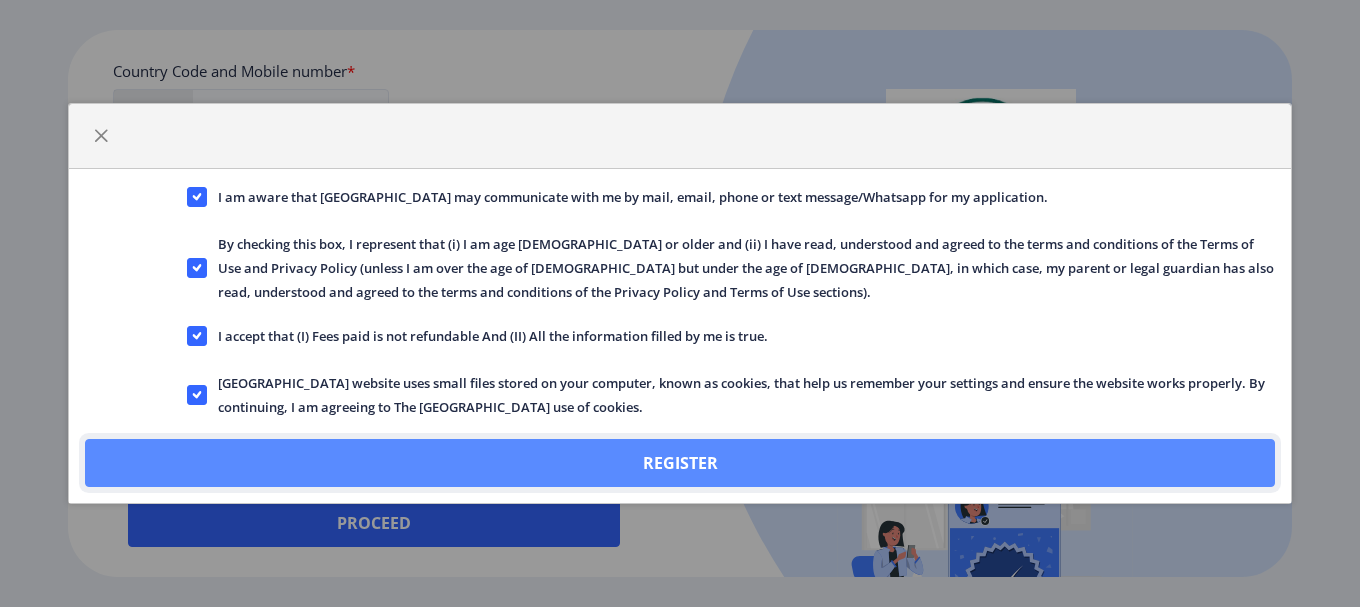 click on "Register" 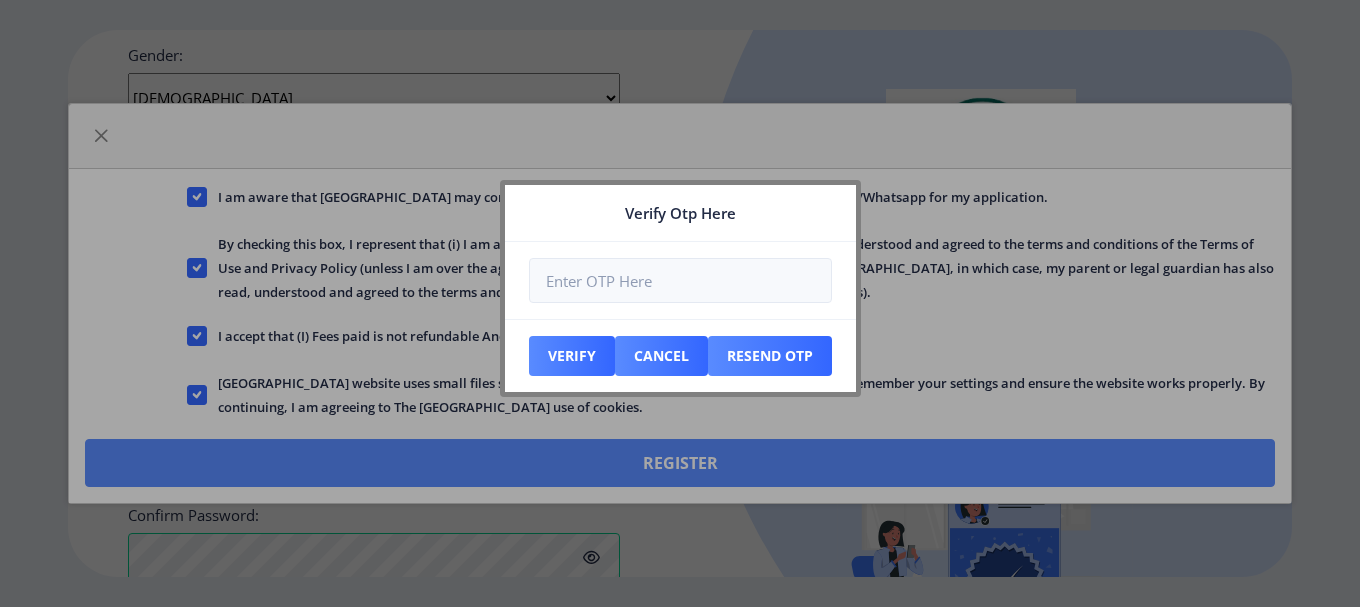 scroll, scrollTop: 1008, scrollLeft: 0, axis: vertical 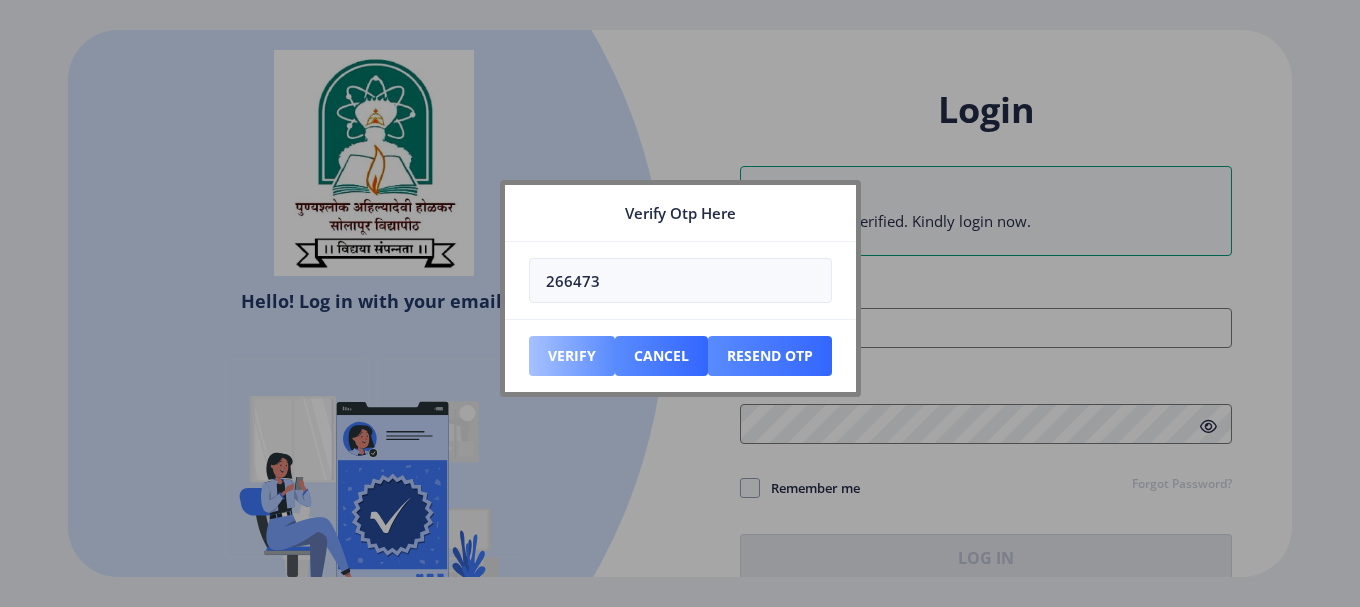 type on "266473" 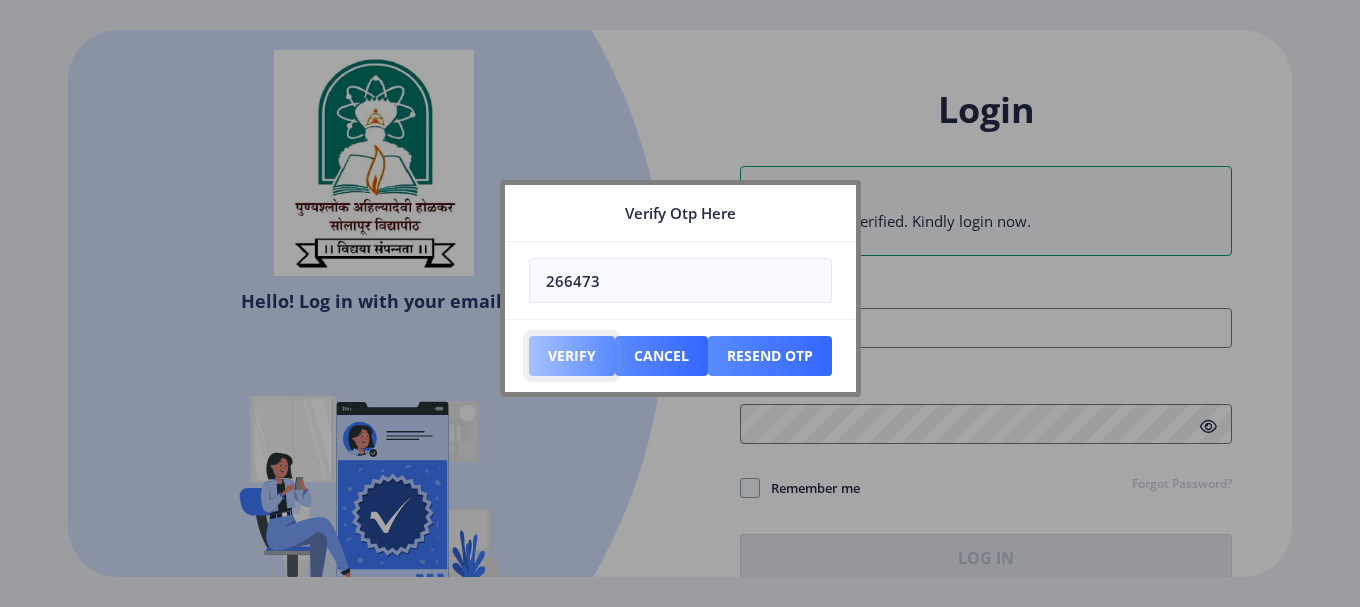click on "Verify" at bounding box center (572, 356) 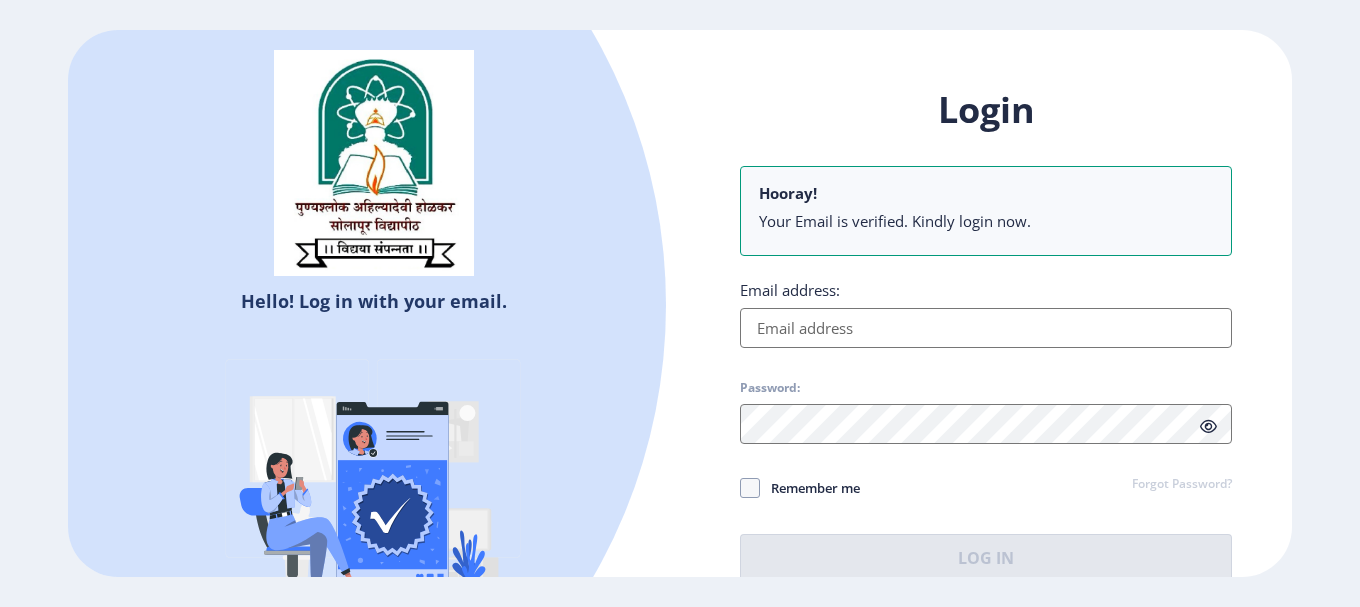 click on "Email address:" at bounding box center (986, 328) 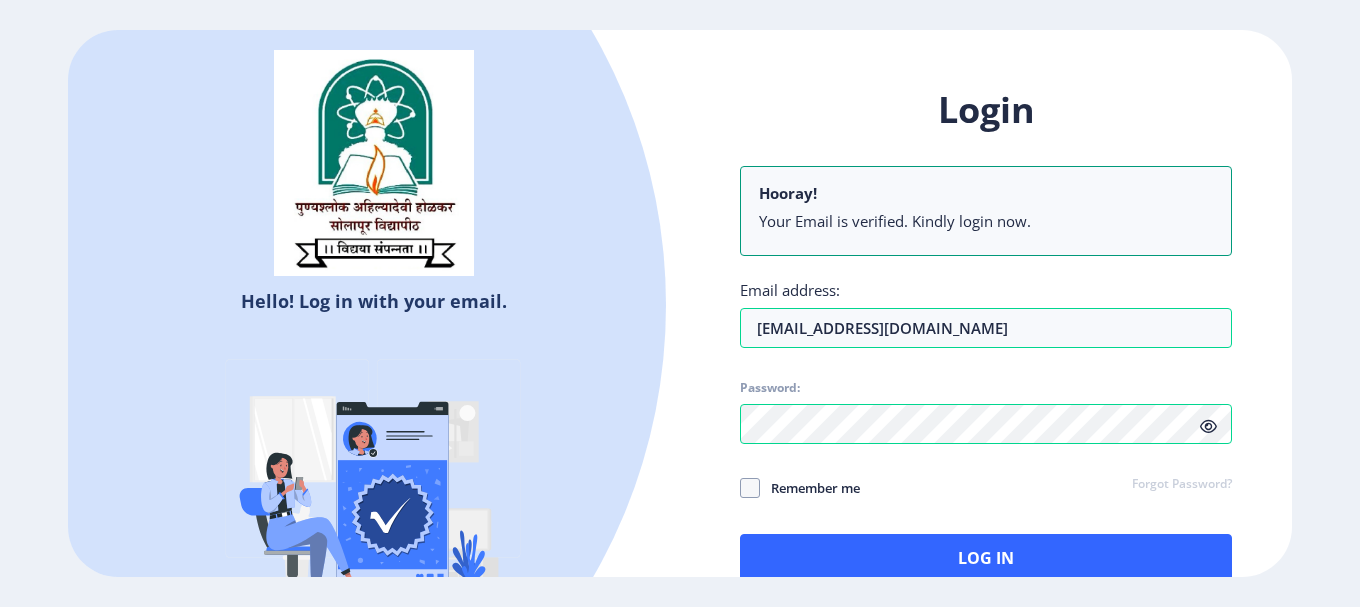 click 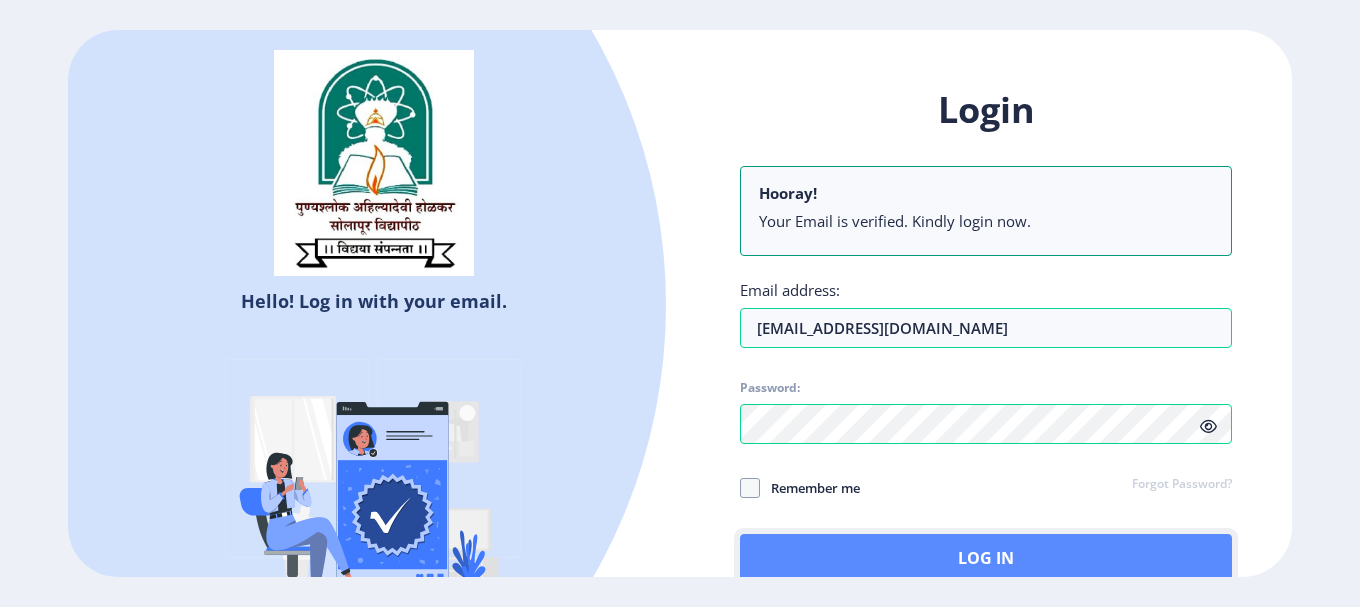 click on "Log In" 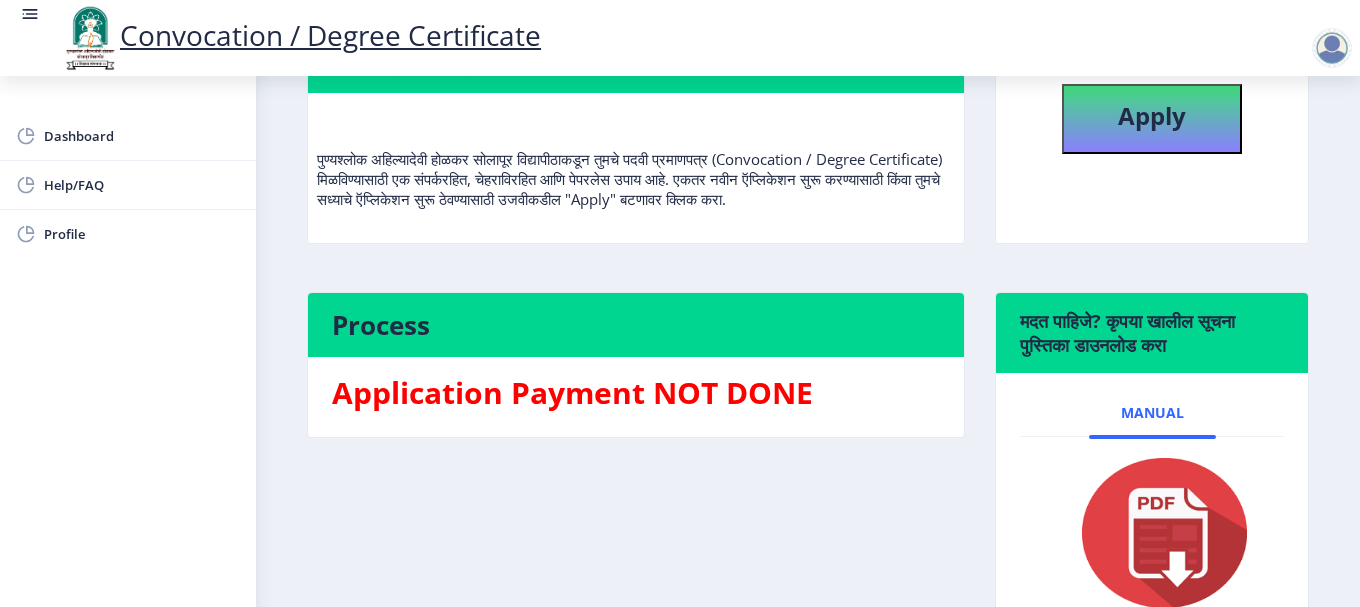 scroll, scrollTop: 382, scrollLeft: 0, axis: vertical 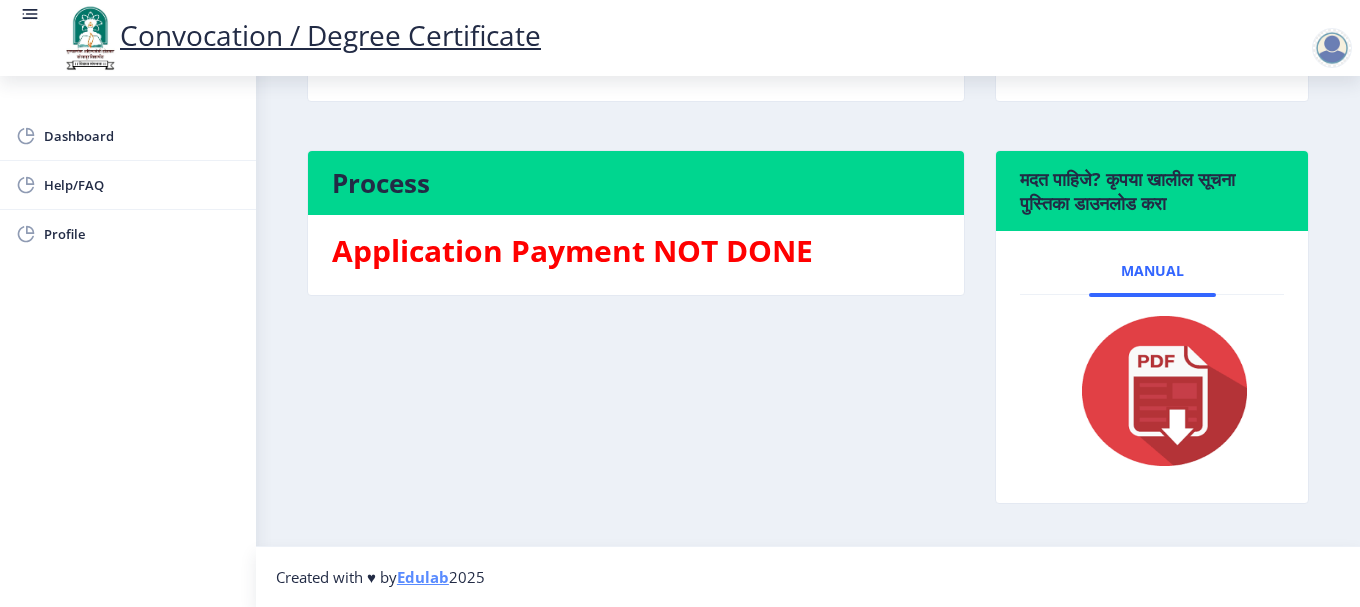 click 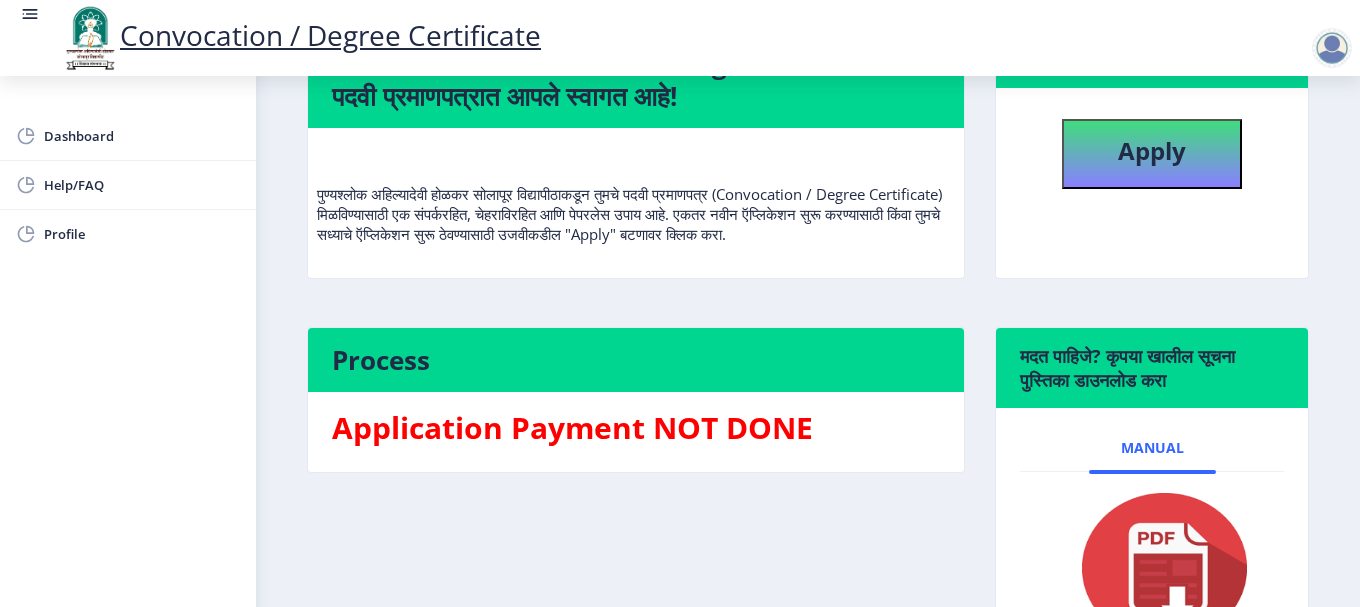 scroll, scrollTop: 200, scrollLeft: 0, axis: vertical 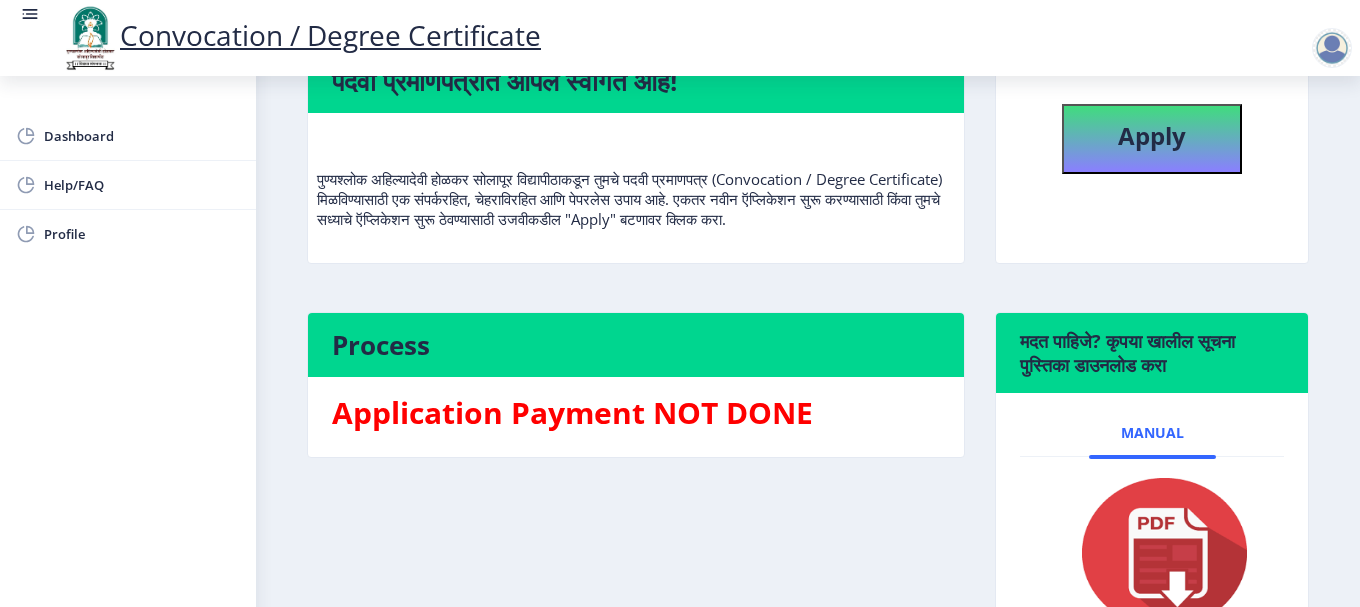 click on "Process" 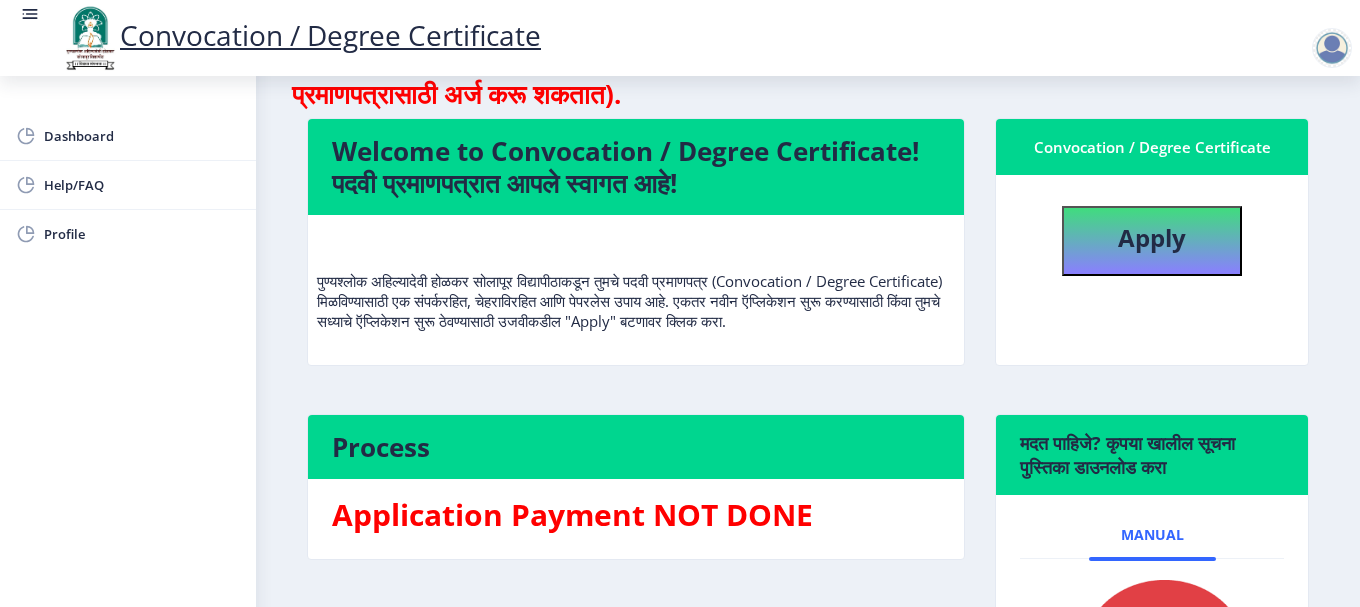 scroll, scrollTop: 0, scrollLeft: 0, axis: both 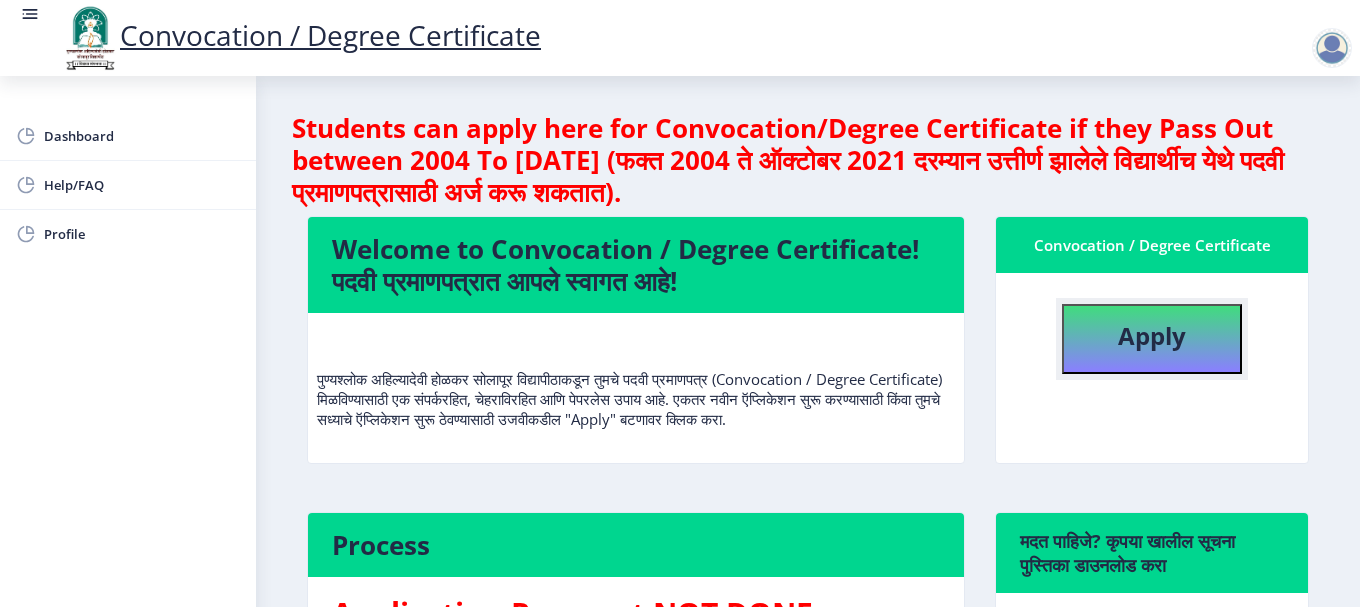 click on "Apply" 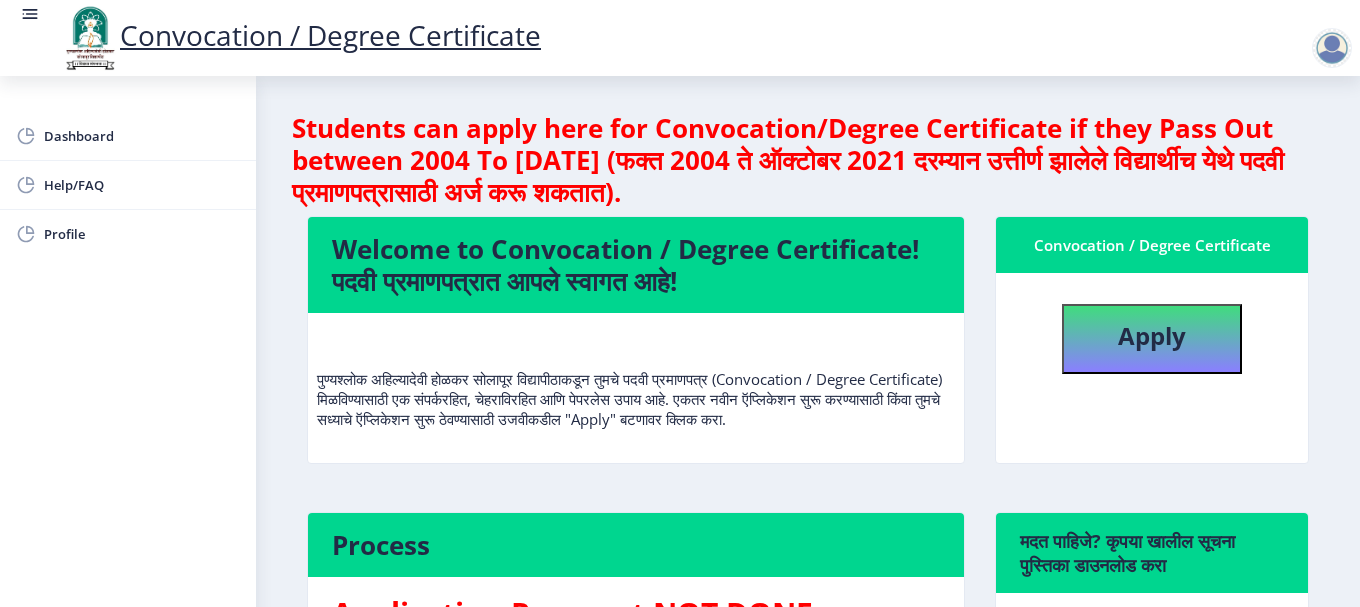 select 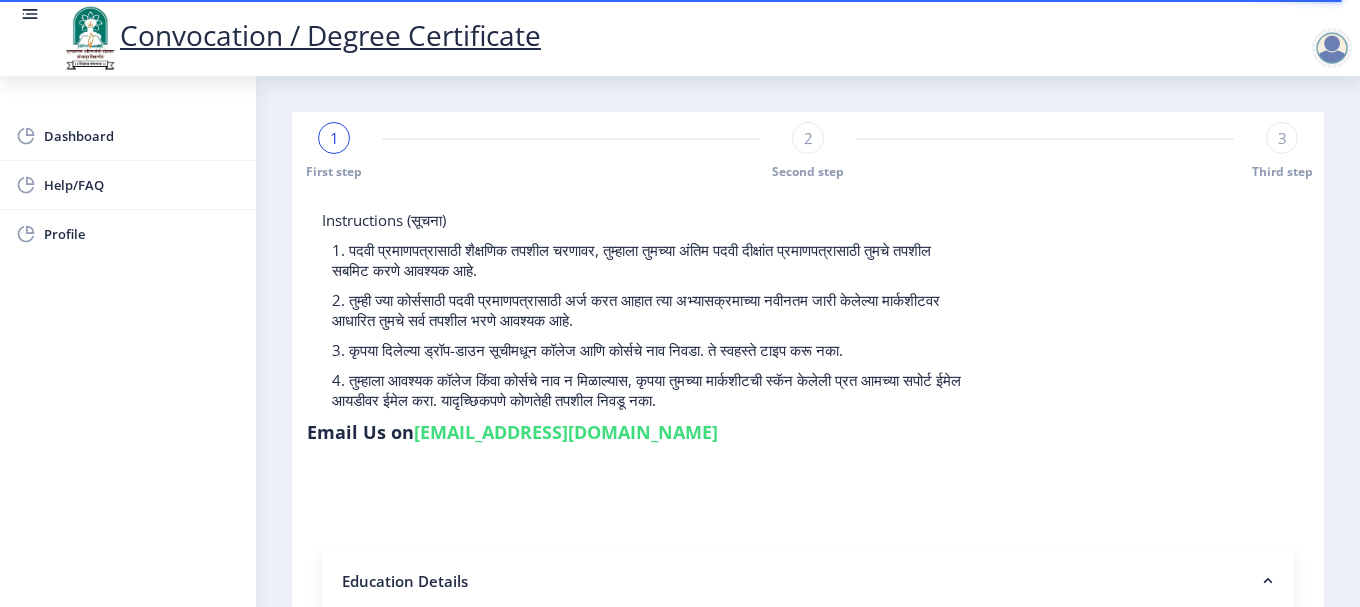 click on "1" 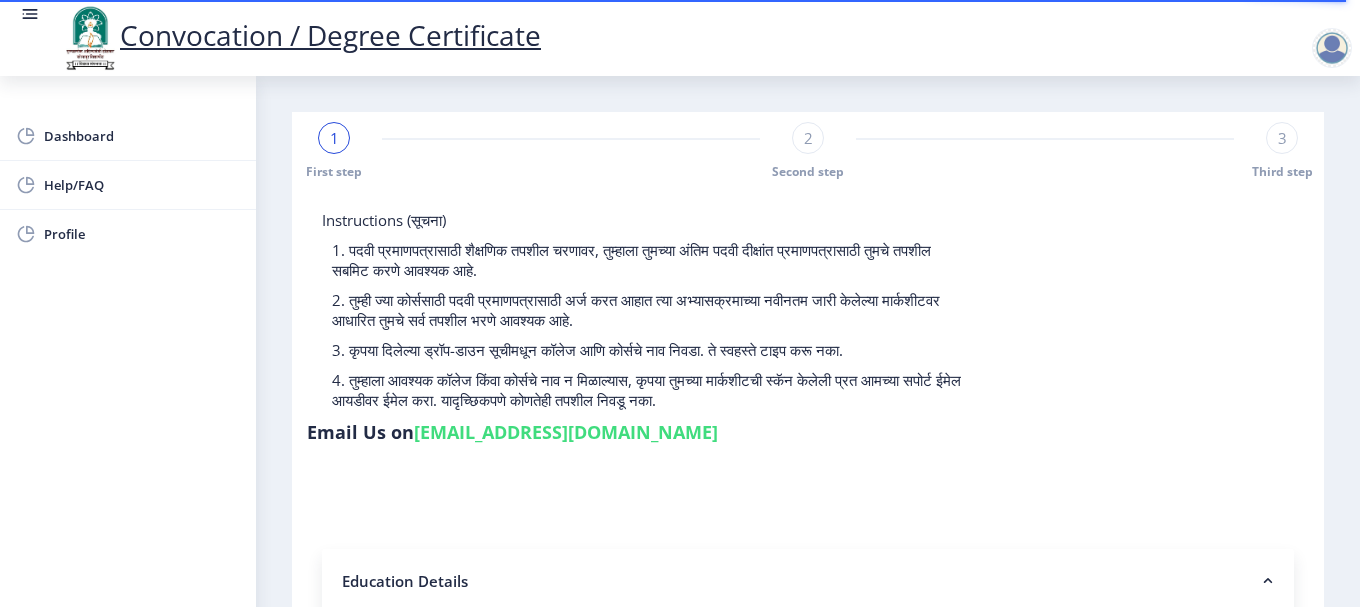 click on "1" 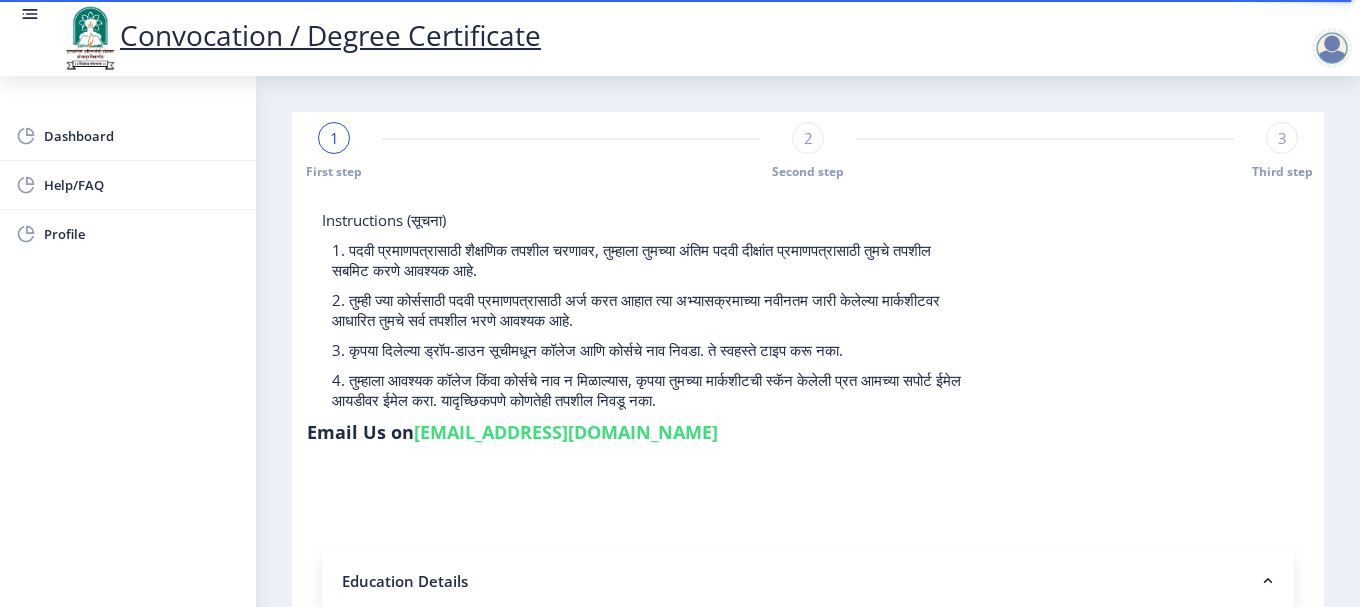 click on "First step" 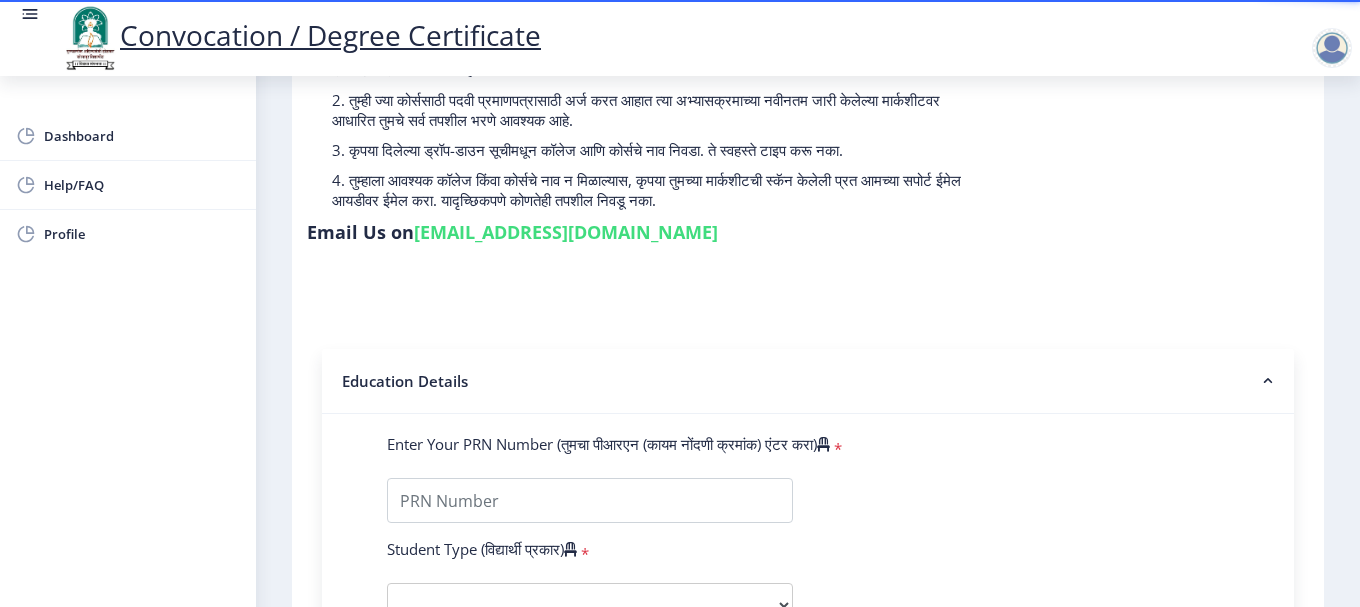 scroll, scrollTop: 400, scrollLeft: 0, axis: vertical 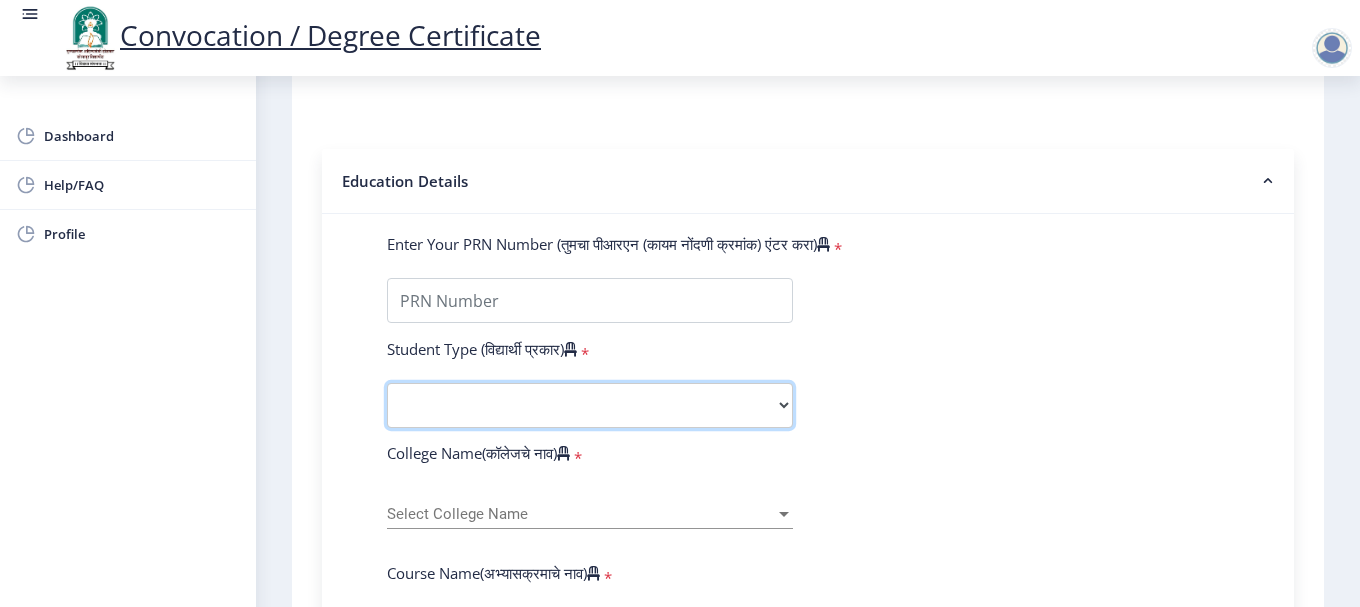 click on "Select Student Type Regular External" at bounding box center (590, 405) 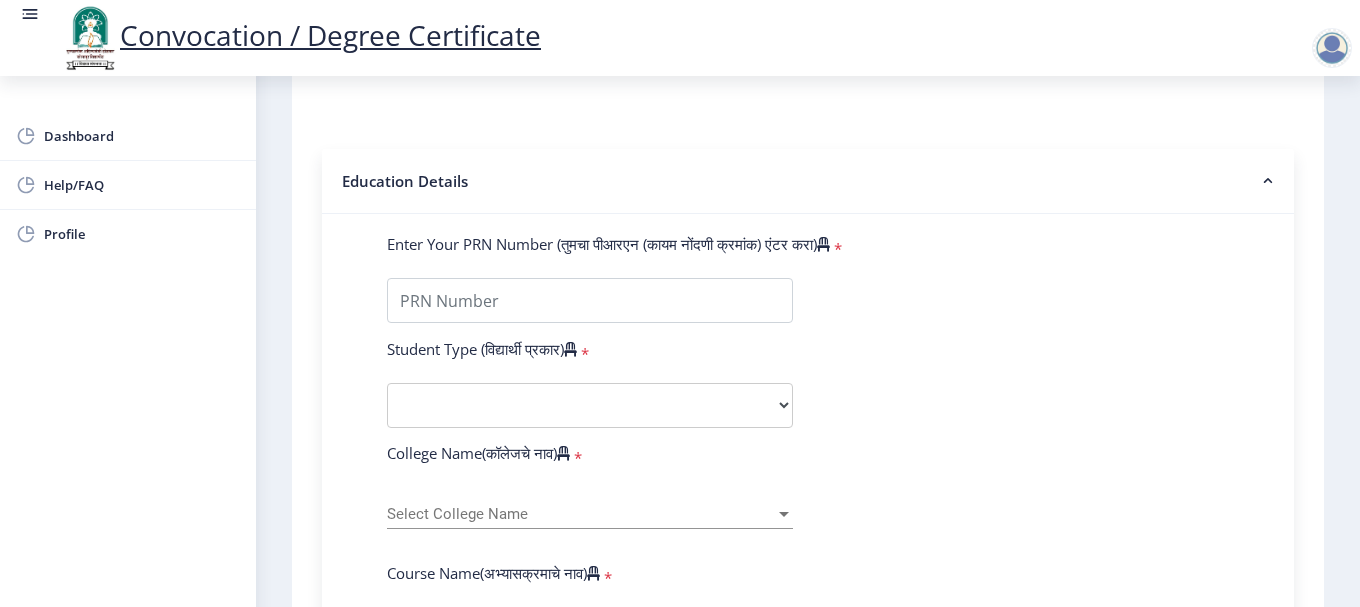 click at bounding box center [784, 514] 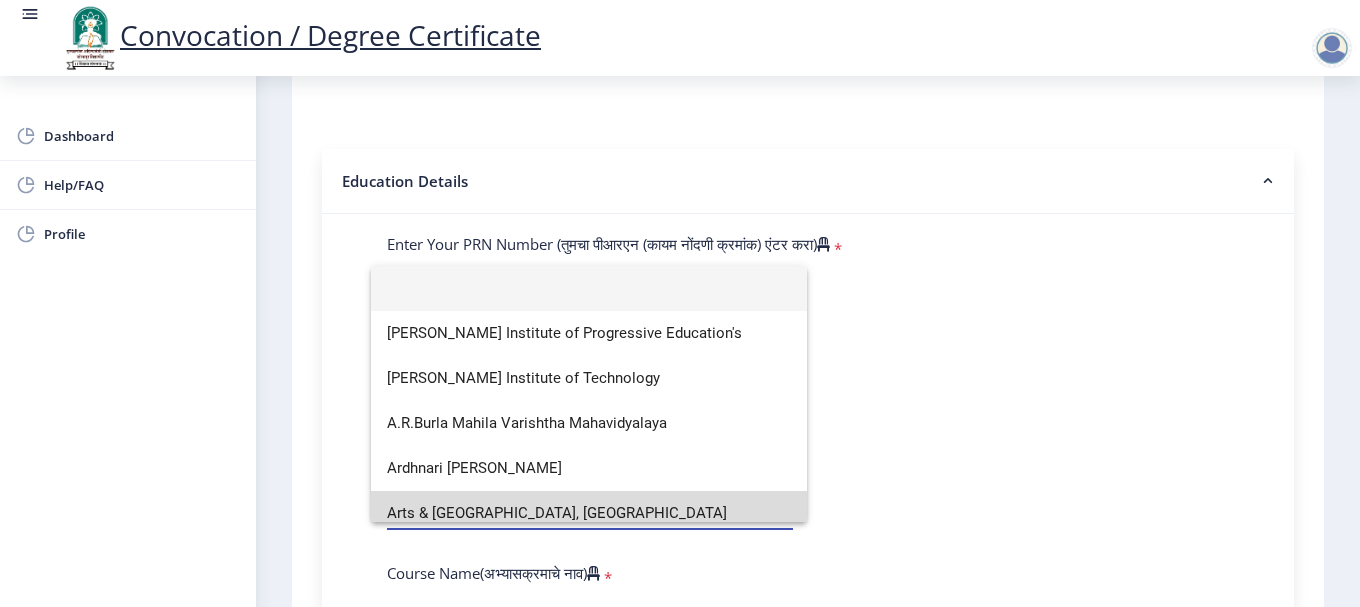 click on "Arts & [GEOGRAPHIC_DATA], [GEOGRAPHIC_DATA]" at bounding box center (589, 513) 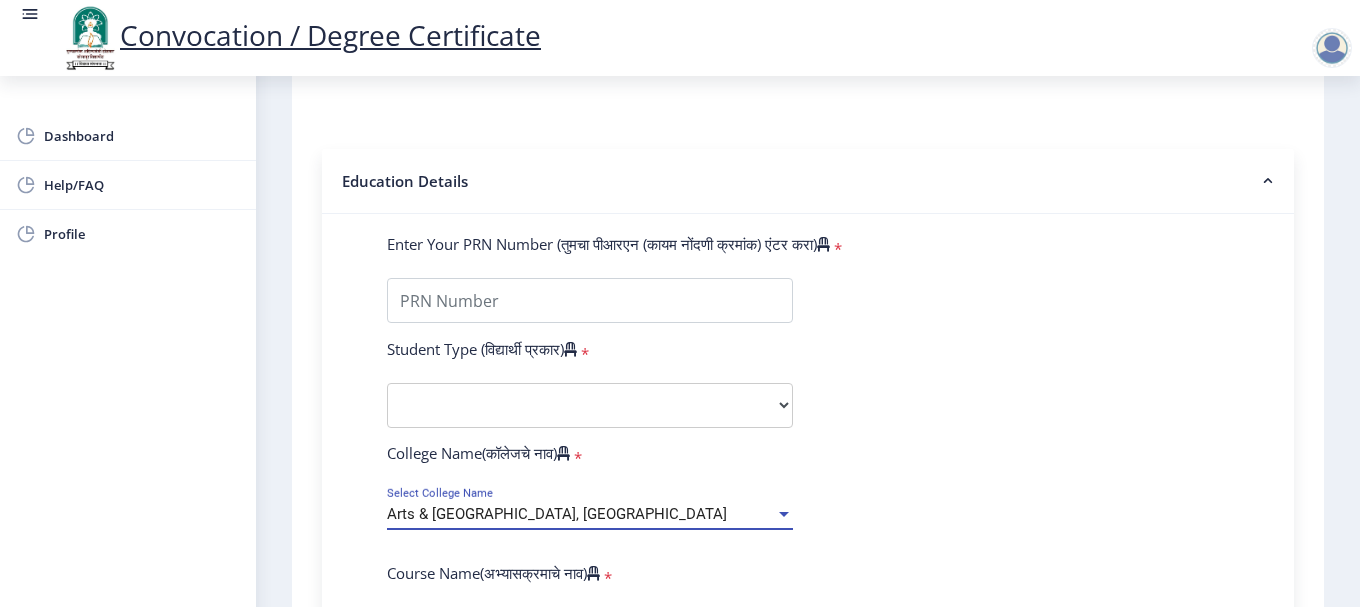 scroll, scrollTop: 14, scrollLeft: 0, axis: vertical 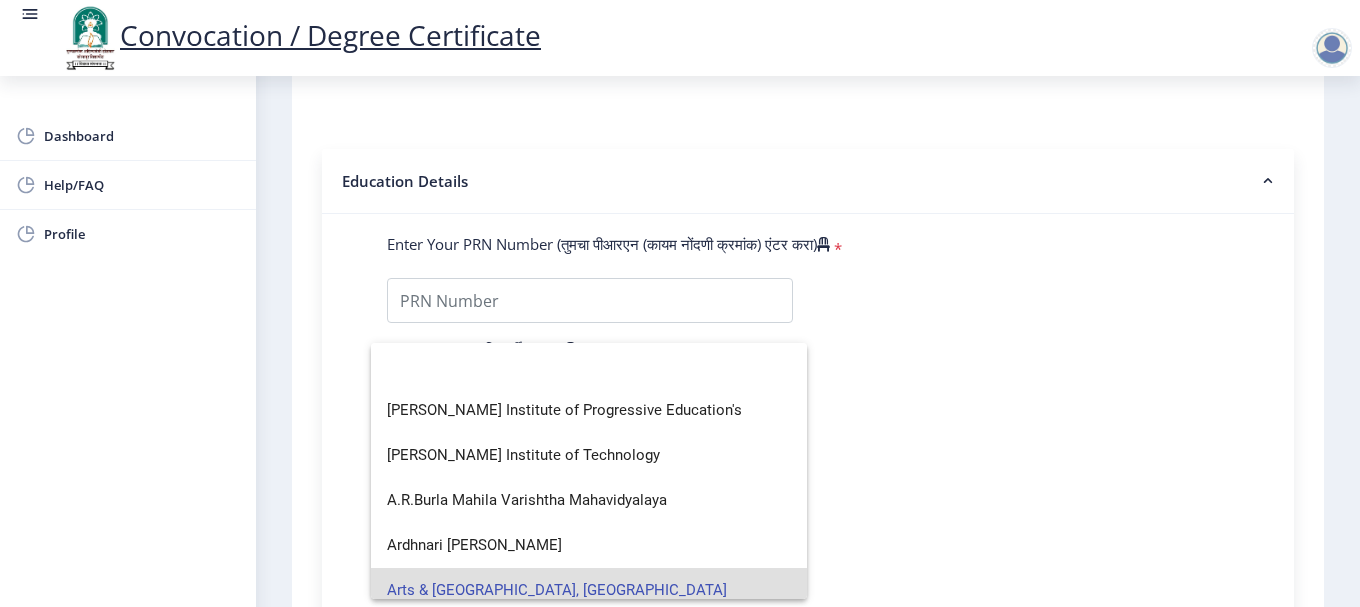 click 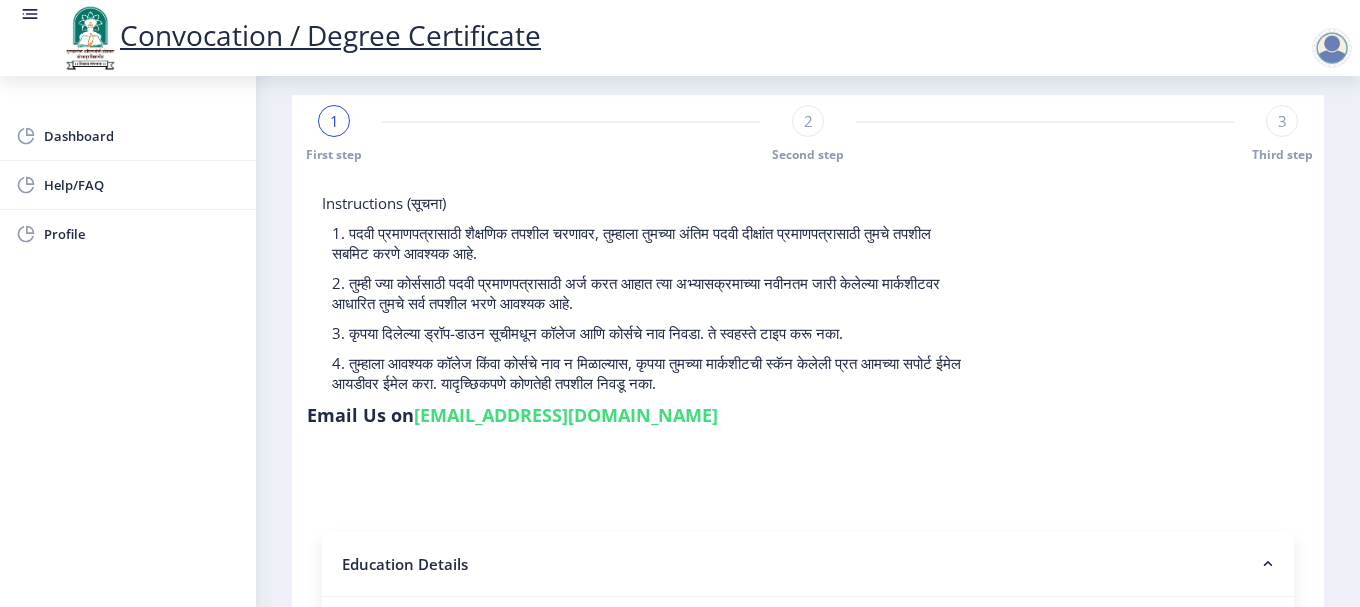 scroll, scrollTop: 0, scrollLeft: 0, axis: both 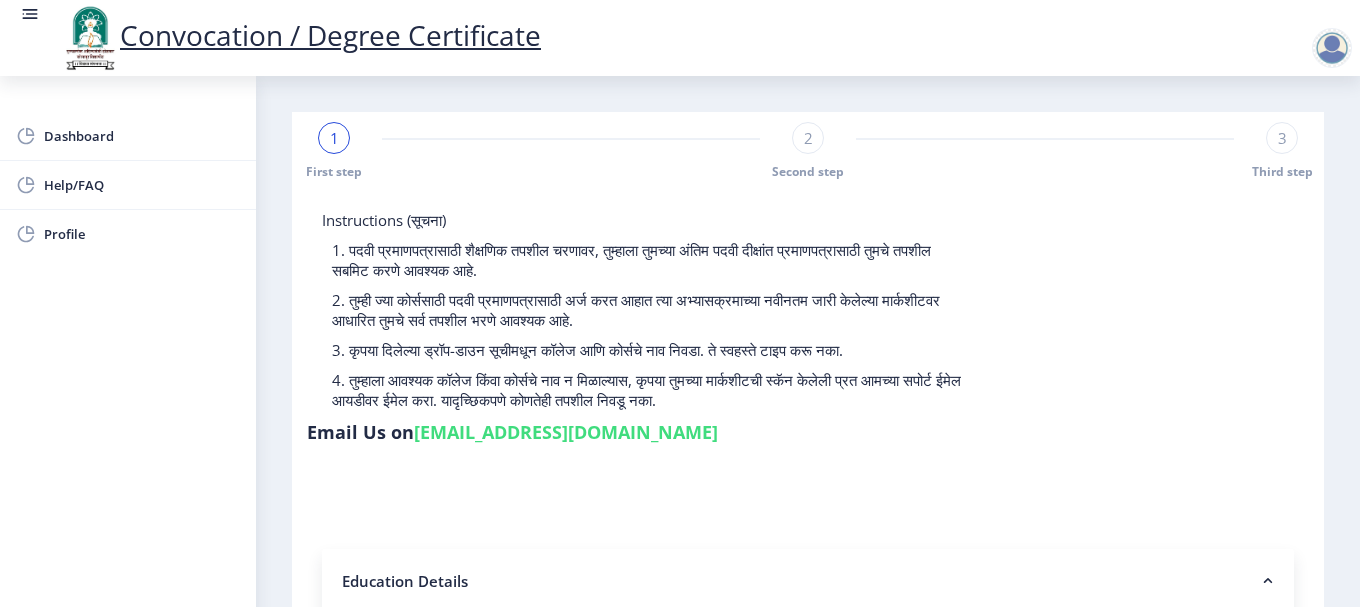 click on "Second step" 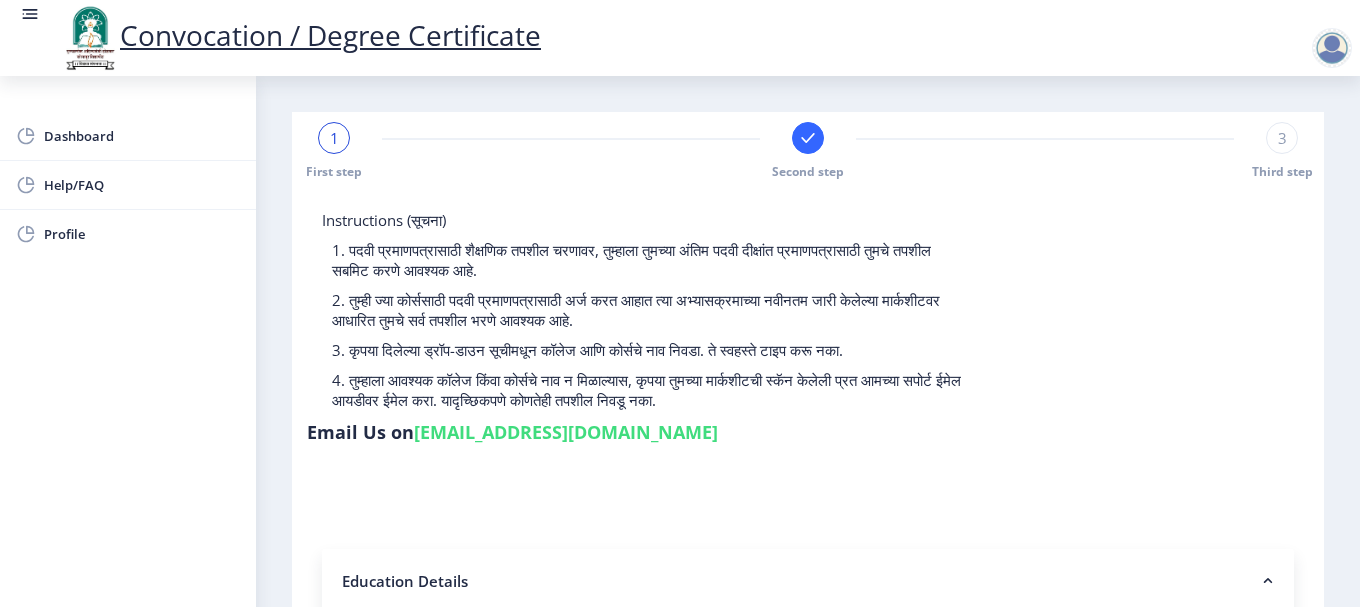 click on "Second step" 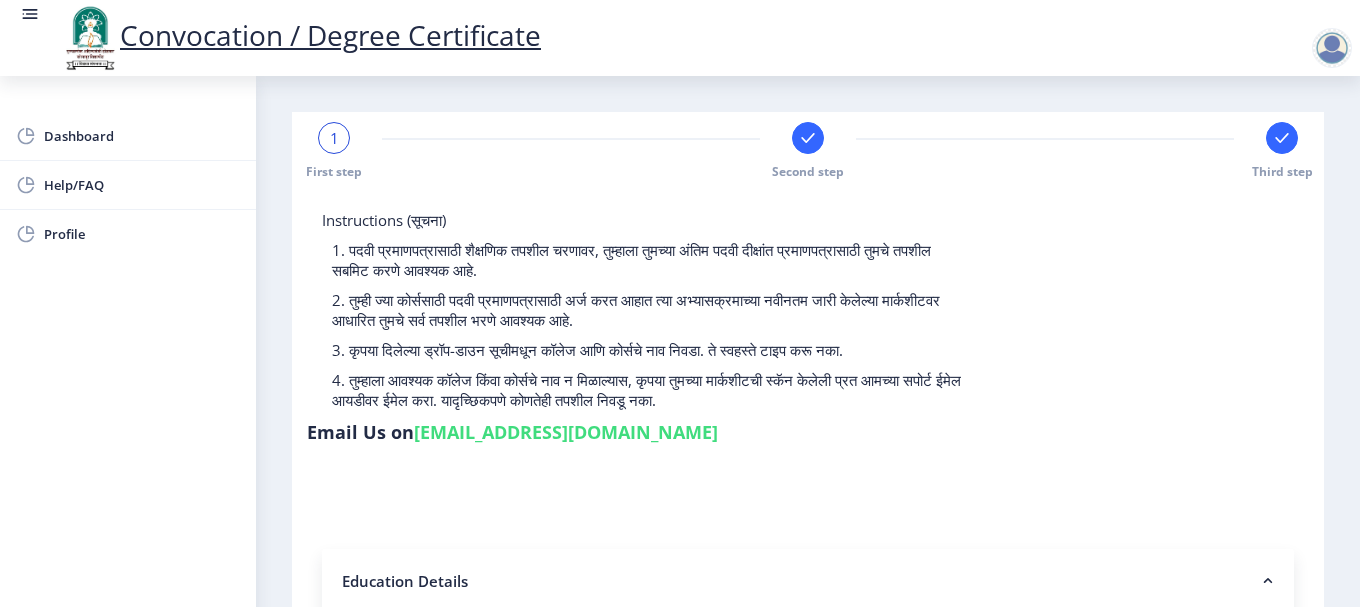 click on "1" 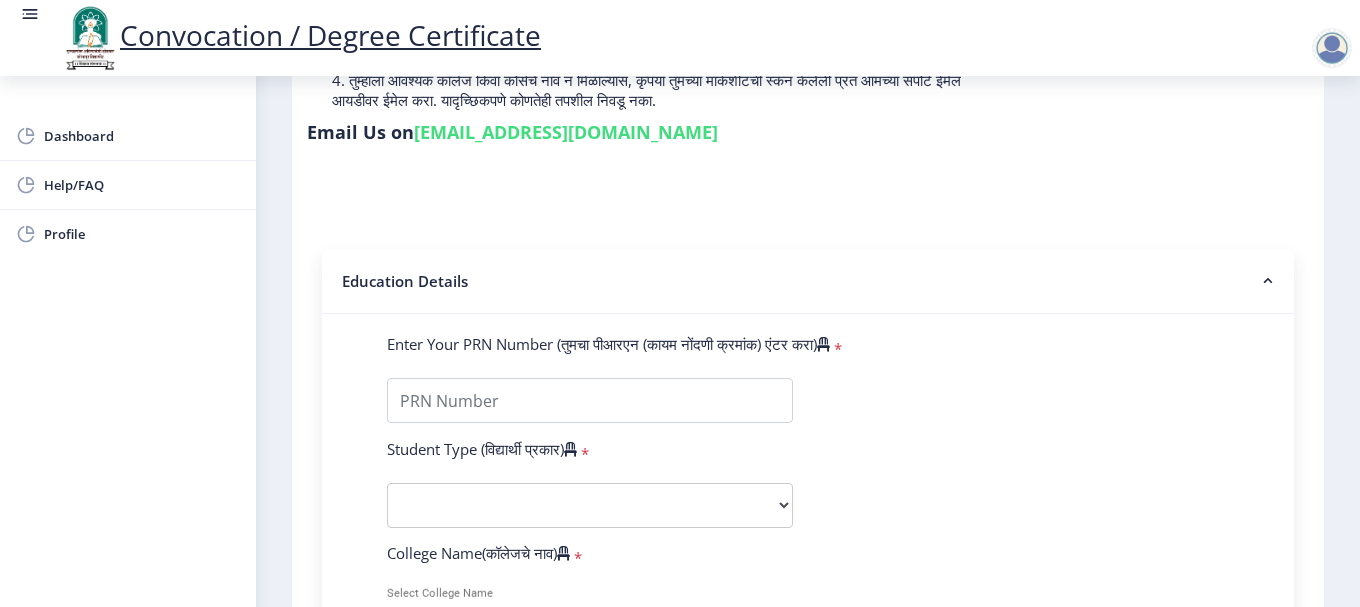 scroll, scrollTop: 0, scrollLeft: 0, axis: both 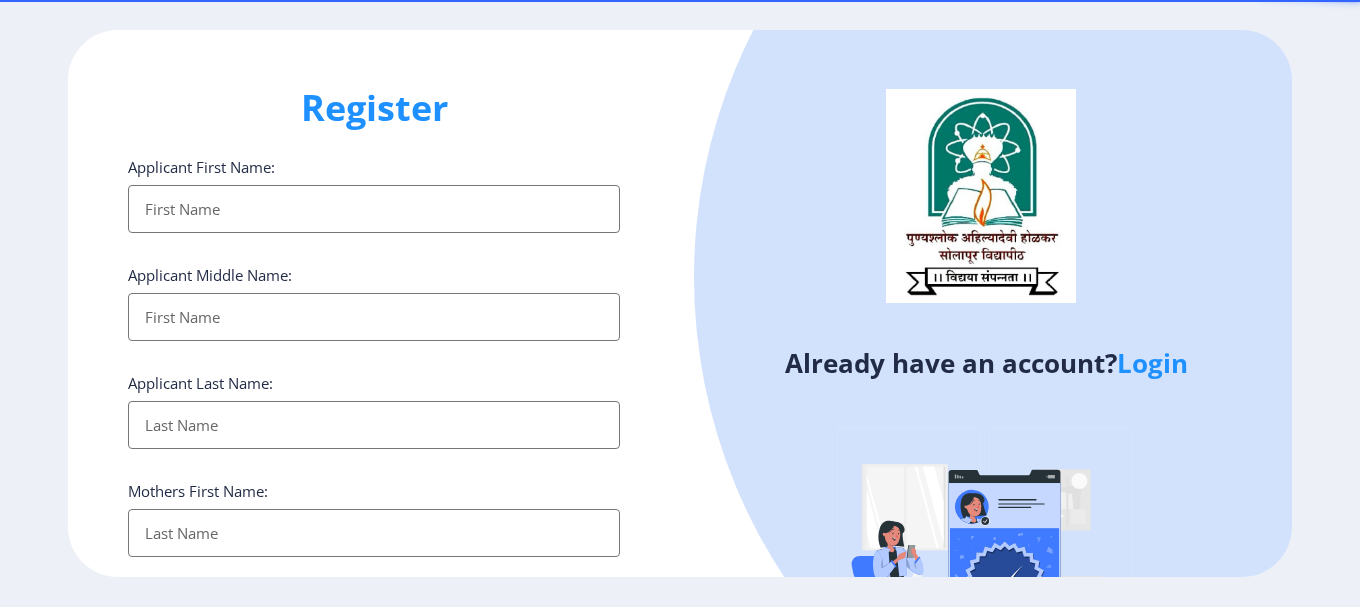 select 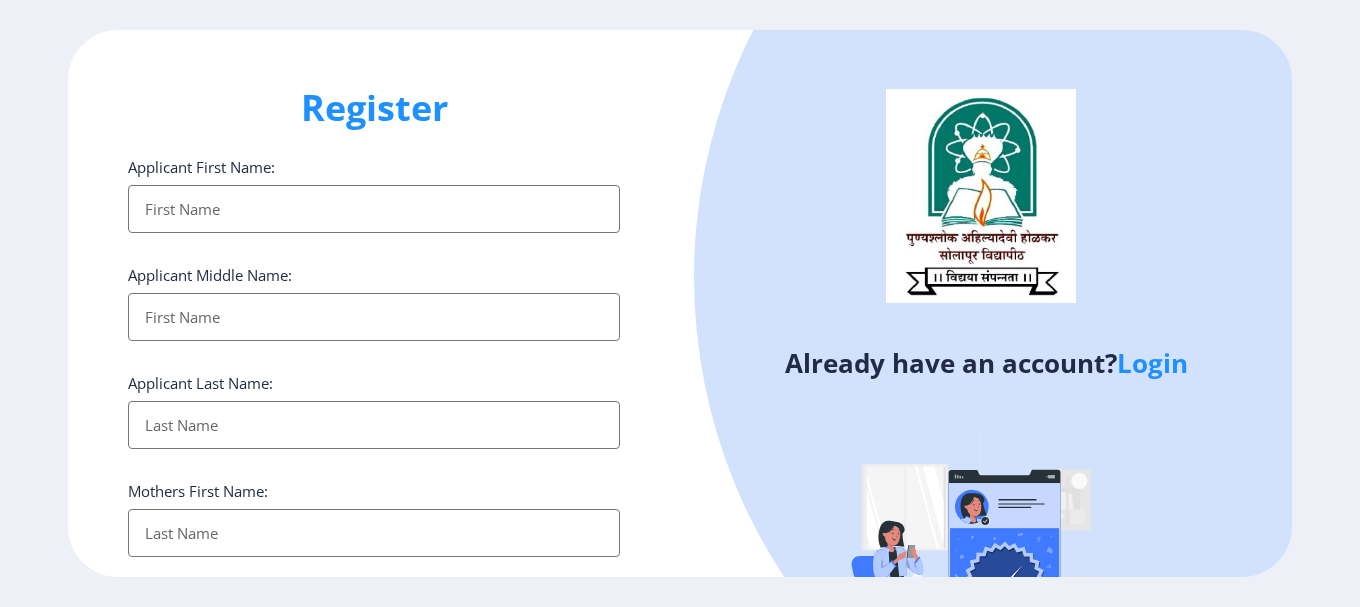 click on "Login" 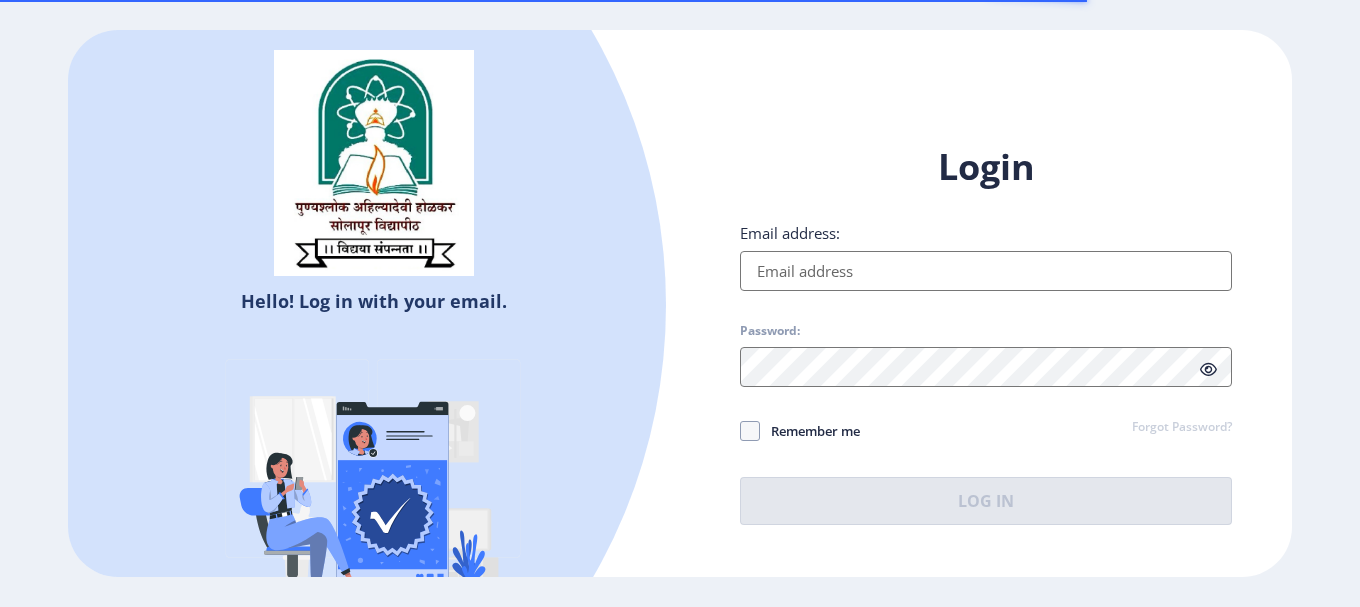 click on "Email address:" at bounding box center [986, 271] 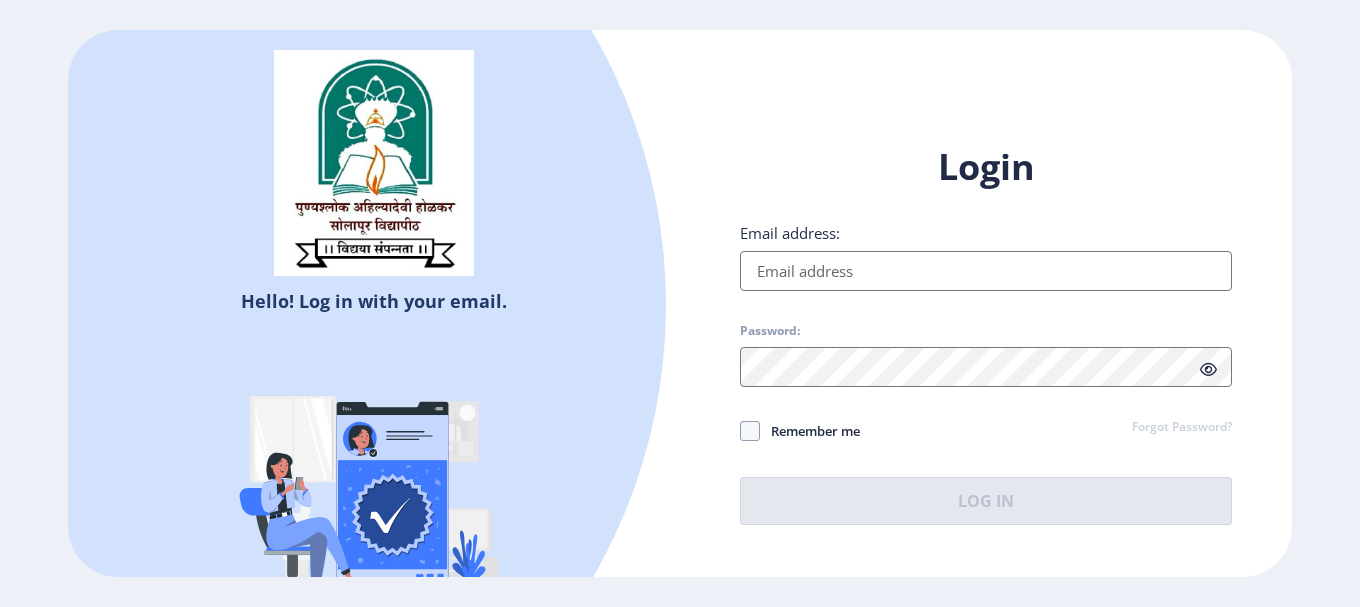 type on "[EMAIL_ADDRESS][DOMAIN_NAME]" 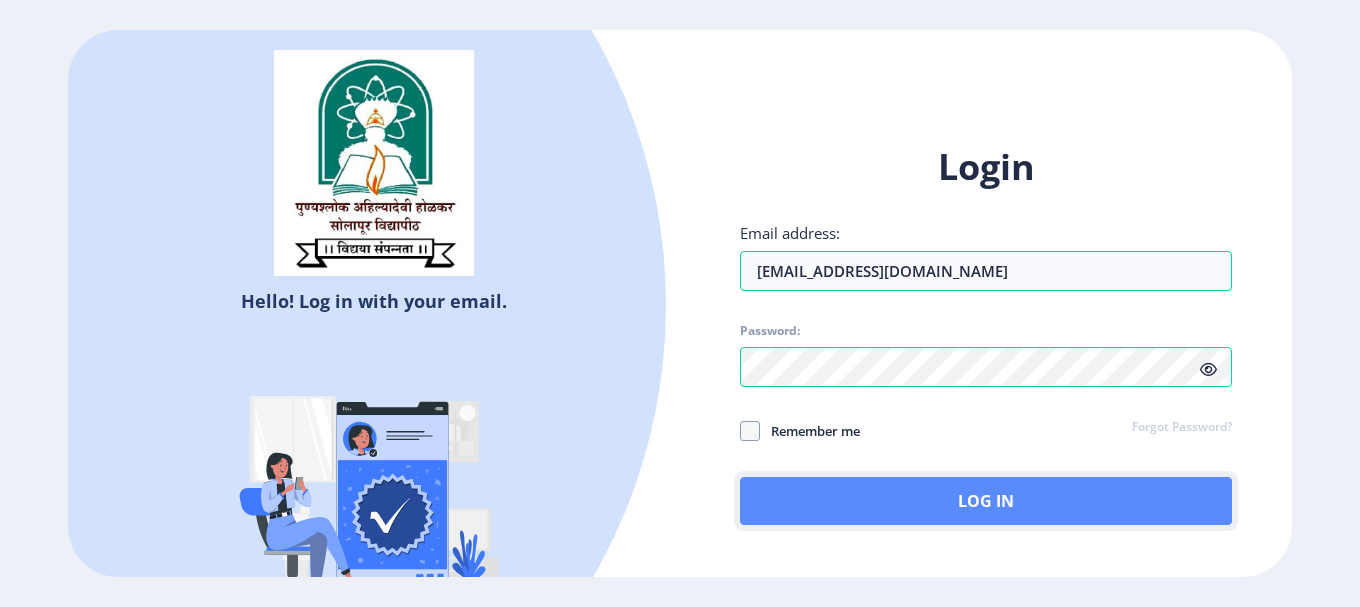 click on "Log In" 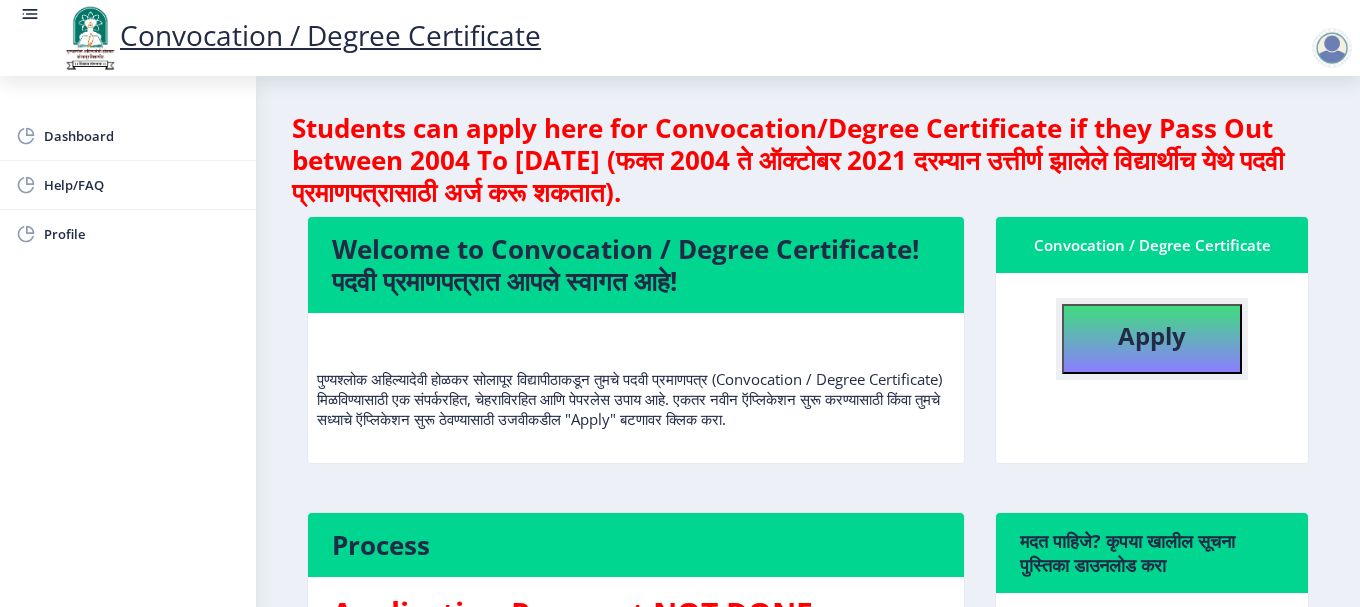 click on "Apply" 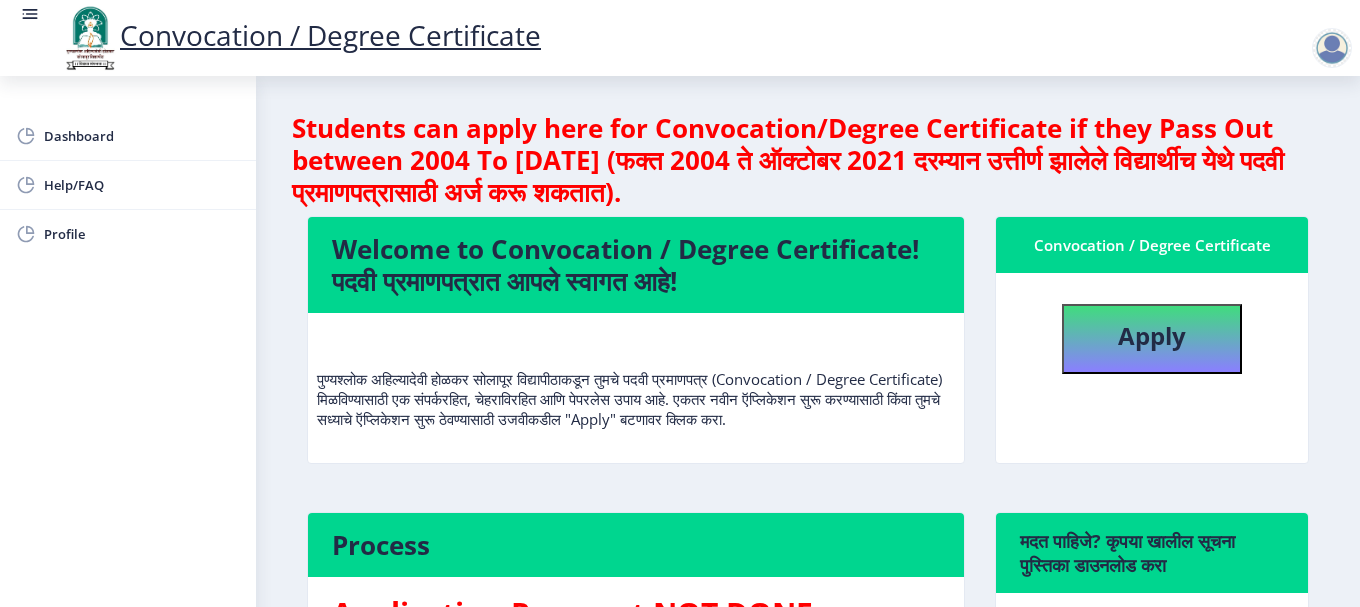 select 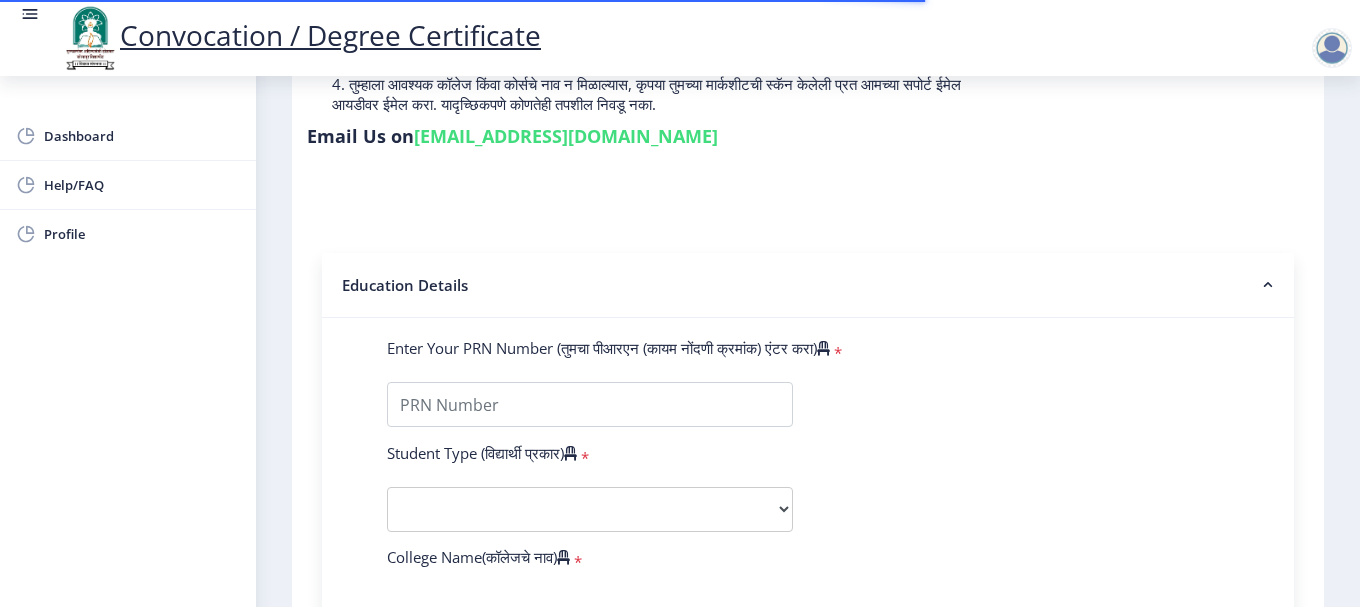 scroll, scrollTop: 300, scrollLeft: 0, axis: vertical 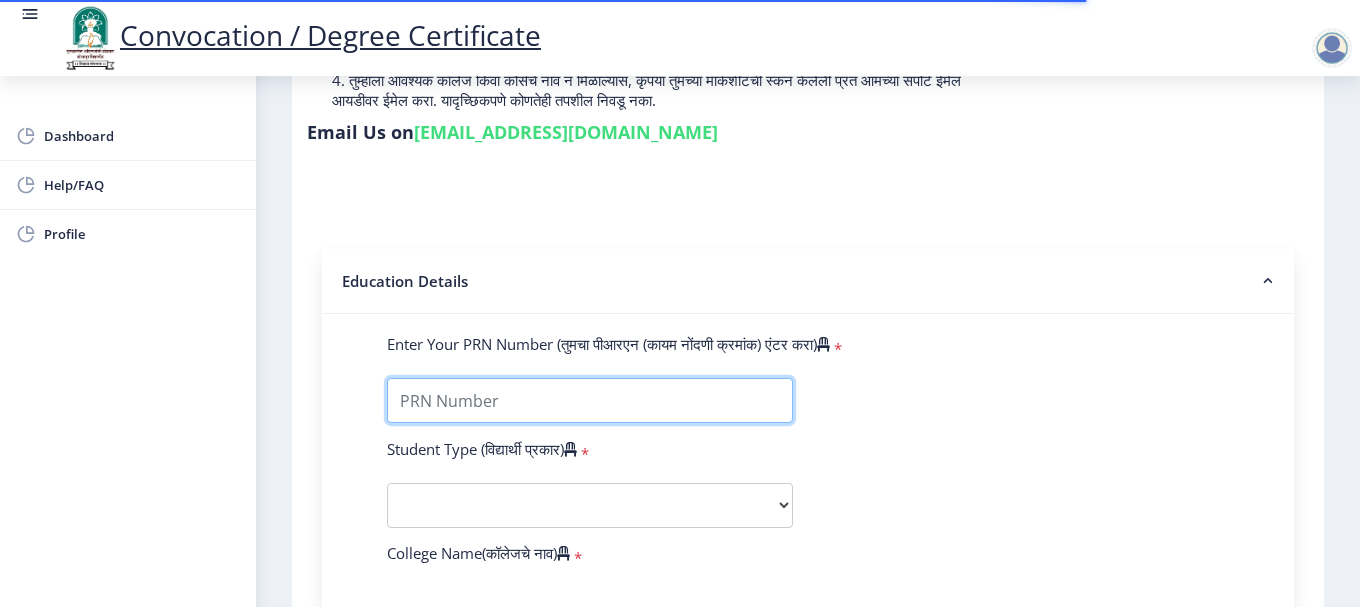 click on "Enter Your PRN Number (तुमचा पीआरएन (कायम नोंदणी क्रमांक) एंटर करा)" at bounding box center [590, 400] 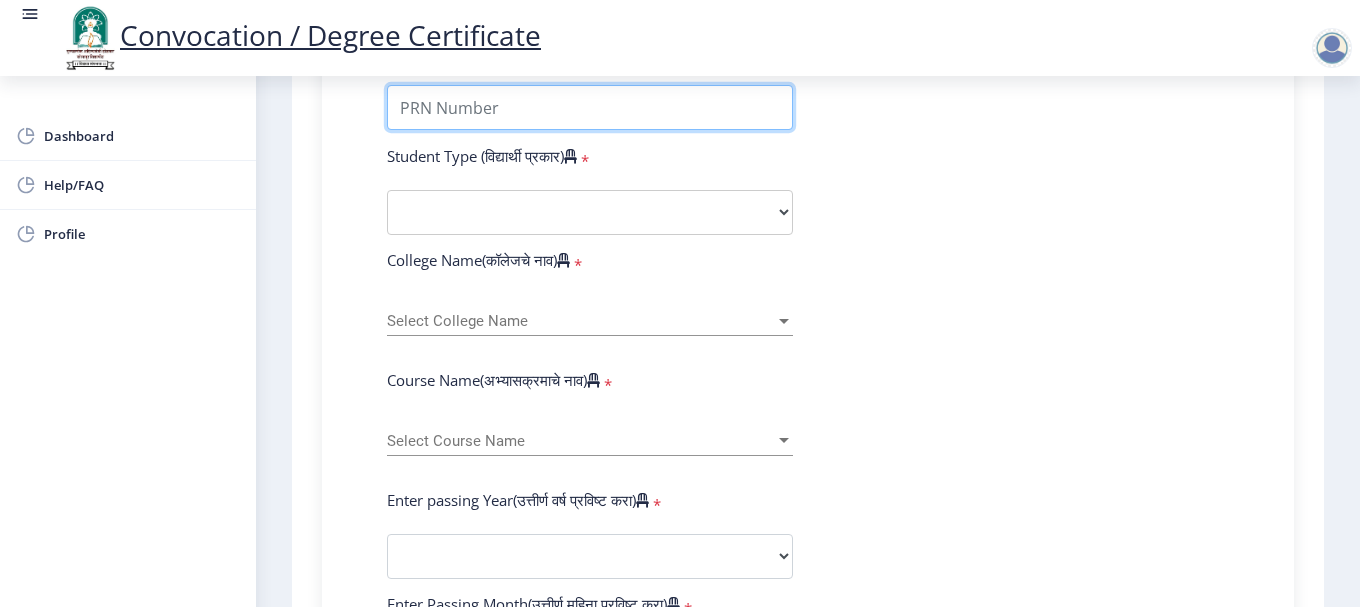 scroll, scrollTop: 600, scrollLeft: 0, axis: vertical 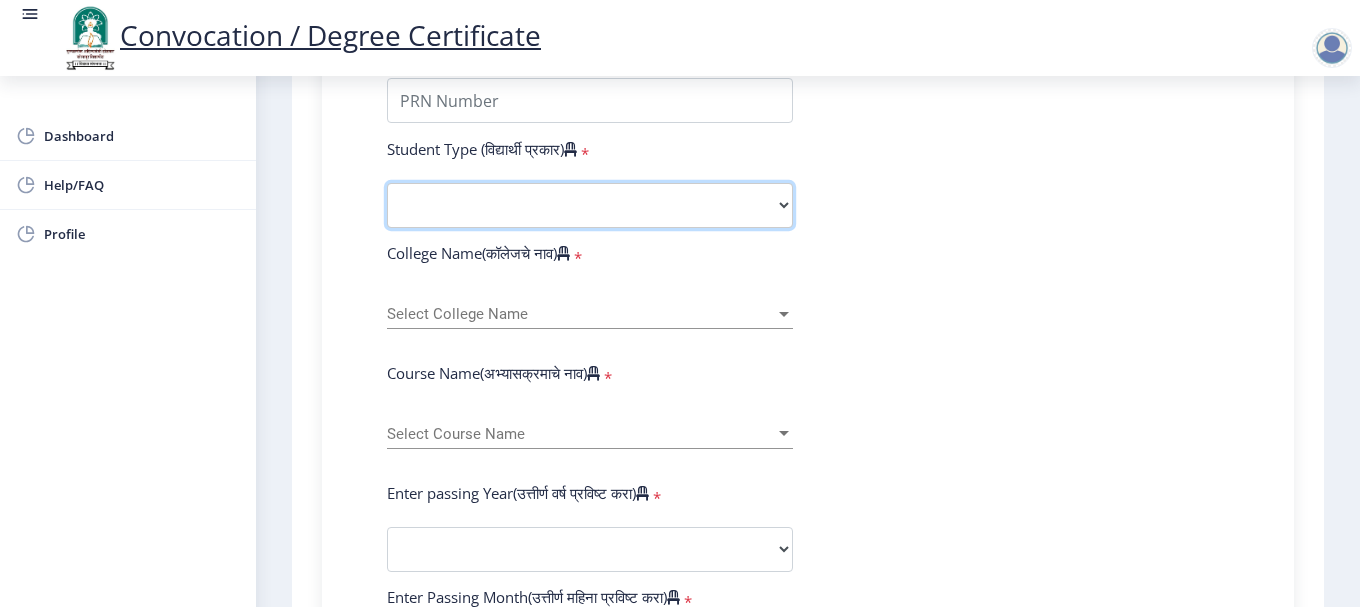 click on "Select Student Type Regular External" at bounding box center (590, 205) 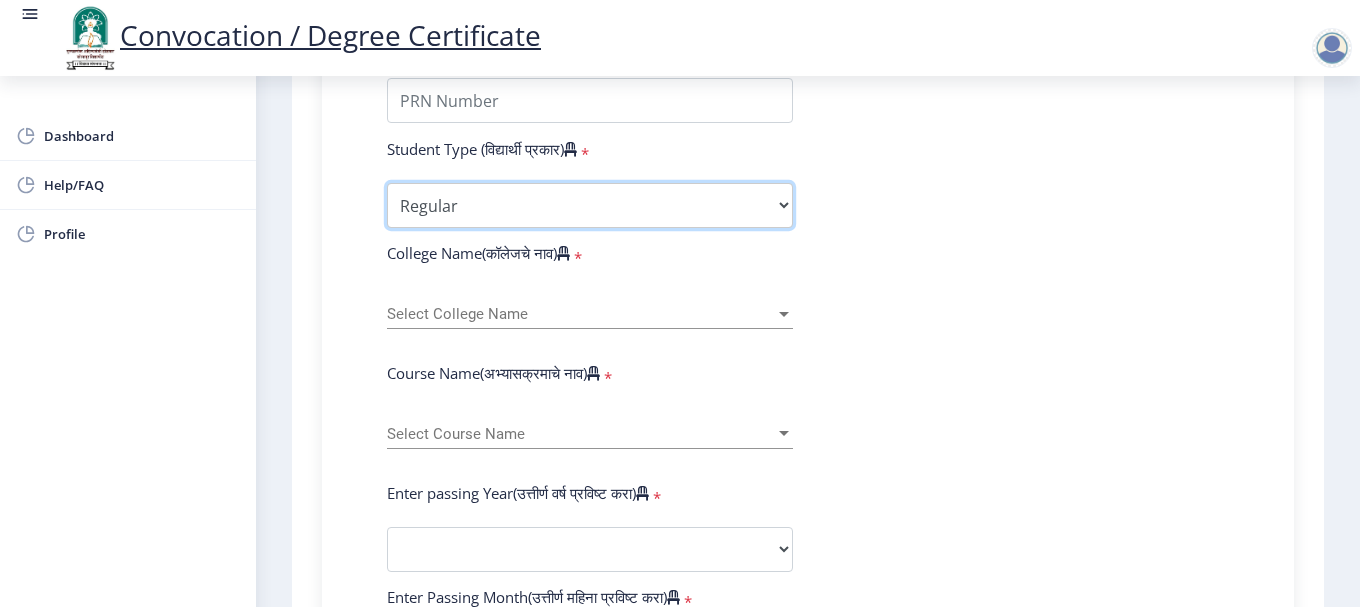 click on "Select Student Type Regular External" at bounding box center [590, 205] 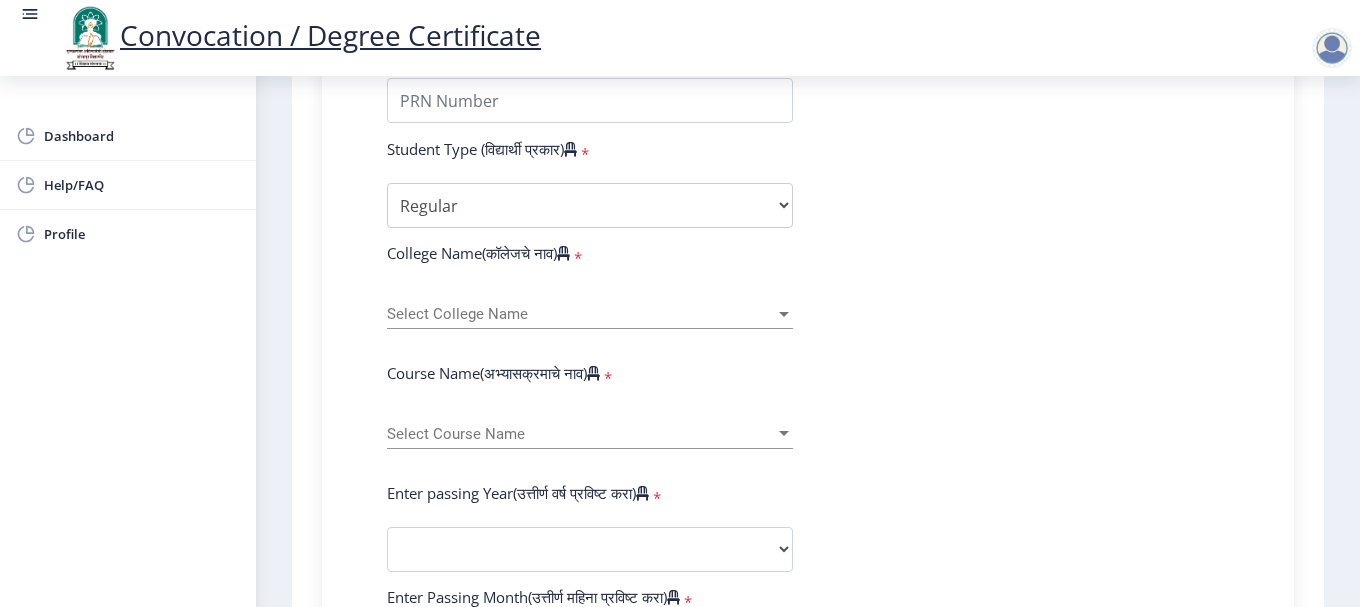 click on "Select College Name Select College Name" 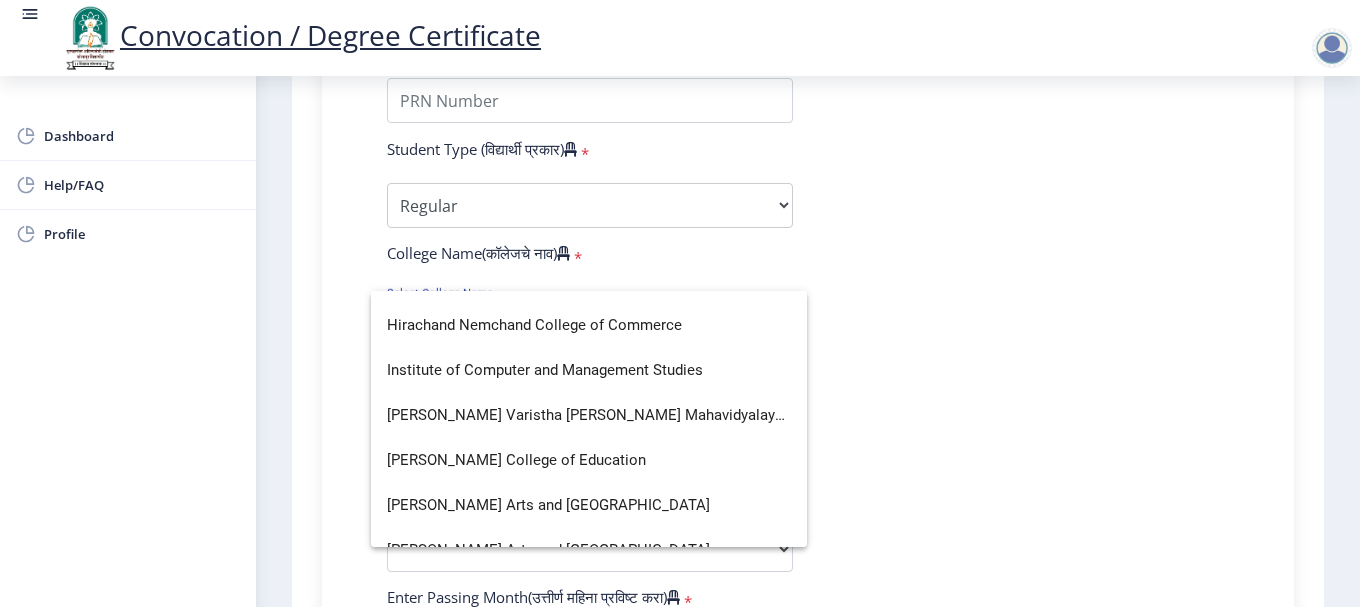 scroll, scrollTop: 2400, scrollLeft: 0, axis: vertical 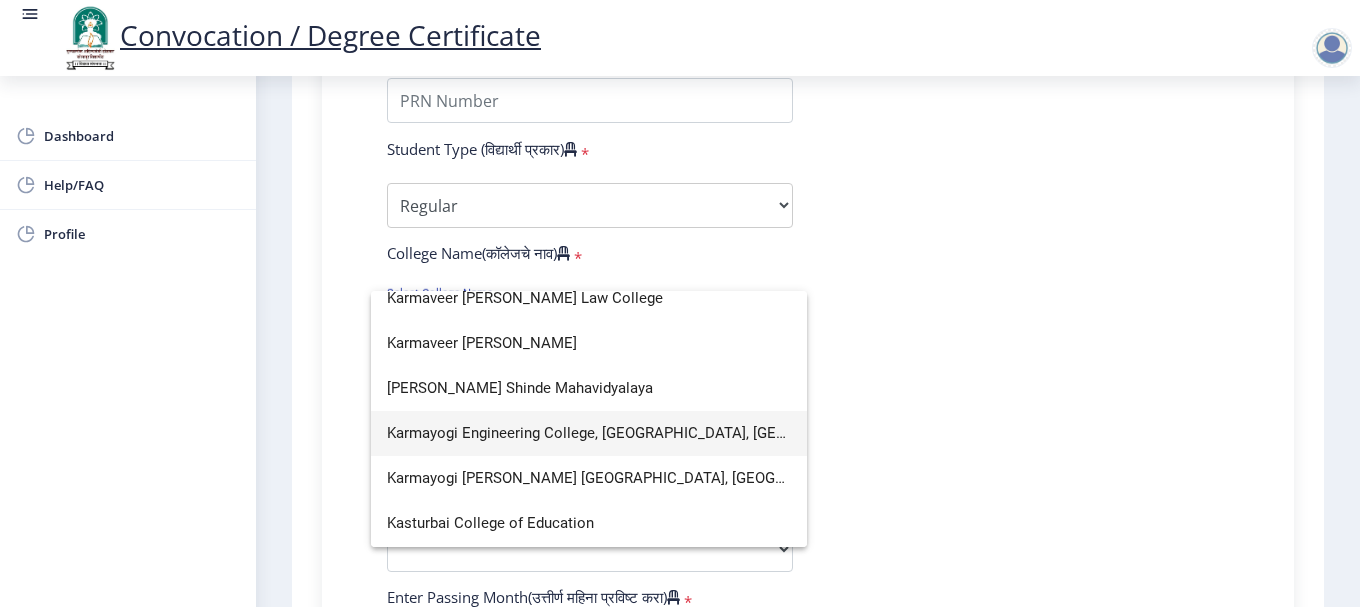 type on "s" 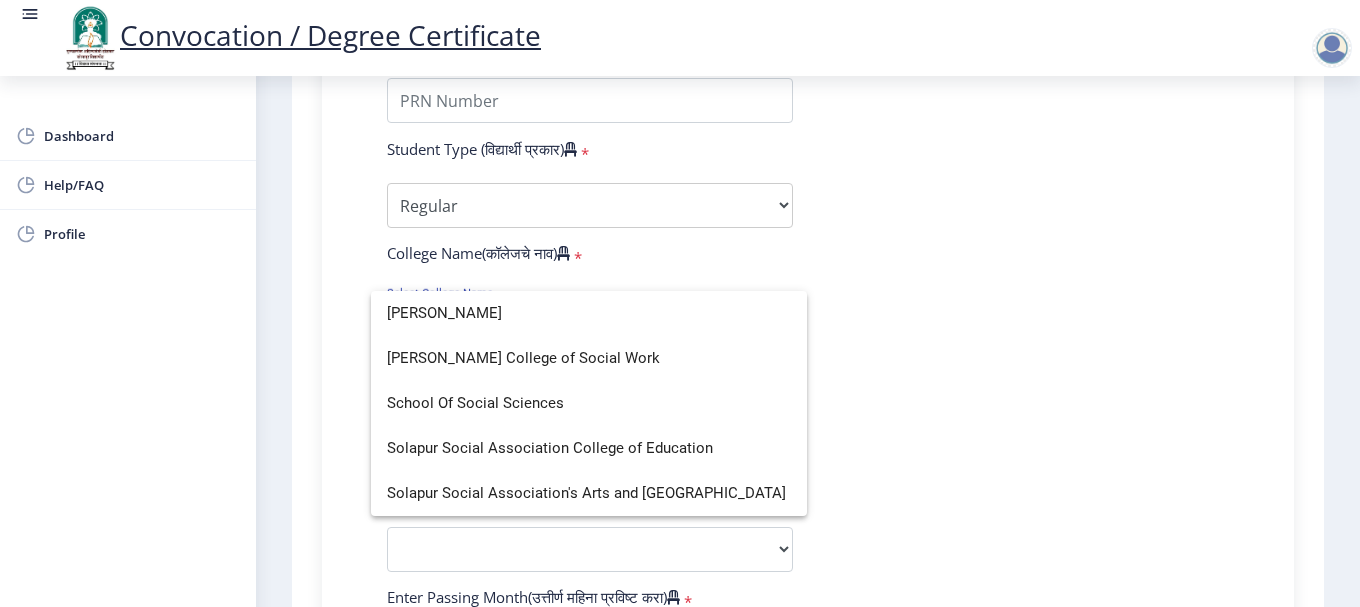 scroll, scrollTop: 0, scrollLeft: 0, axis: both 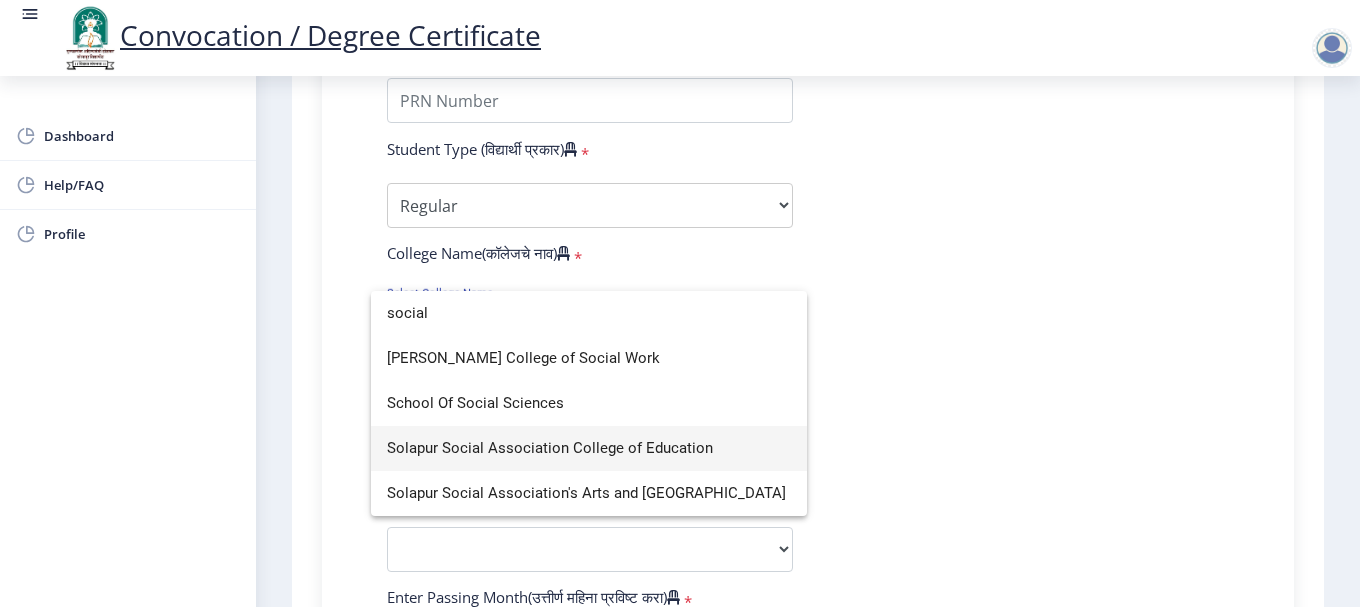 type on "social" 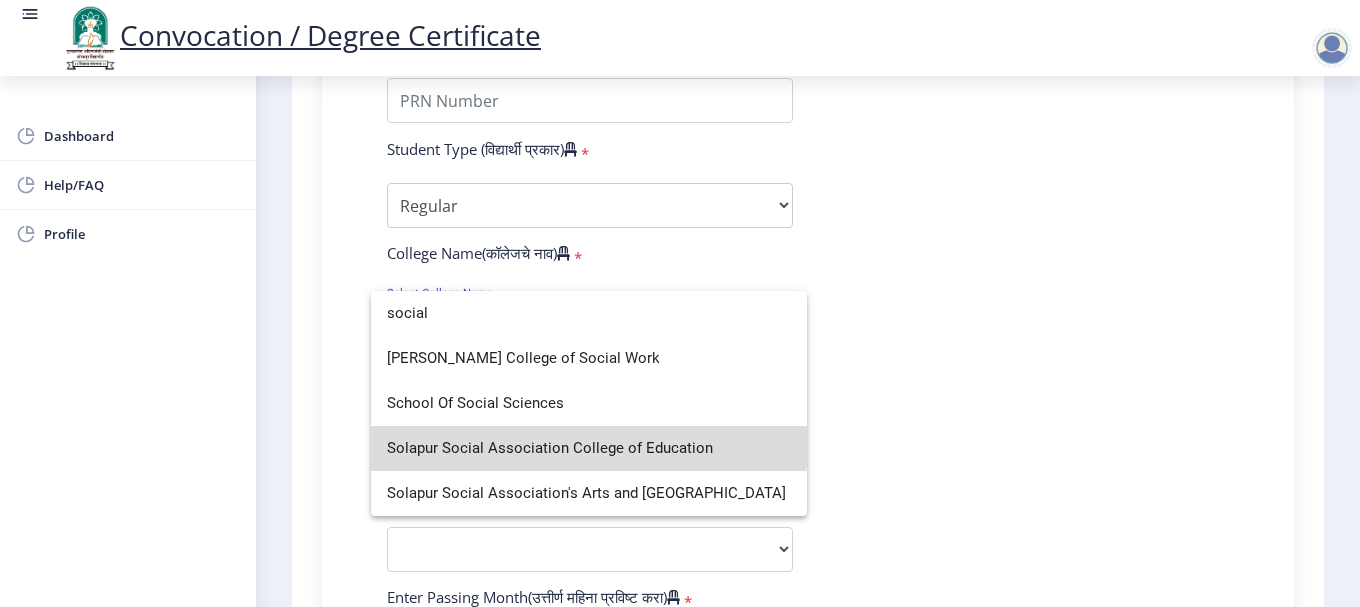 click on "Solapur Social Association College of Education" at bounding box center (589, 448) 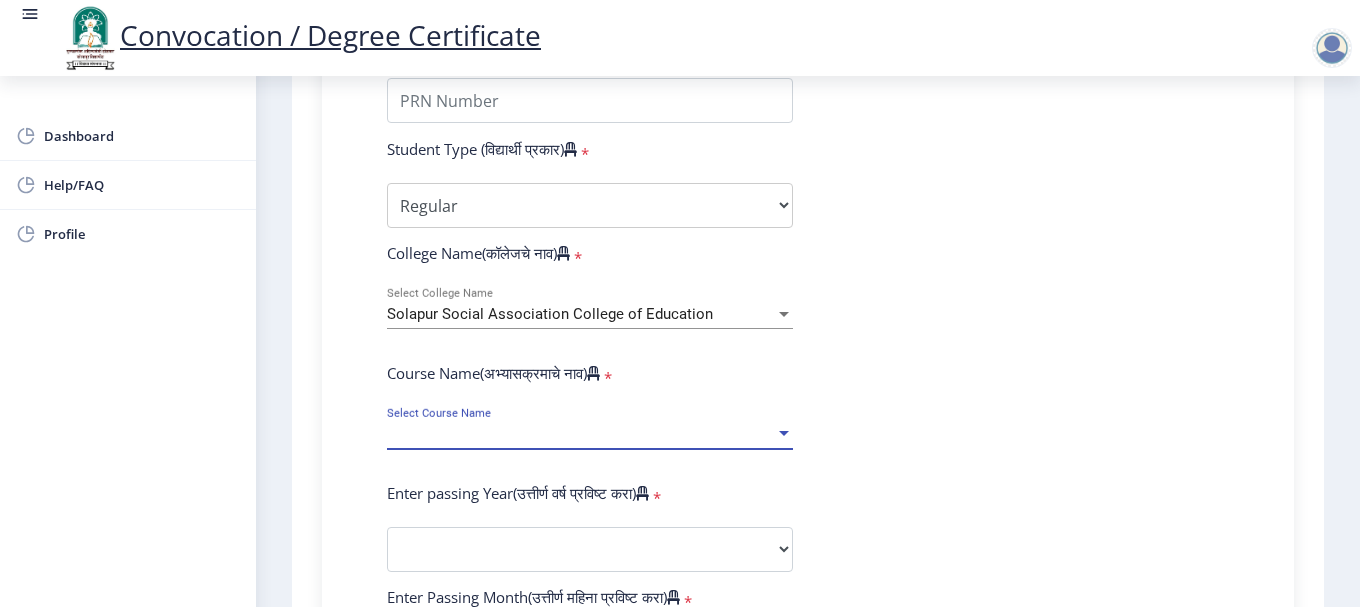 click on "Select Course Name" at bounding box center (581, 434) 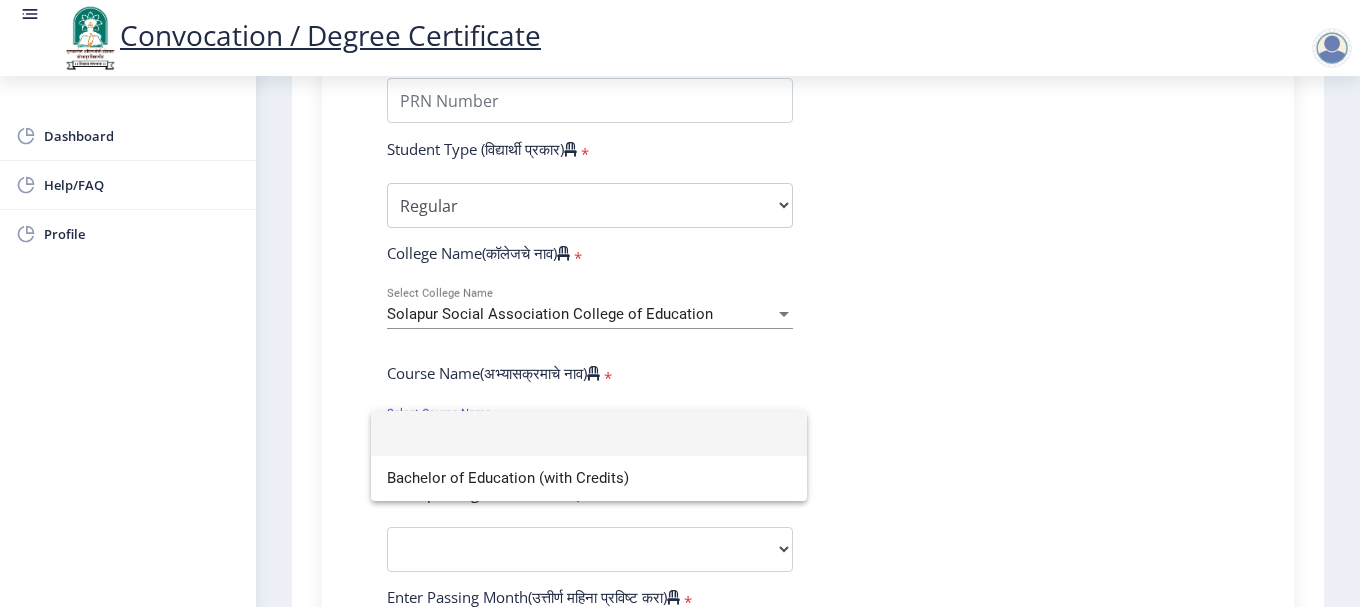 click 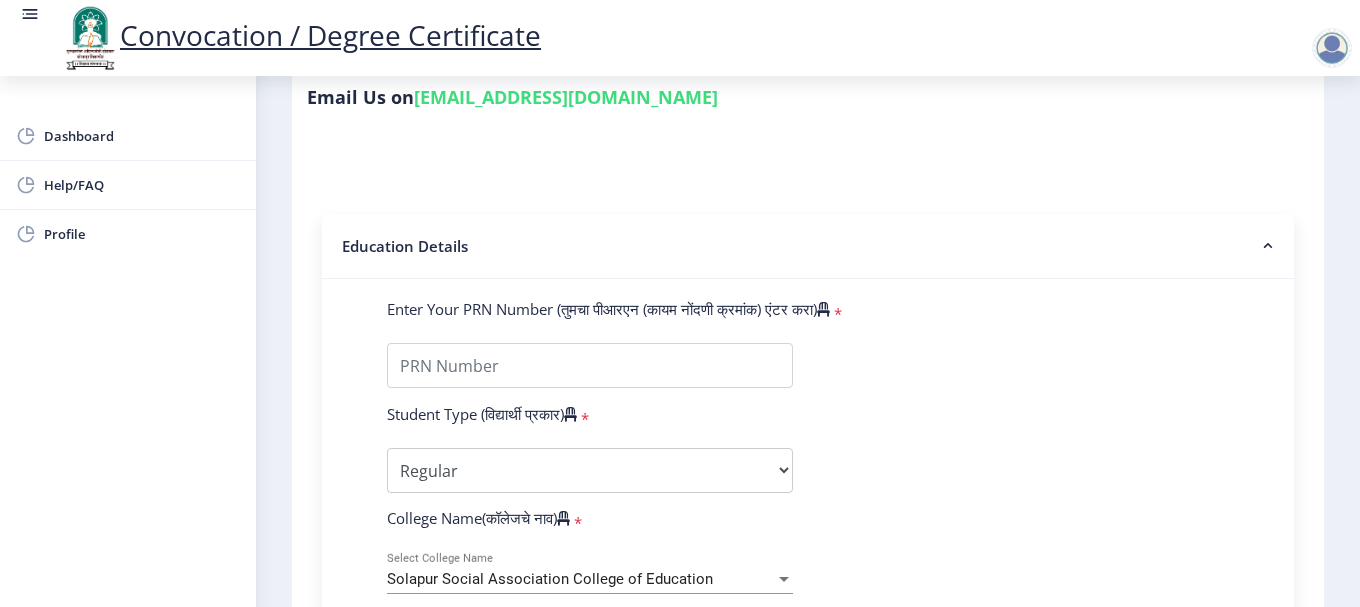 scroll, scrollTop: 343, scrollLeft: 0, axis: vertical 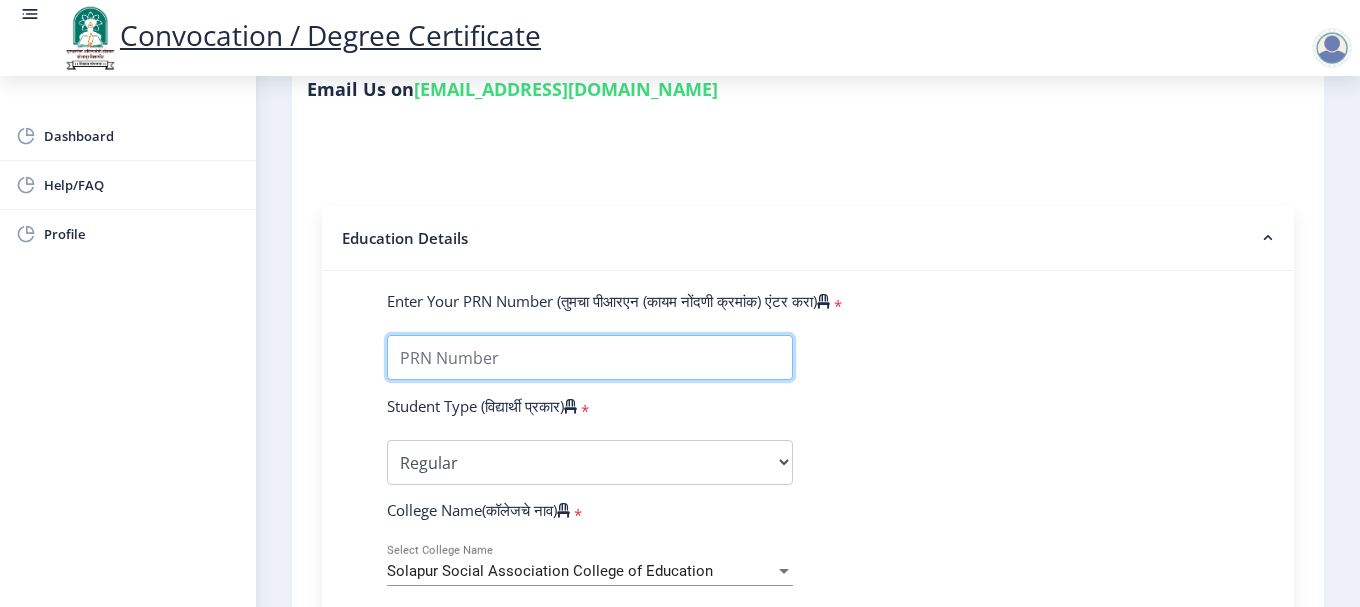 click on "Enter Your PRN Number (तुमचा पीआरएन (कायम नोंदणी क्रमांक) एंटर करा)" at bounding box center (590, 357) 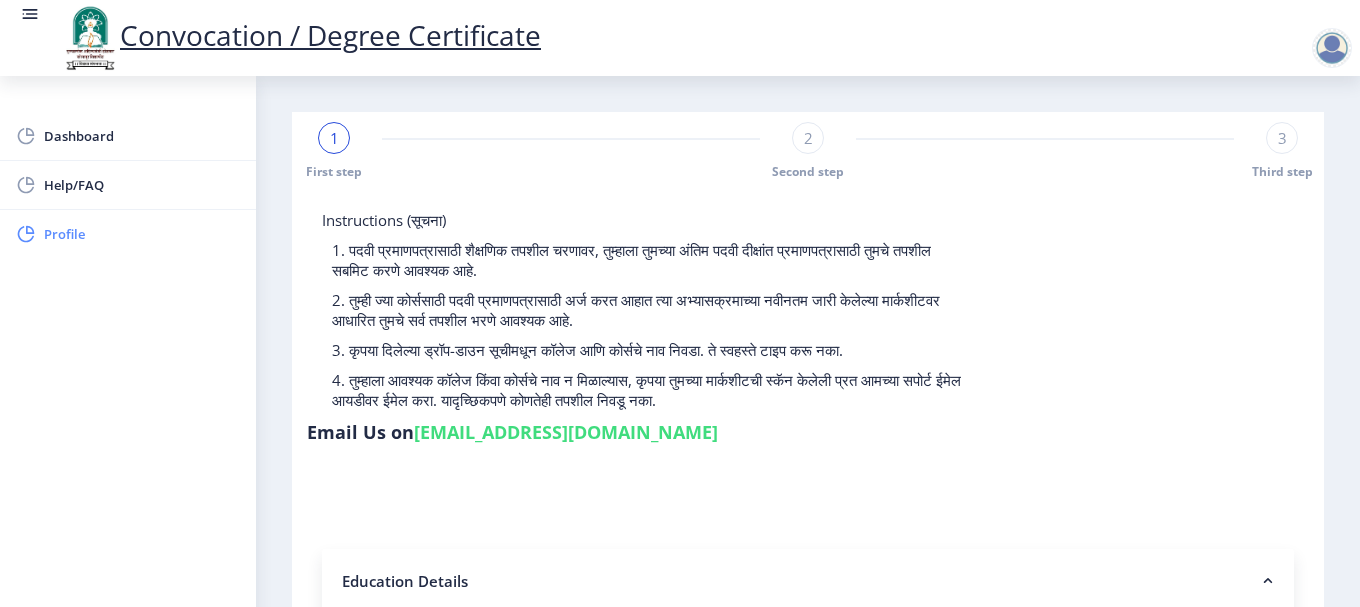 click on "Profile" 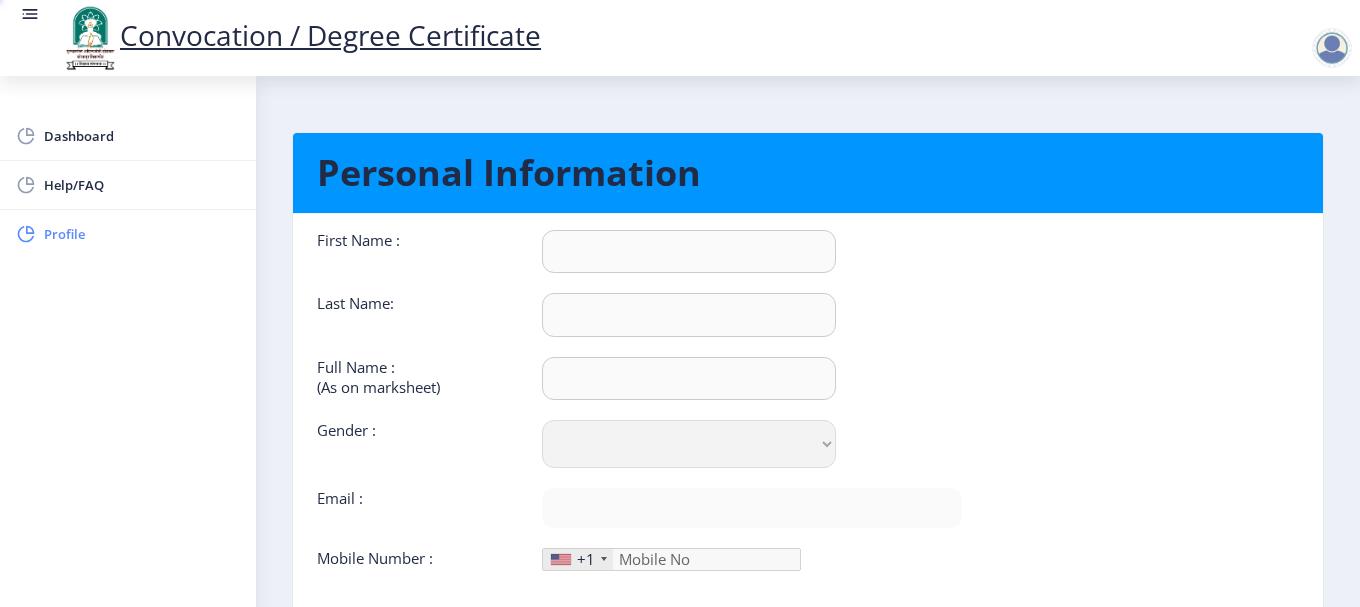type on "[PERSON_NAME]" 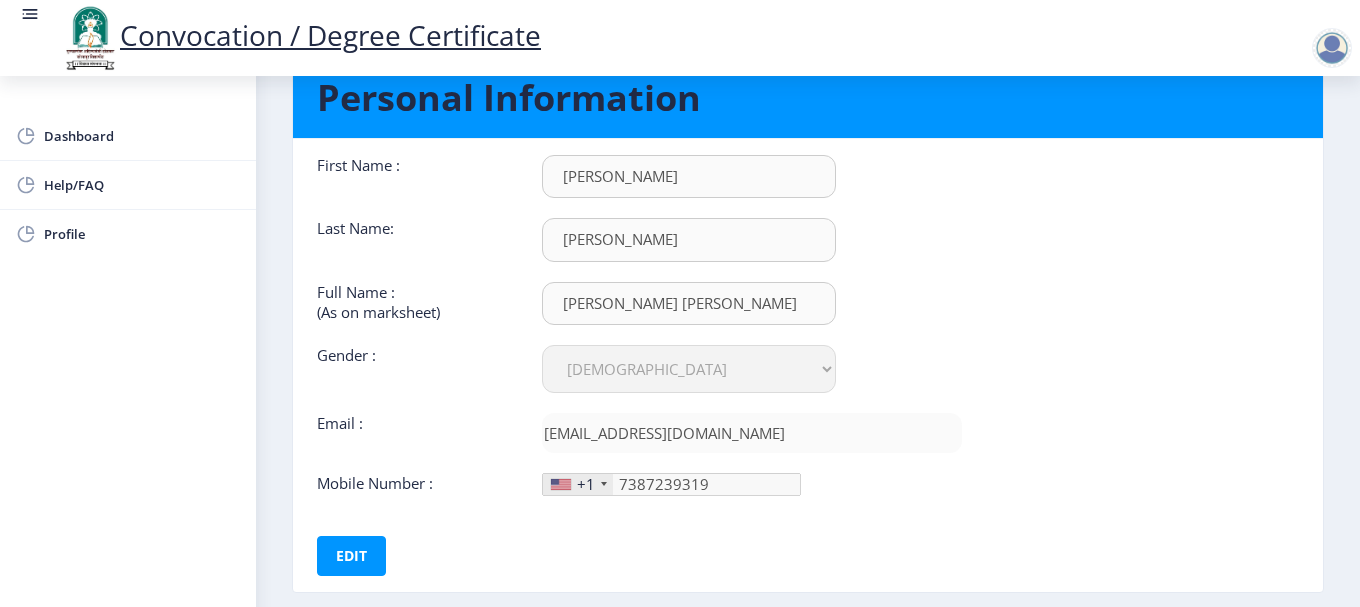 scroll, scrollTop: 0, scrollLeft: 0, axis: both 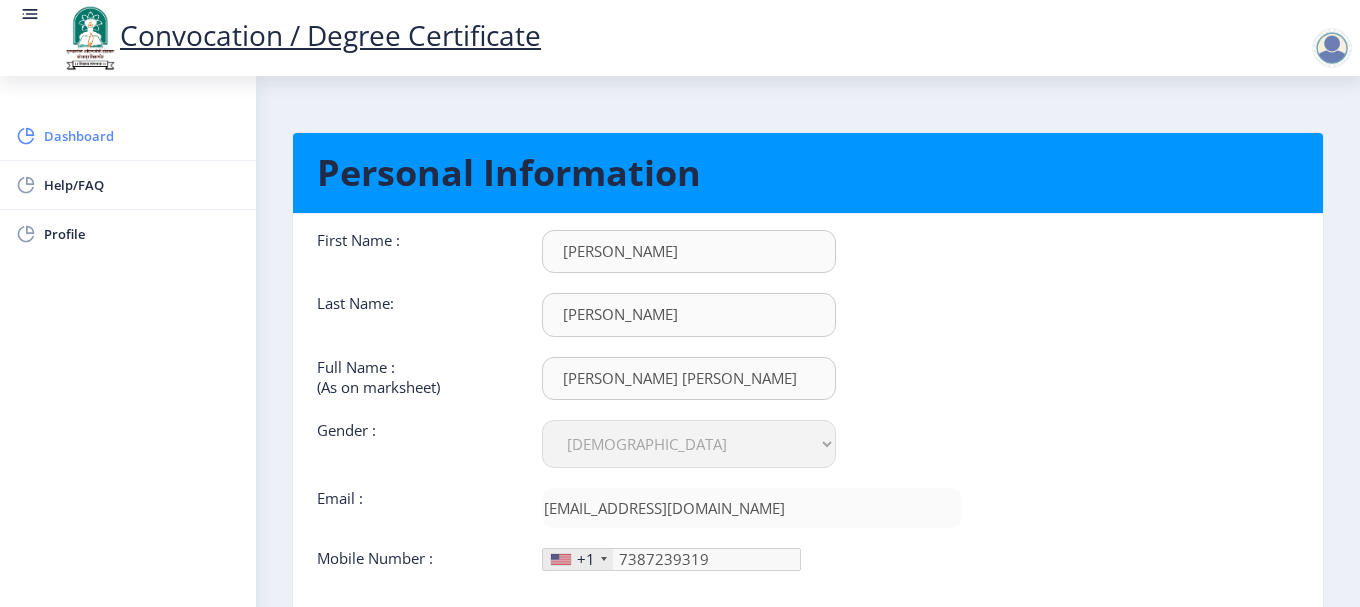 click on "Dashboard" 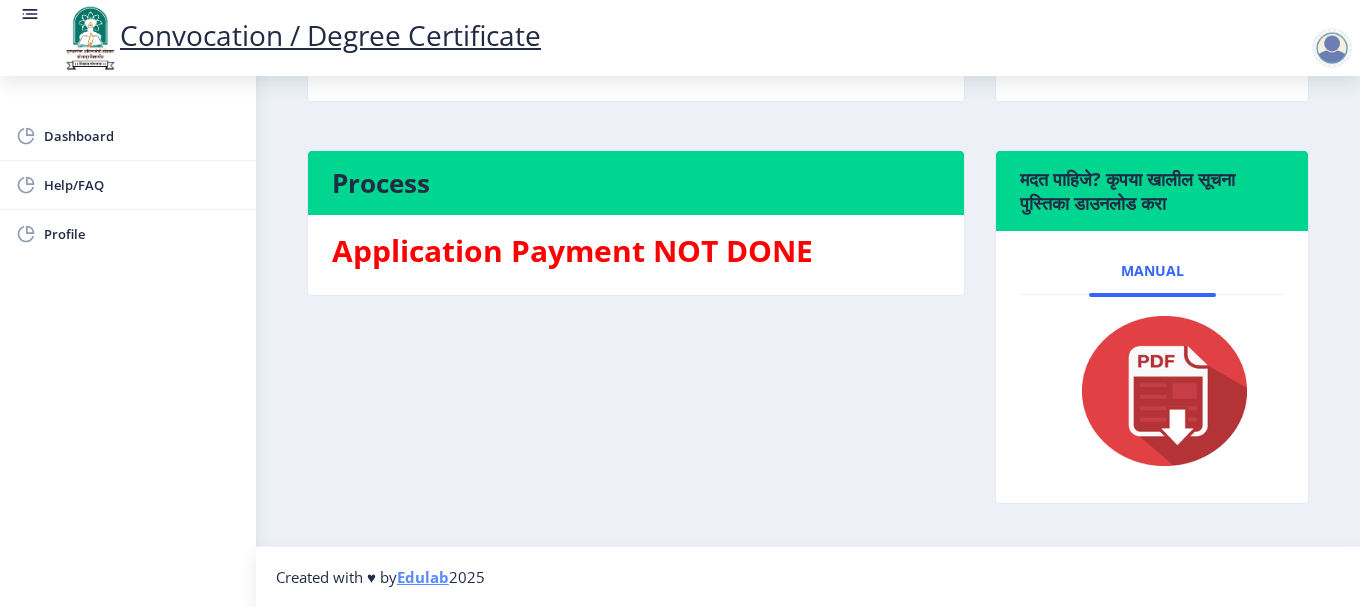 scroll, scrollTop: 0, scrollLeft: 0, axis: both 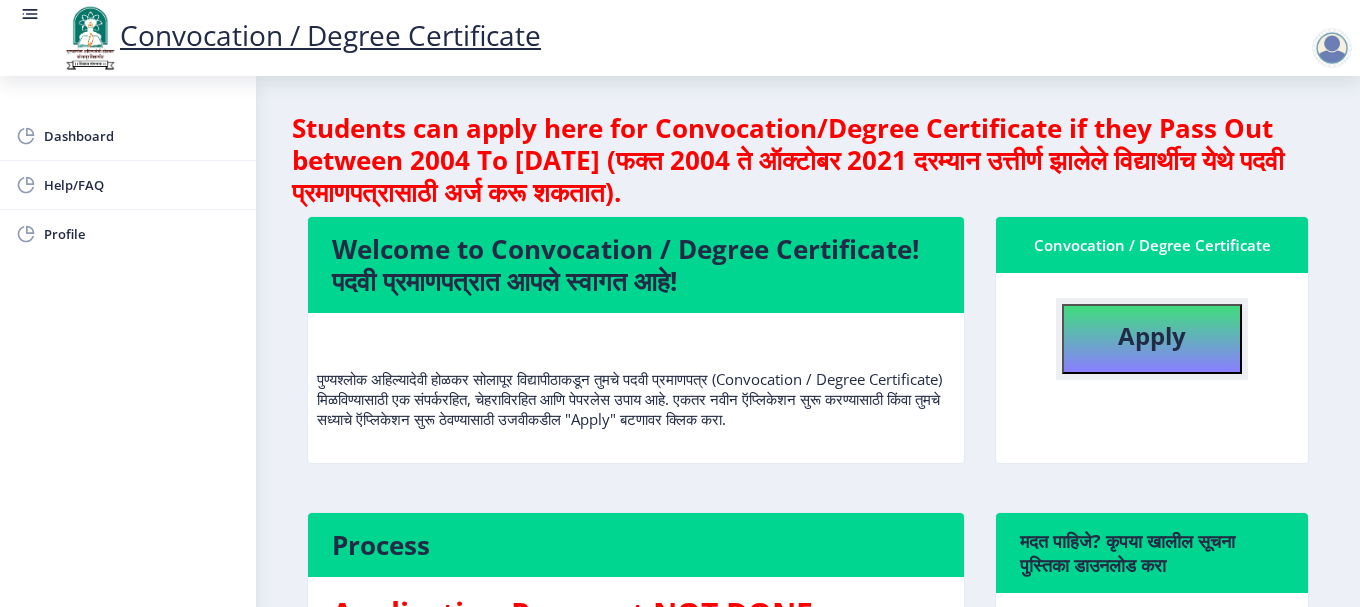 click on "Apply" 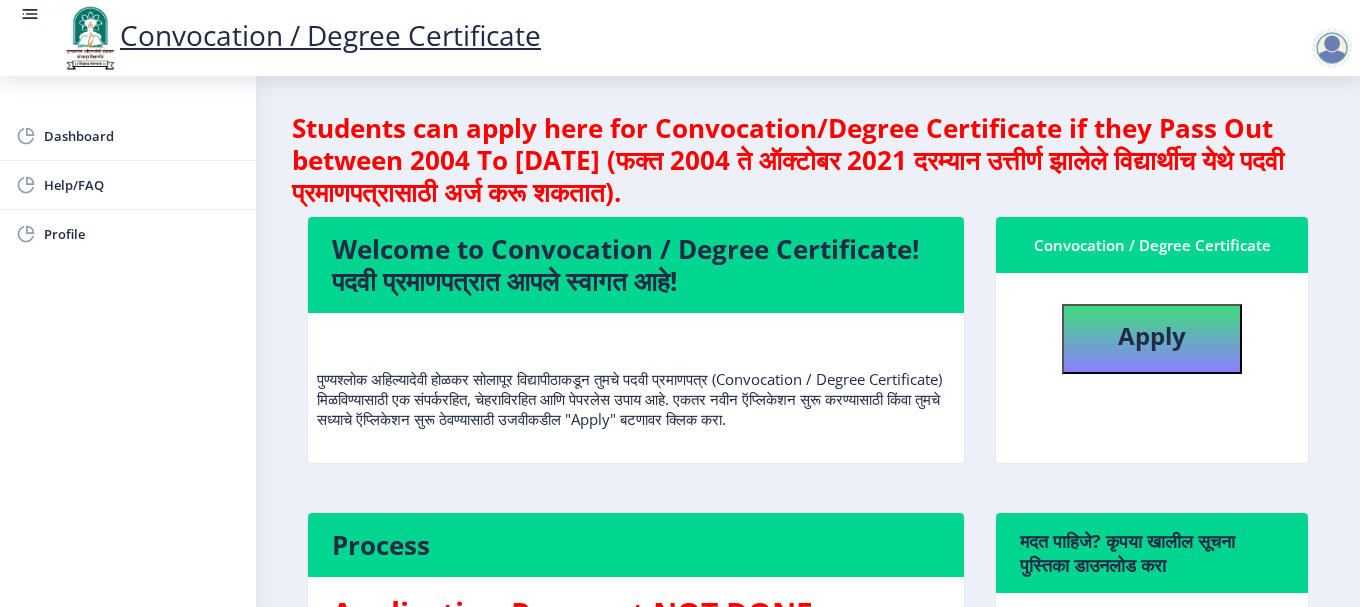 select 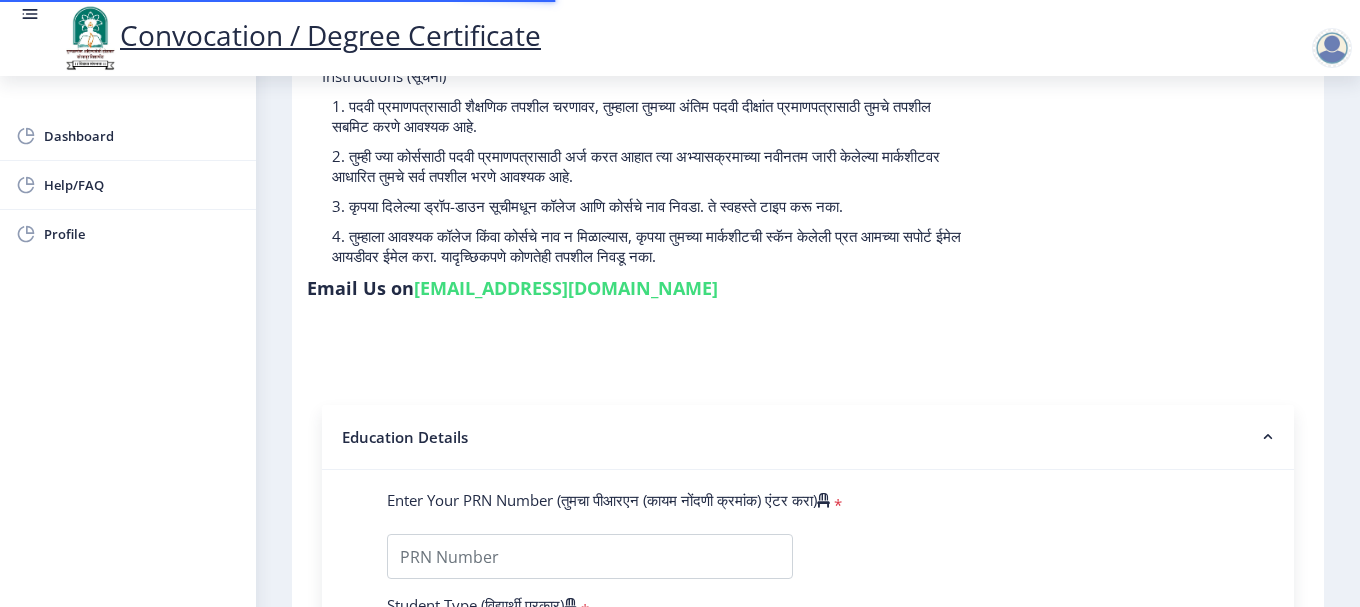 scroll, scrollTop: 400, scrollLeft: 0, axis: vertical 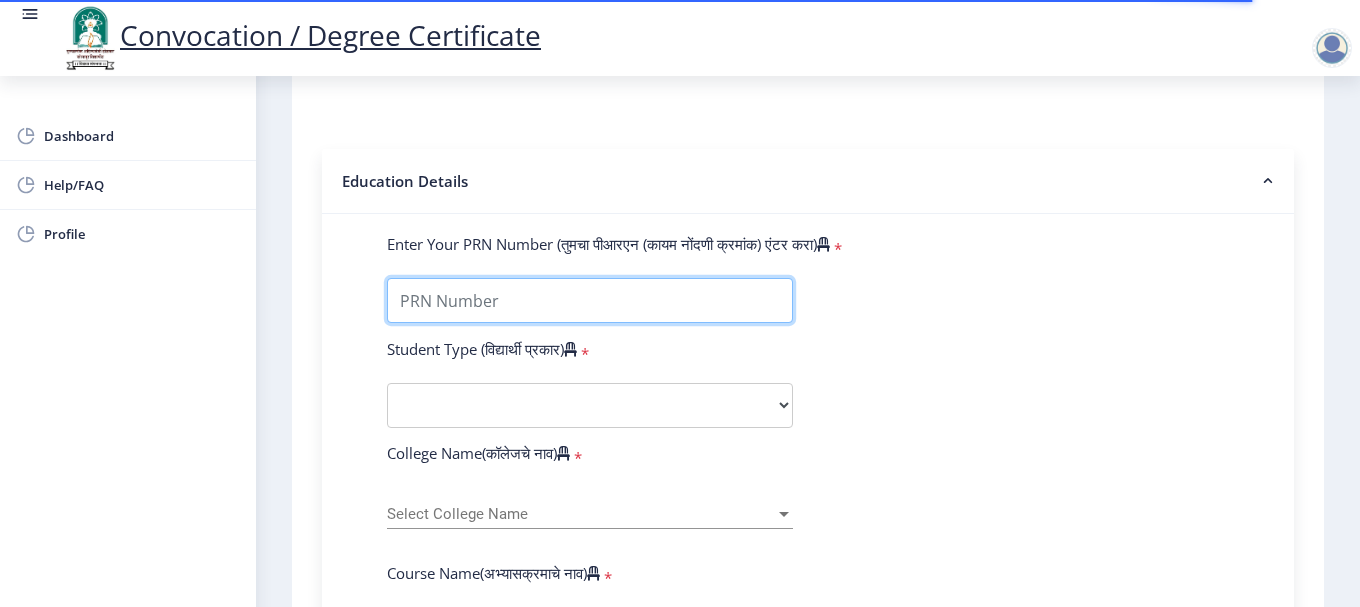 drag, startPoint x: 664, startPoint y: 294, endPoint x: 658, endPoint y: 307, distance: 14.3178215 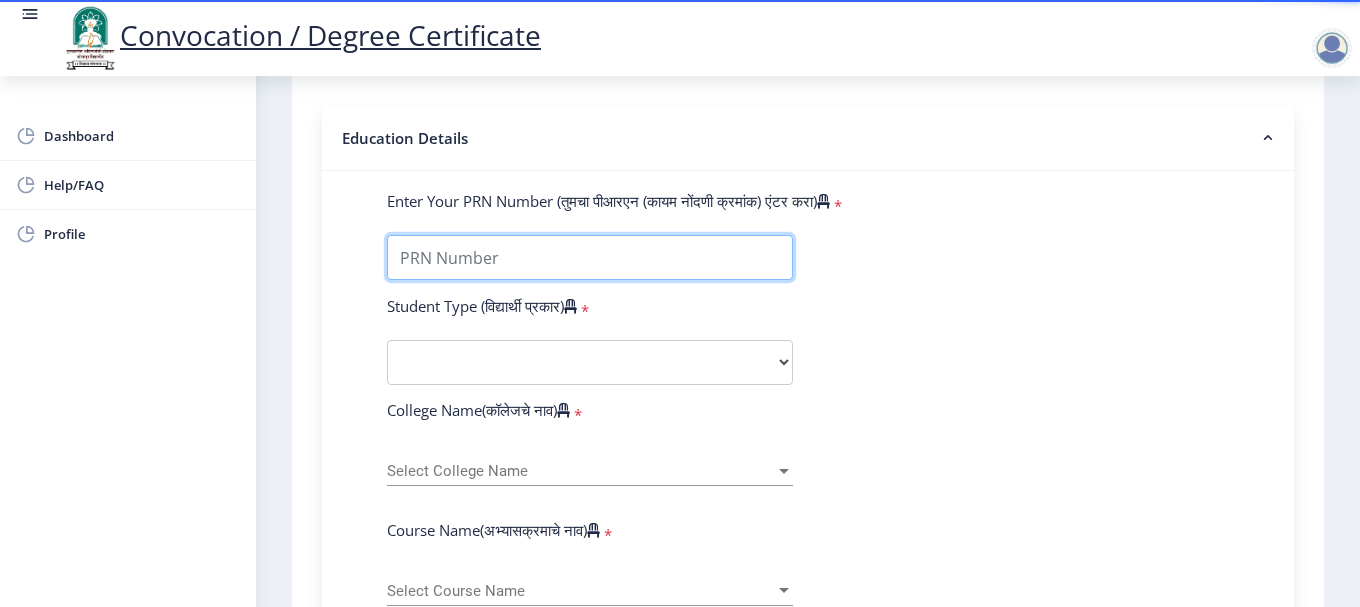 scroll, scrollTop: 743, scrollLeft: 0, axis: vertical 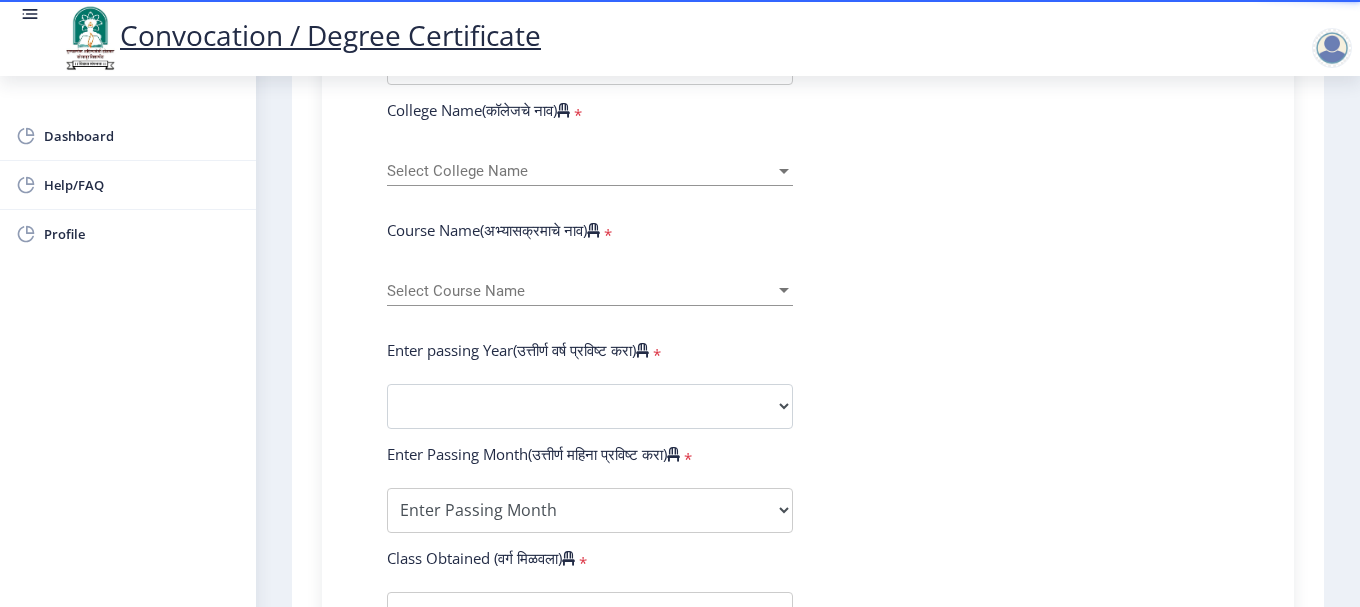 click at bounding box center (784, 290) 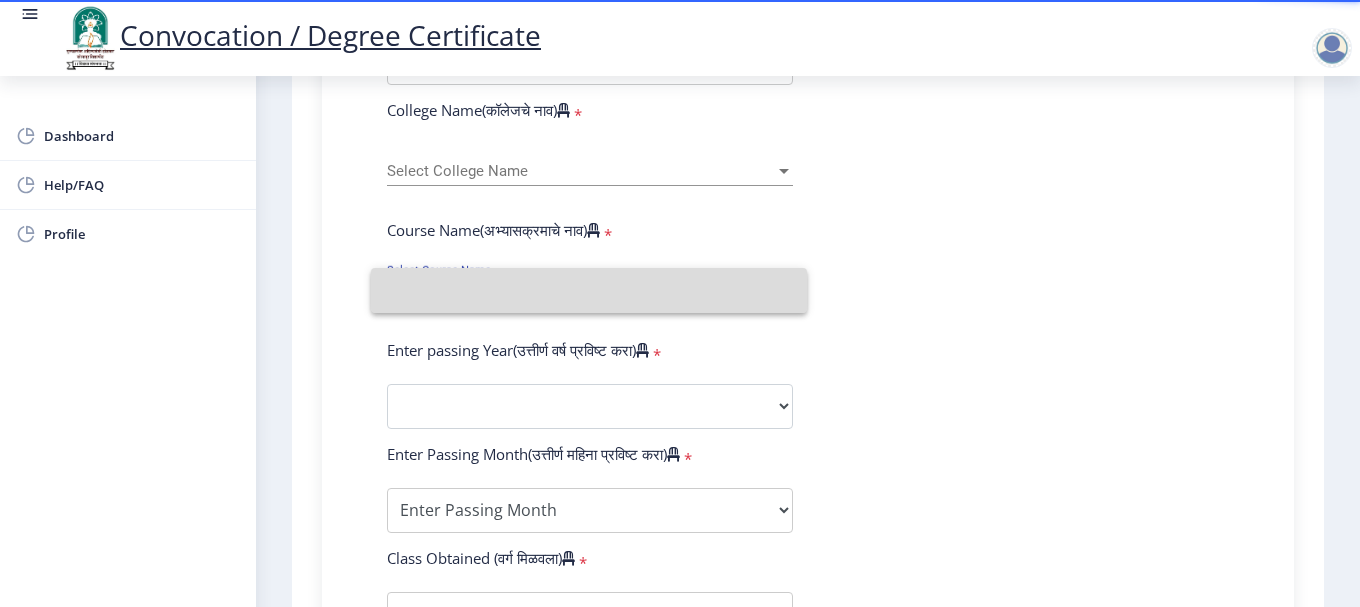 click at bounding box center [589, 290] 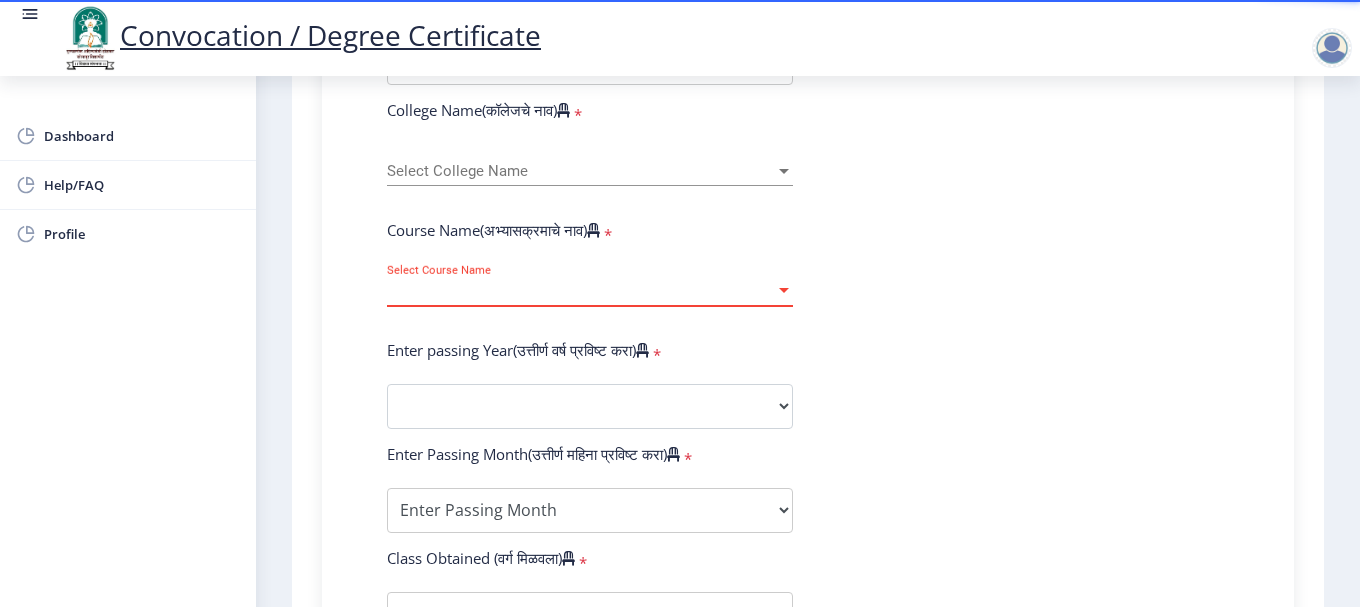 click at bounding box center [784, 290] 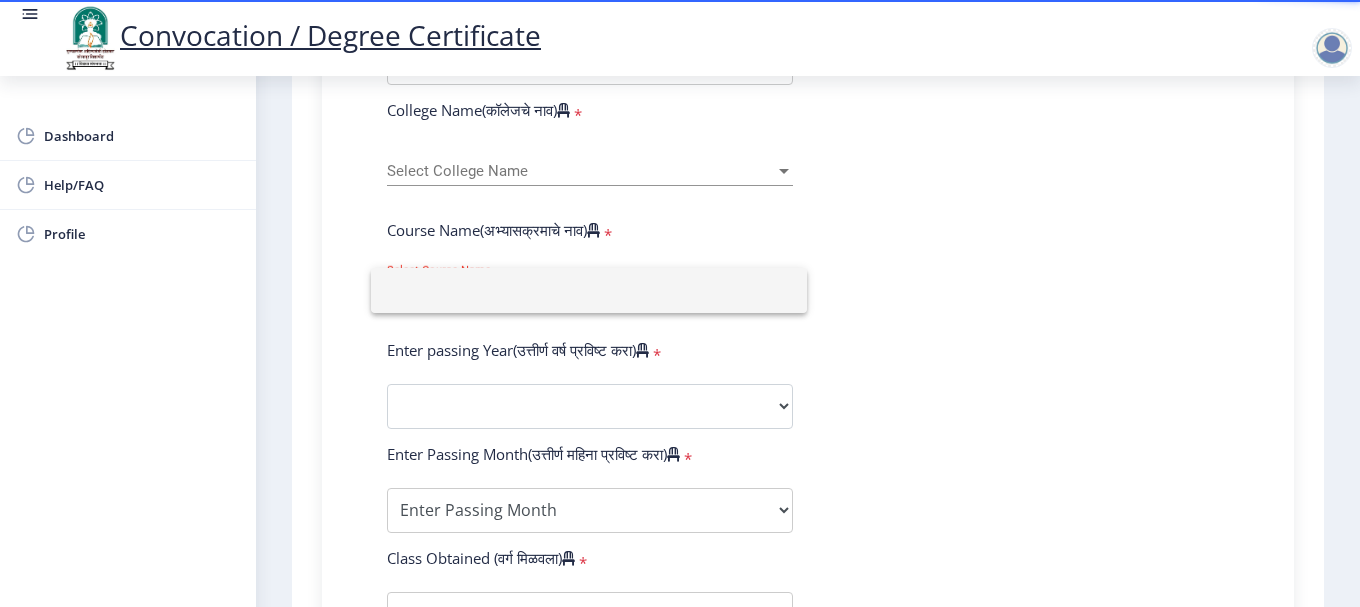 click at bounding box center (589, 290) 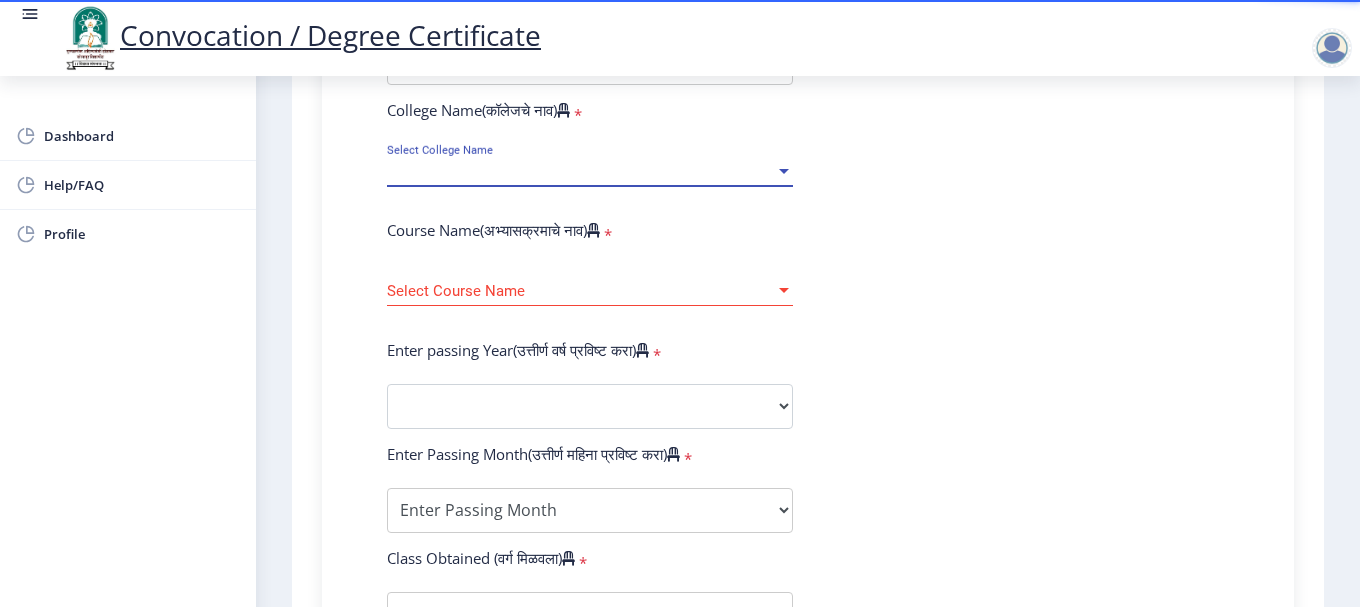 click at bounding box center [784, 171] 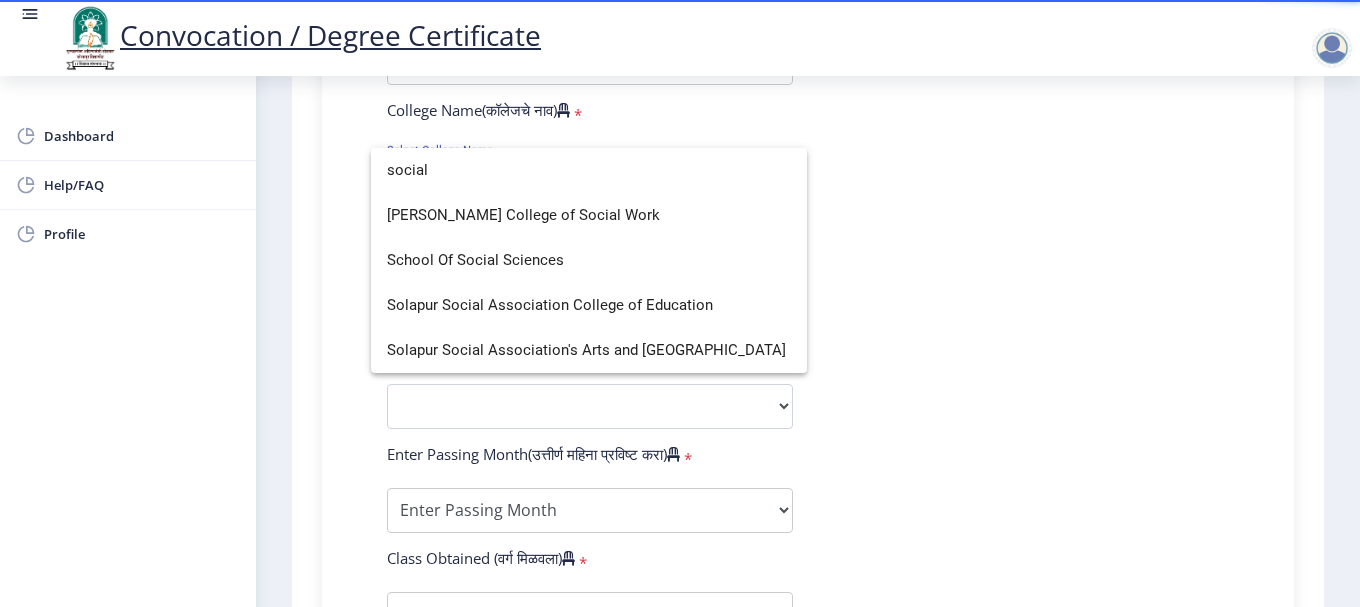 type on "social" 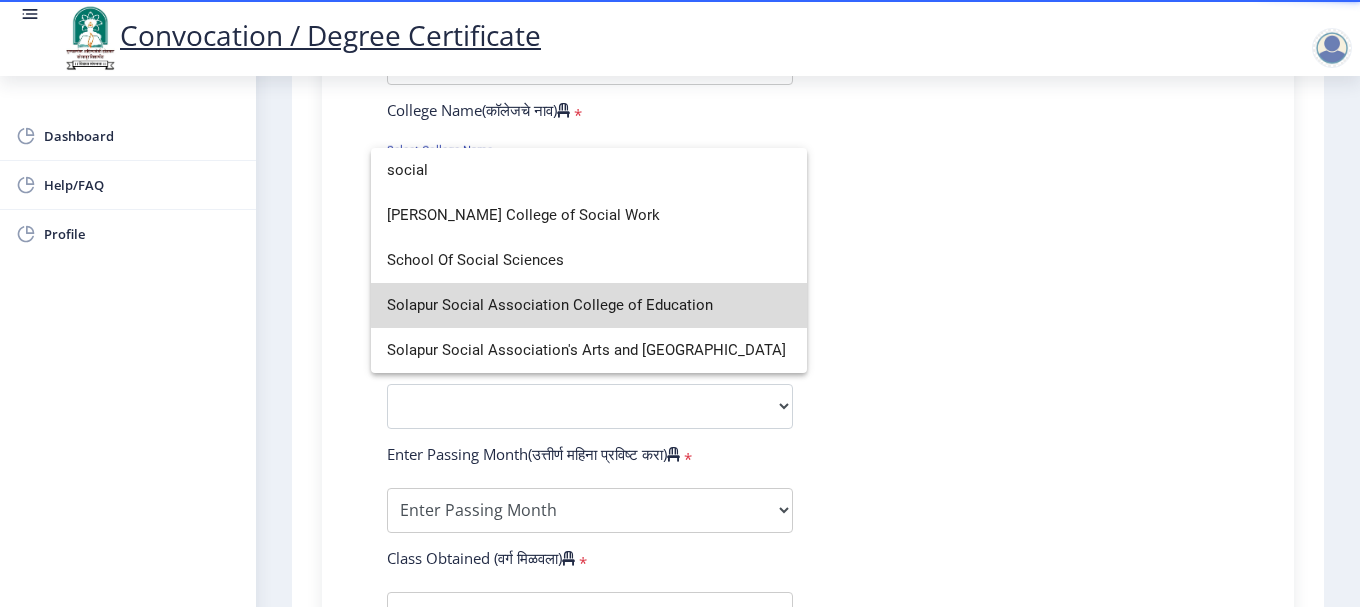 click on "Solapur Social Association College of Education" at bounding box center [589, 305] 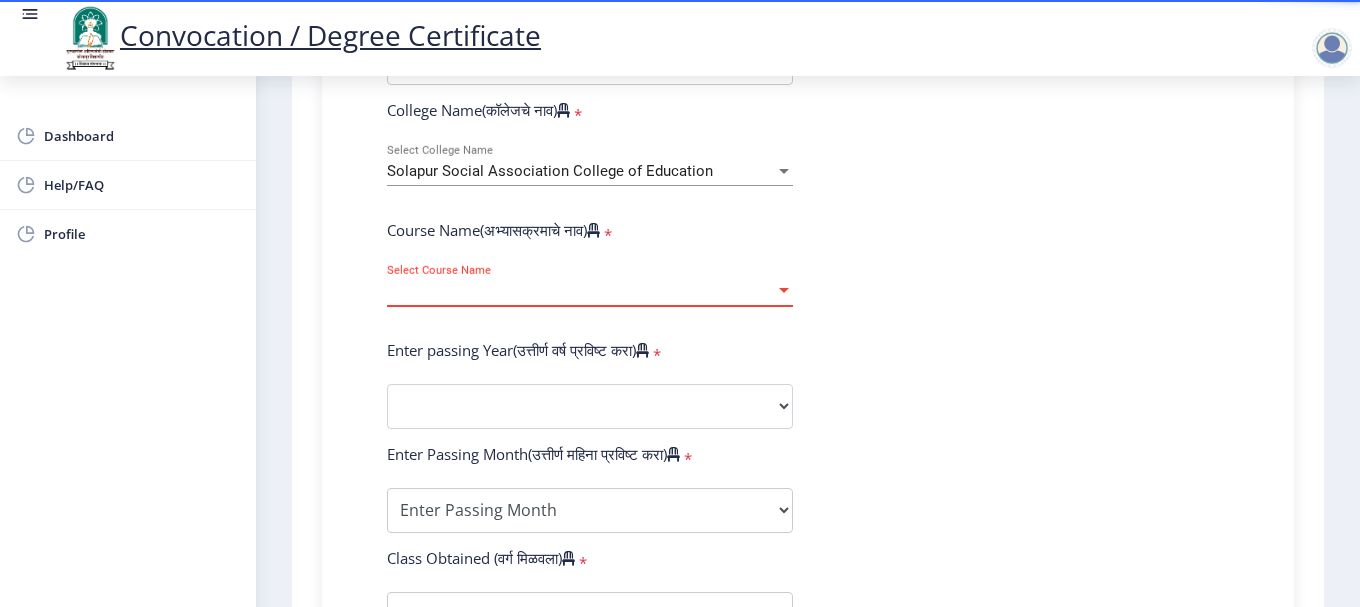 click at bounding box center [784, 290] 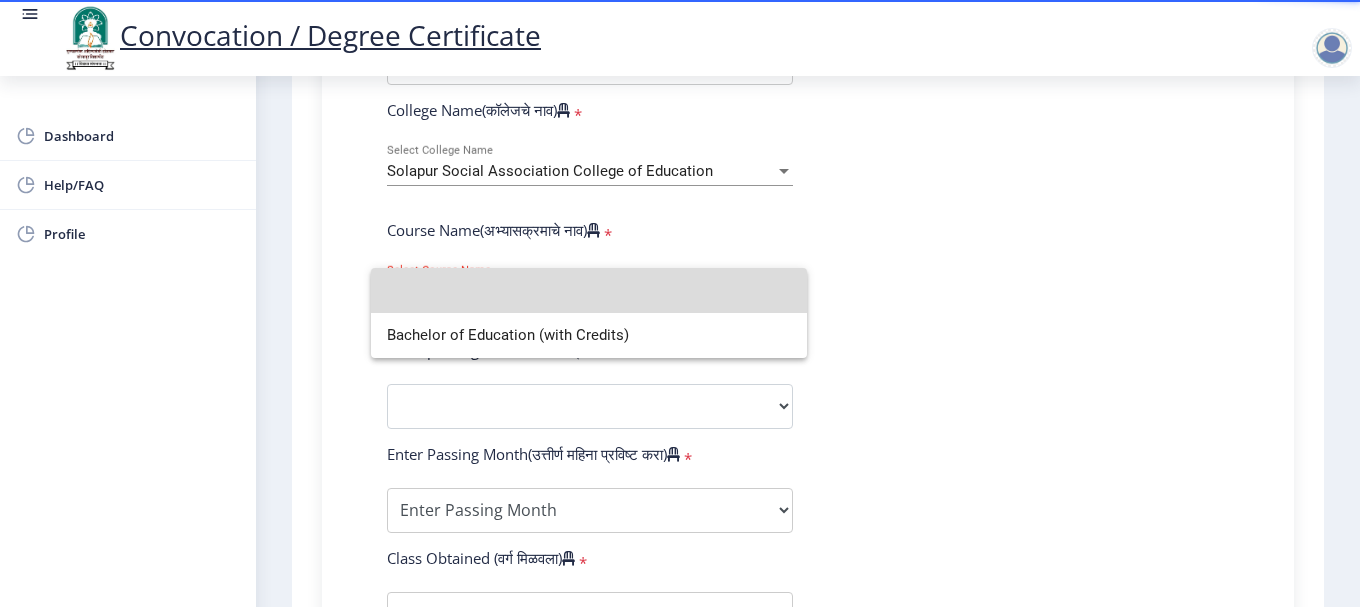 click at bounding box center [589, 290] 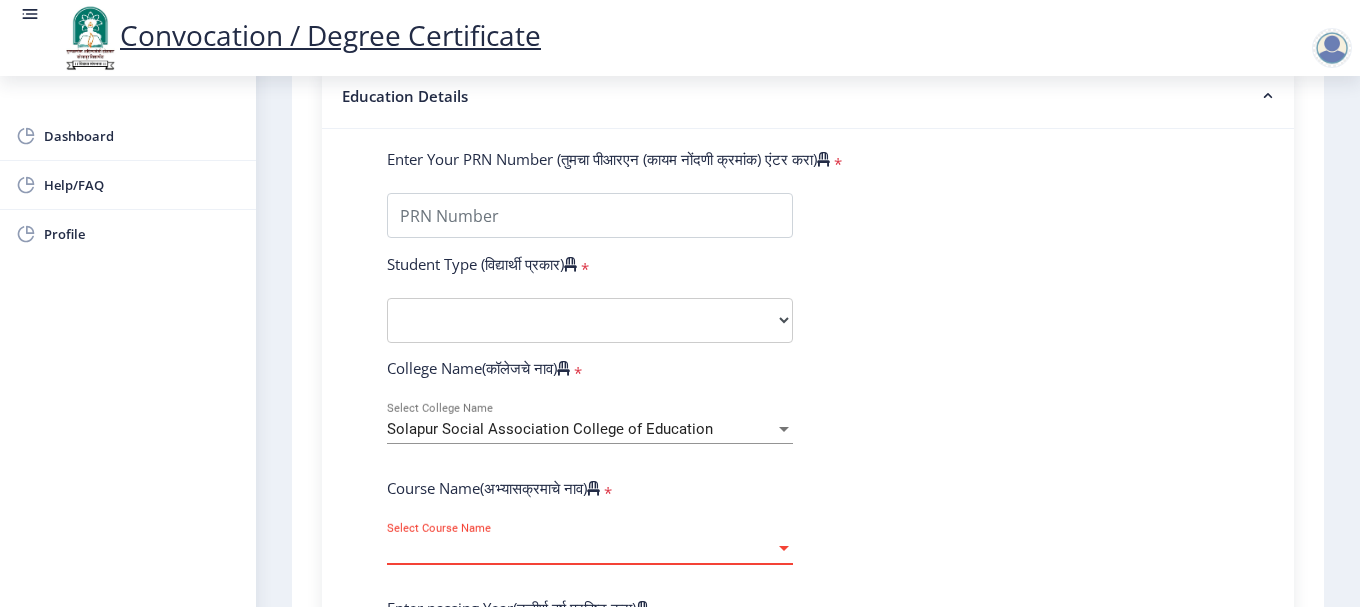 scroll, scrollTop: 543, scrollLeft: 0, axis: vertical 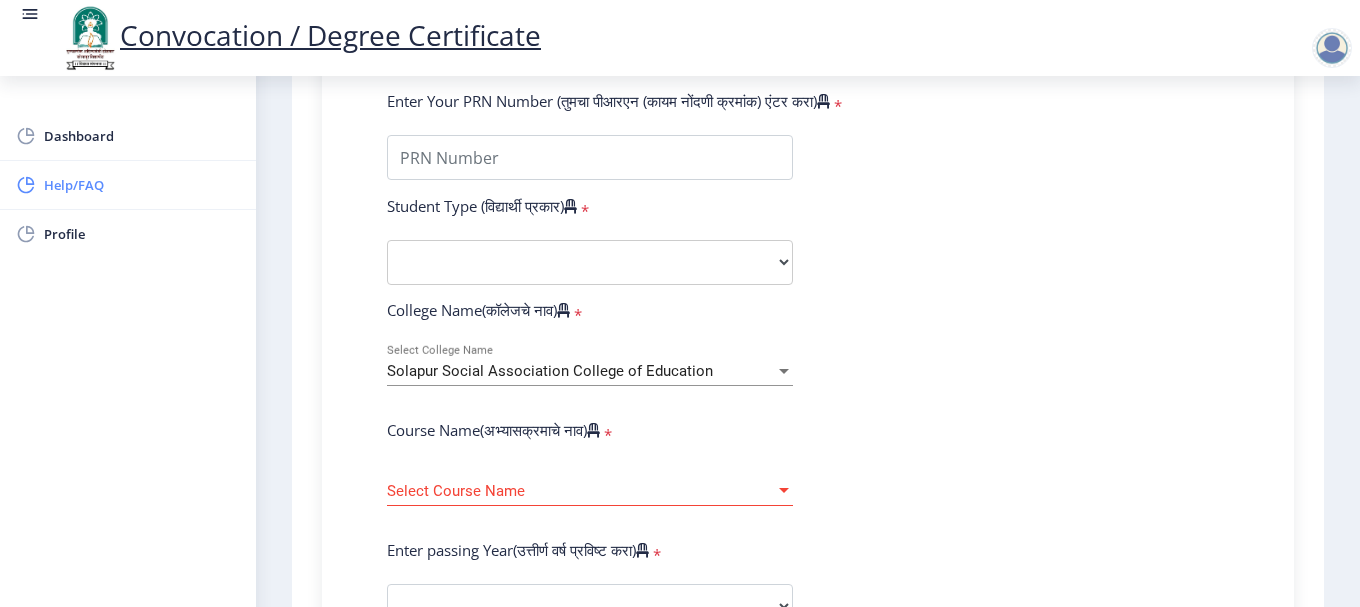 click on "Help/FAQ" 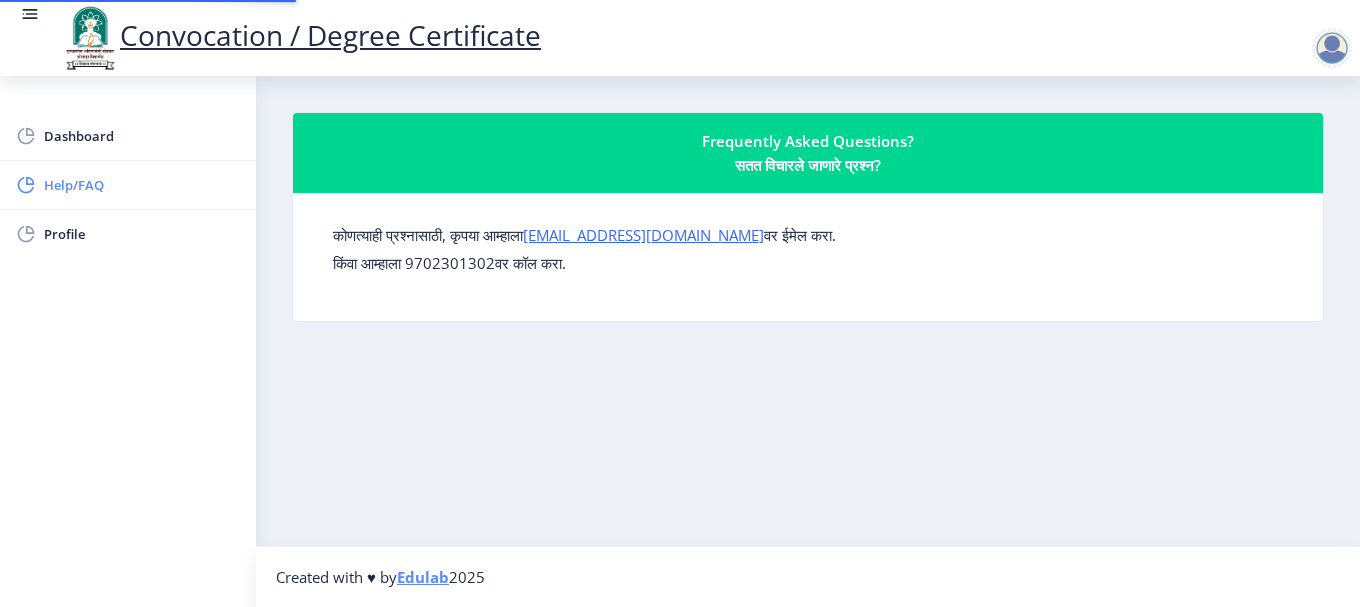 scroll, scrollTop: 0, scrollLeft: 0, axis: both 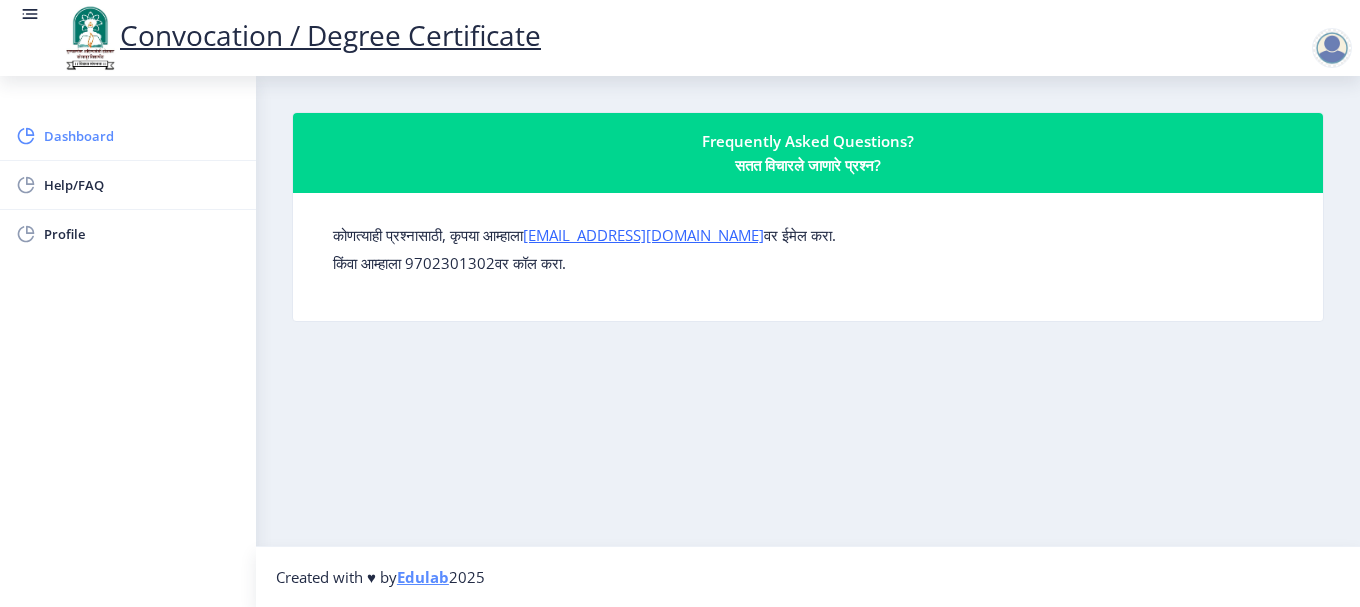 click on "Dashboard" 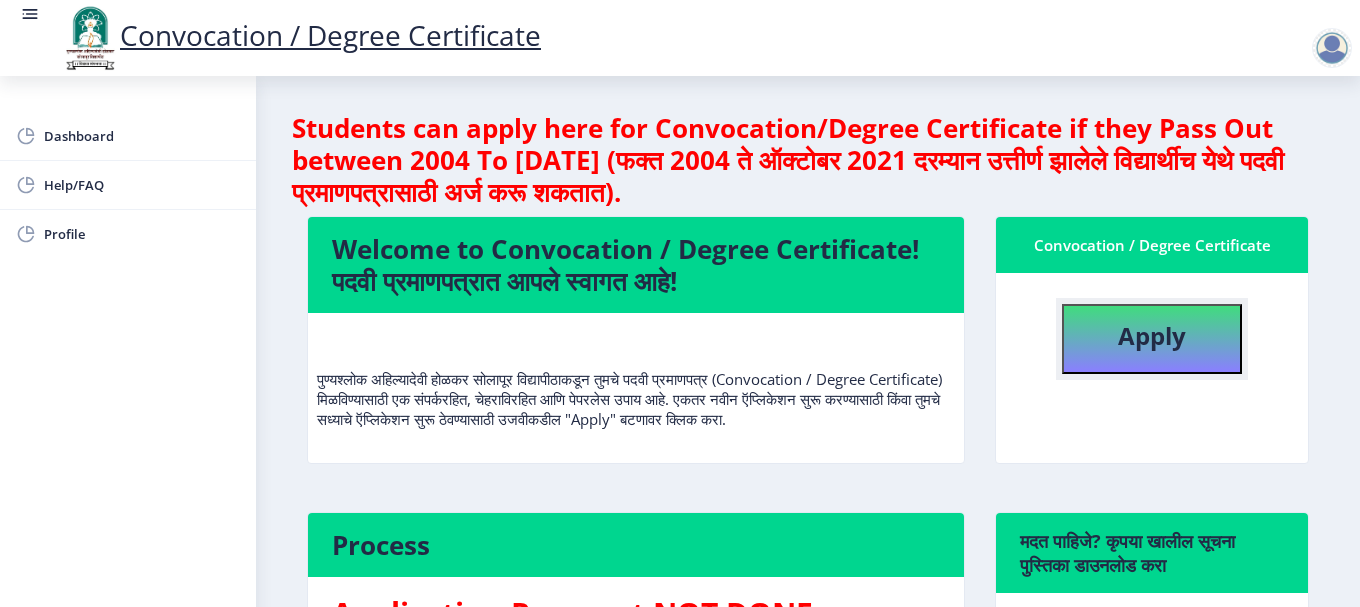 click on "Apply" 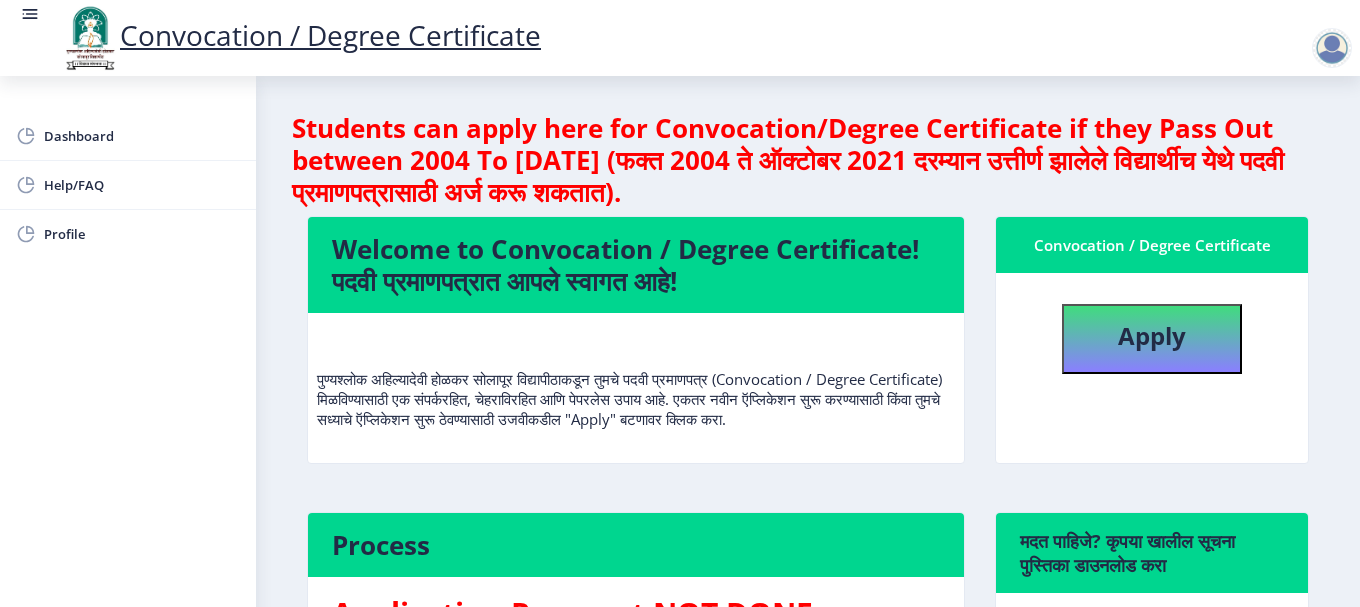 select 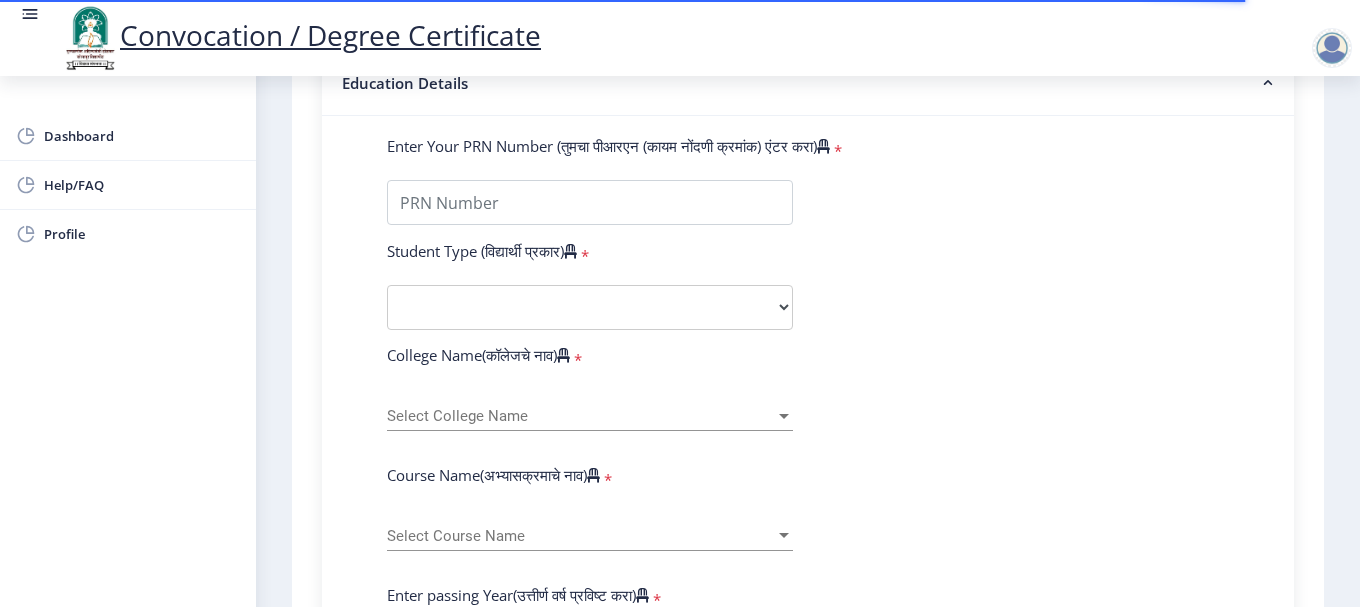 scroll, scrollTop: 500, scrollLeft: 0, axis: vertical 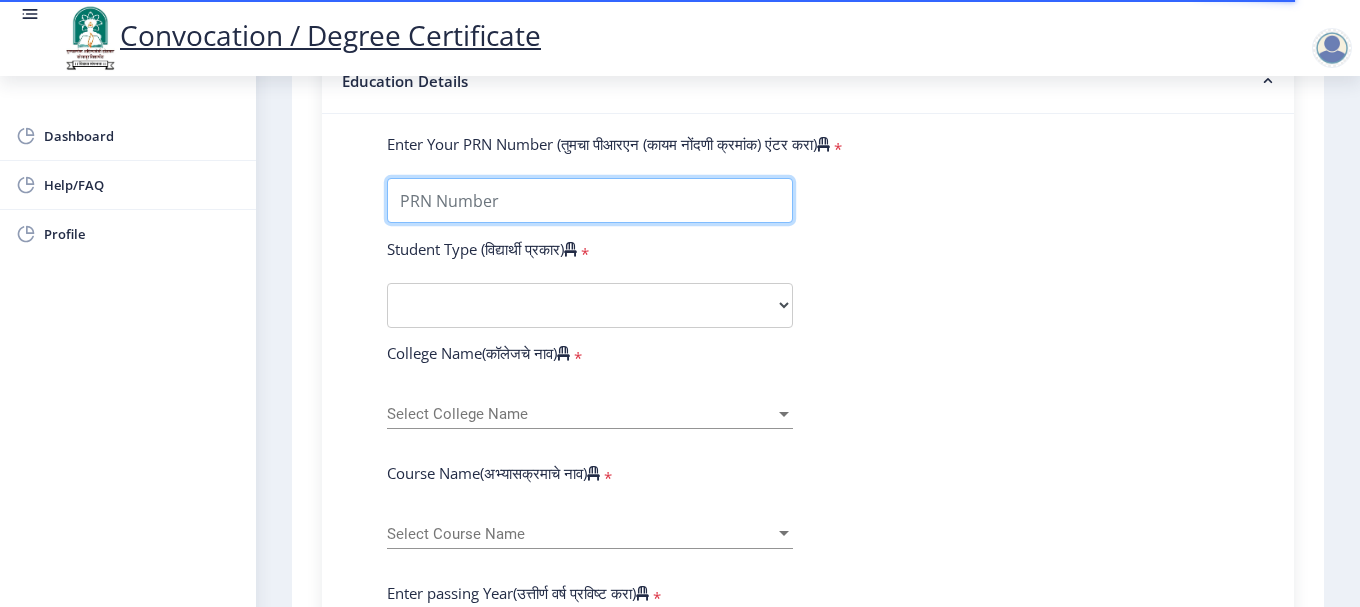 click on "Enter Your PRN Number (तुमचा पीआरएन (कायम नोंदणी क्रमांक) एंटर करा)" at bounding box center (590, 200) 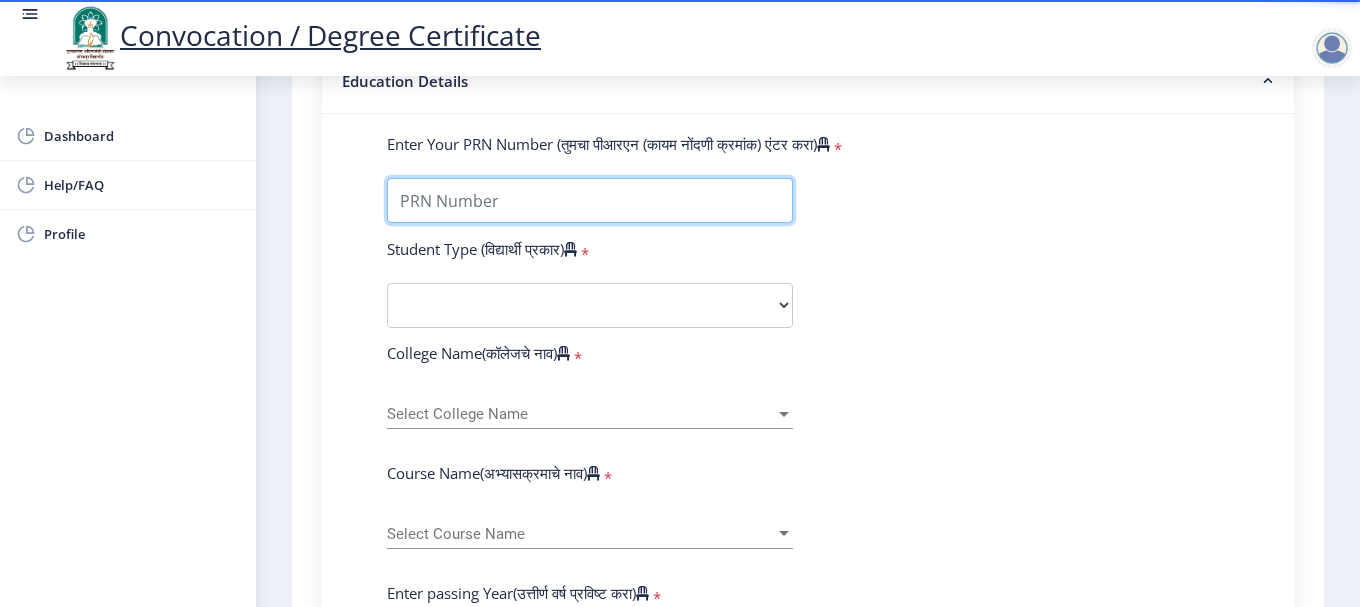 click on "Enter Your PRN Number (तुमचा पीआरएन (कायम नोंदणी क्रमांक) एंटर करा)" at bounding box center (590, 200) 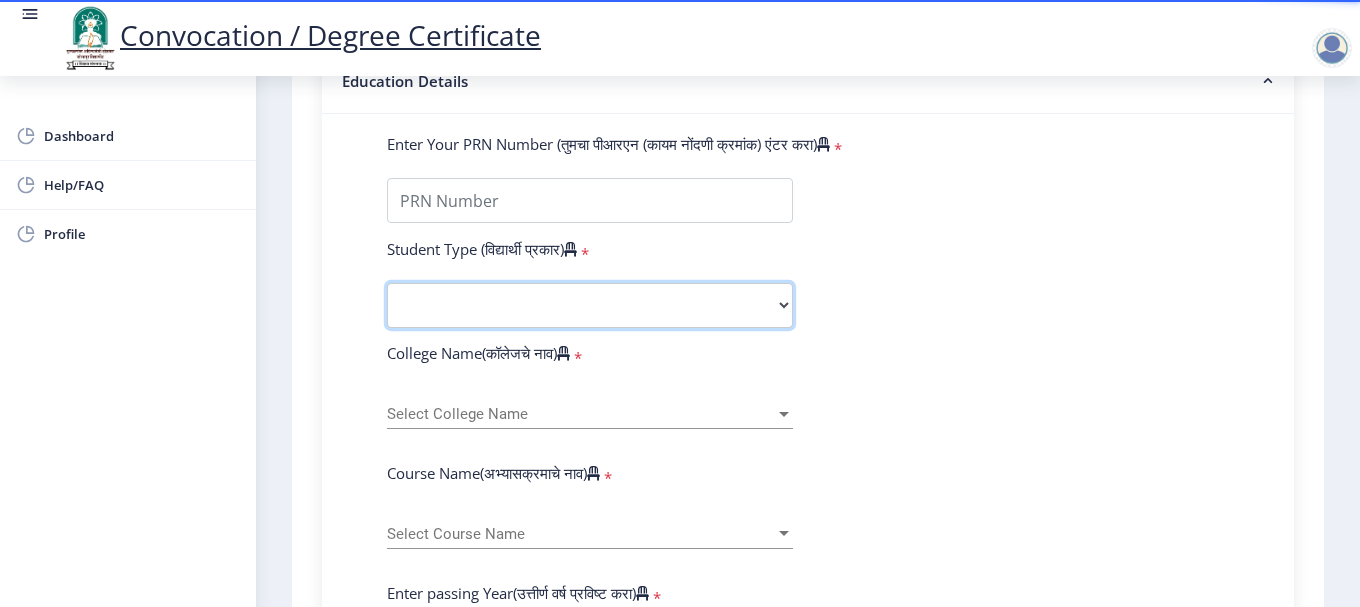 click on "Select Student Type Regular External" at bounding box center (590, 305) 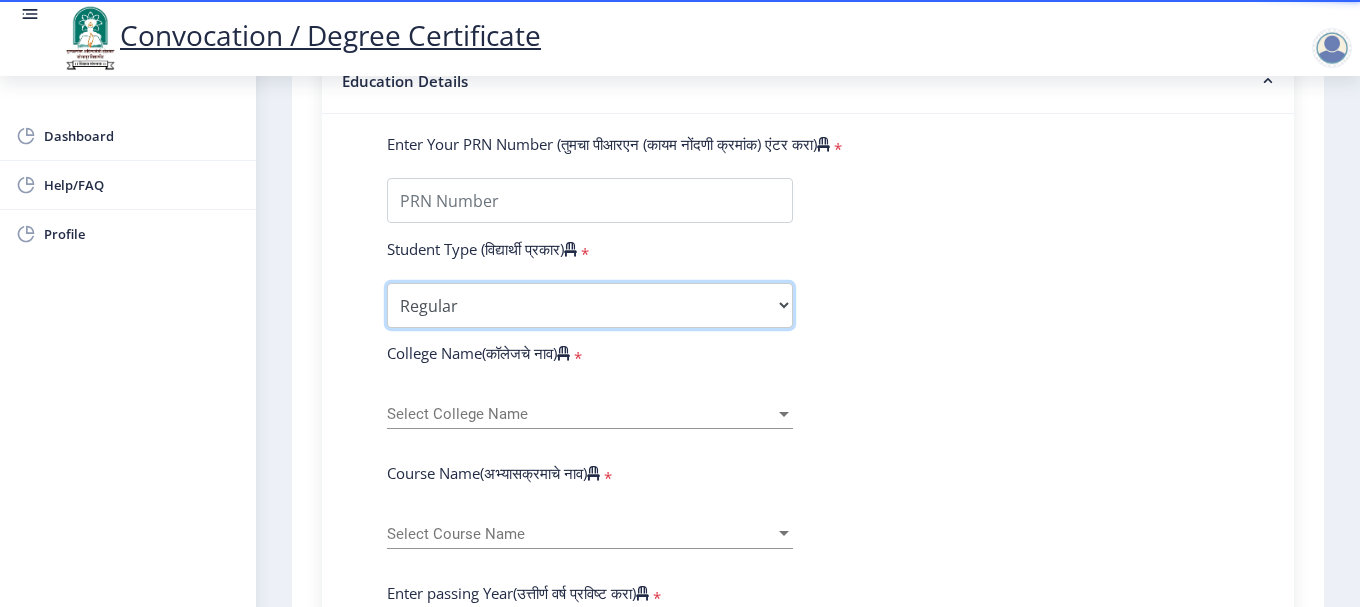 click on "Select Student Type Regular External" at bounding box center [590, 305] 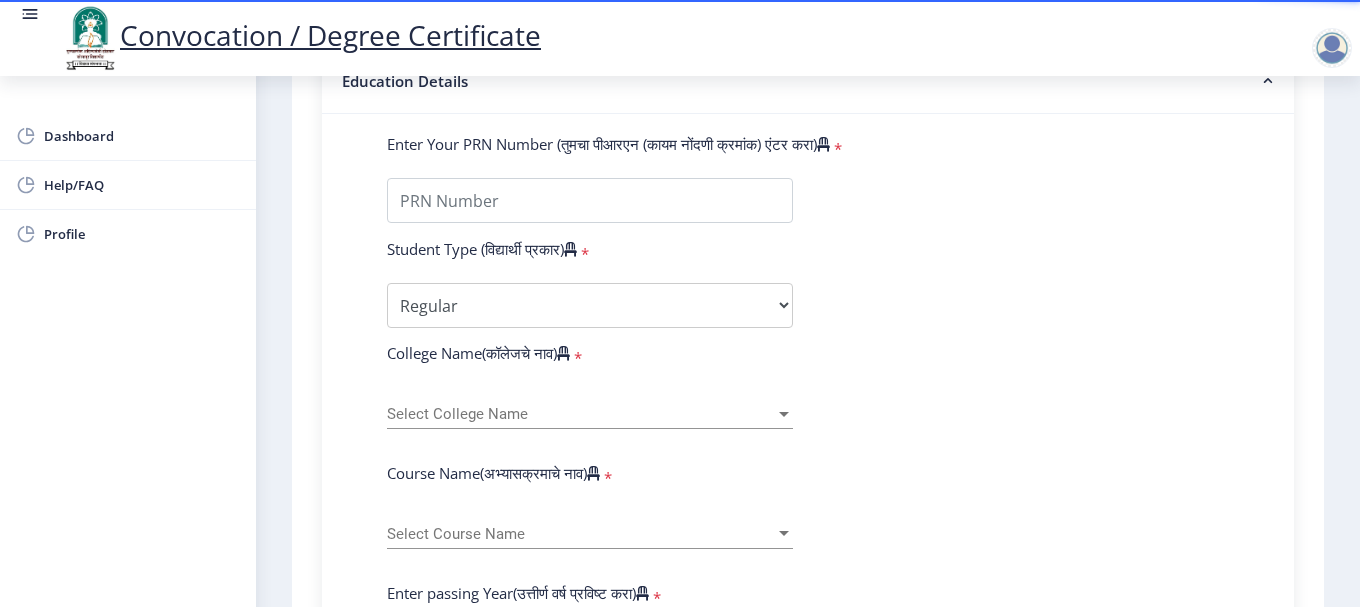 click on "Select College Name" at bounding box center [581, 414] 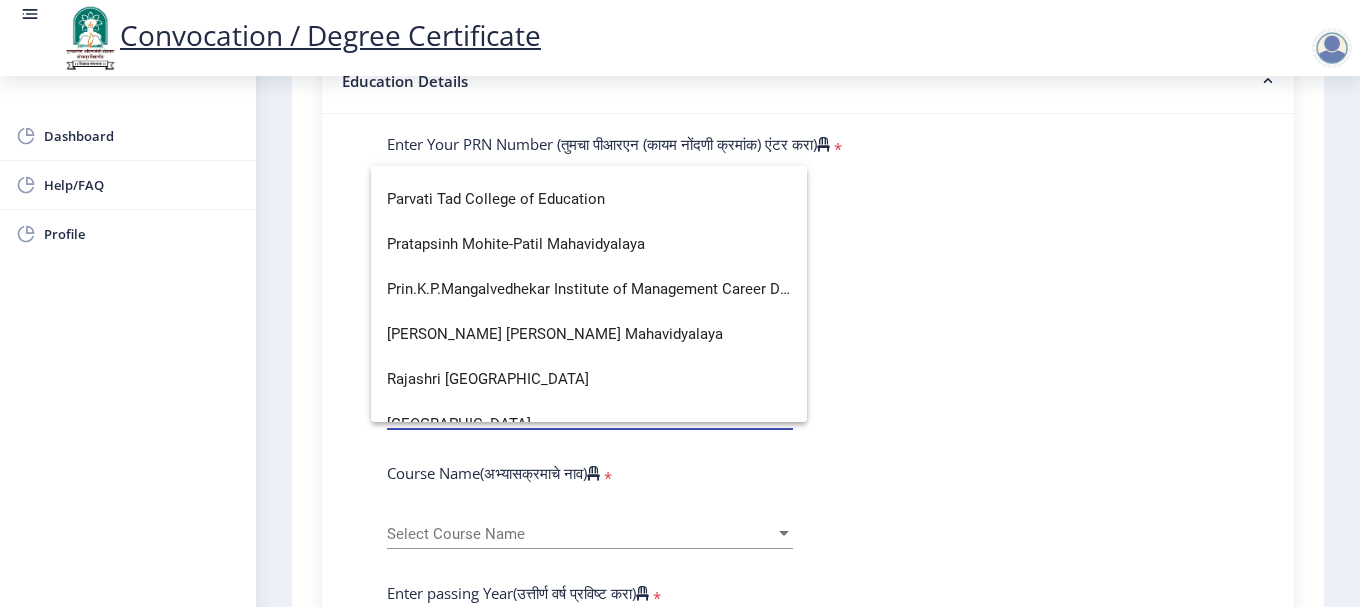 scroll, scrollTop: 3354, scrollLeft: 0, axis: vertical 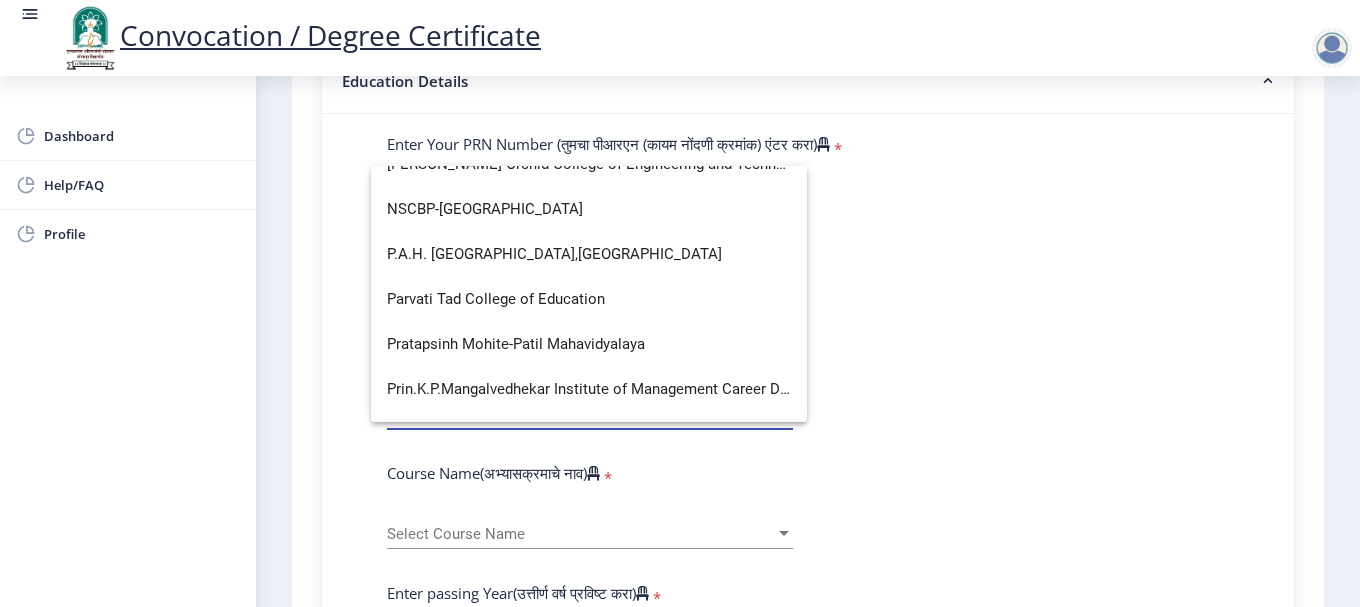 click 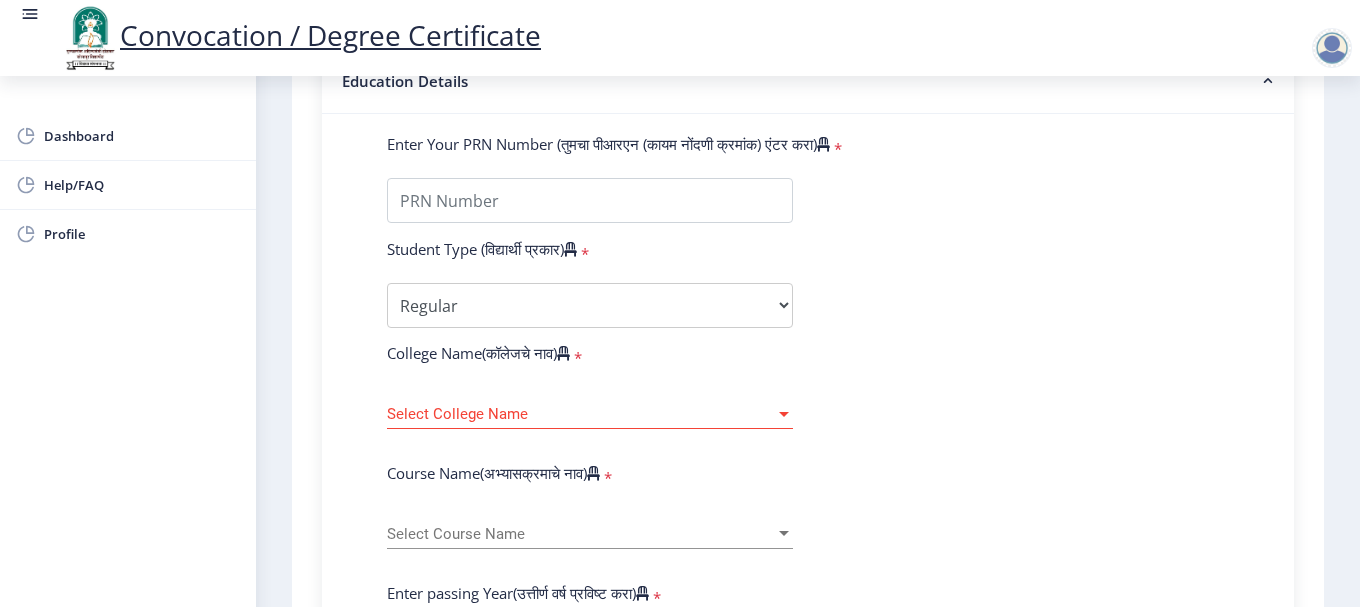 click on "Select College Name" at bounding box center [581, 414] 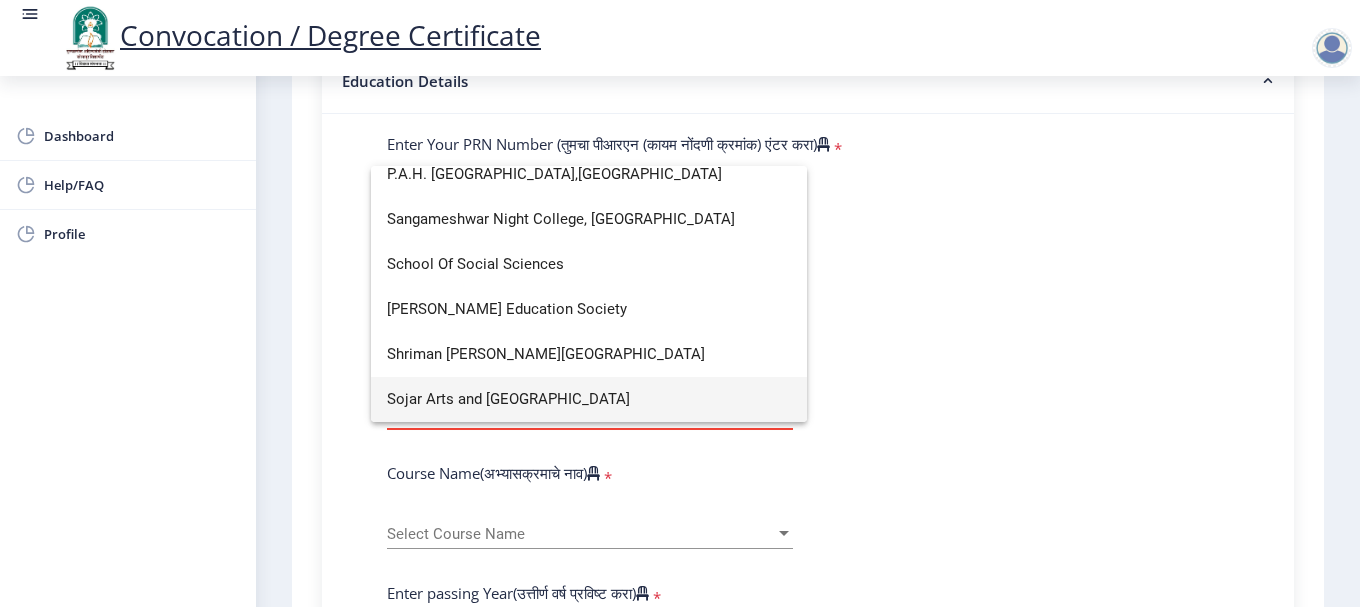 scroll, scrollTop: 13, scrollLeft: 0, axis: vertical 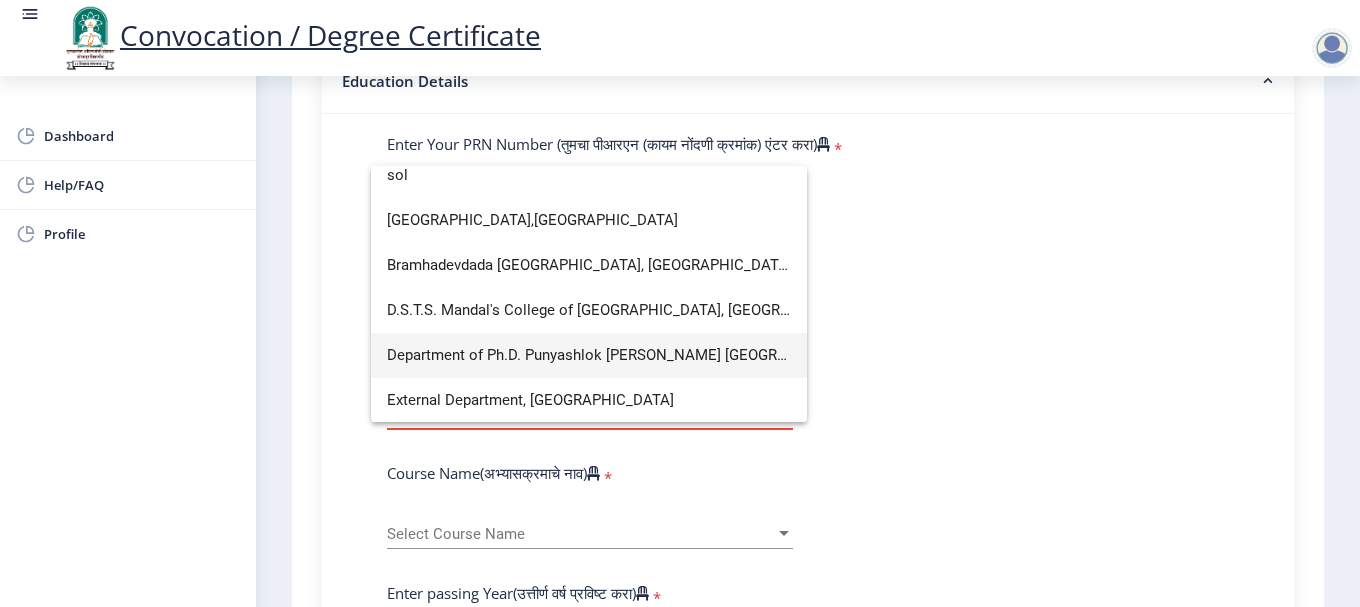 type on "sol" 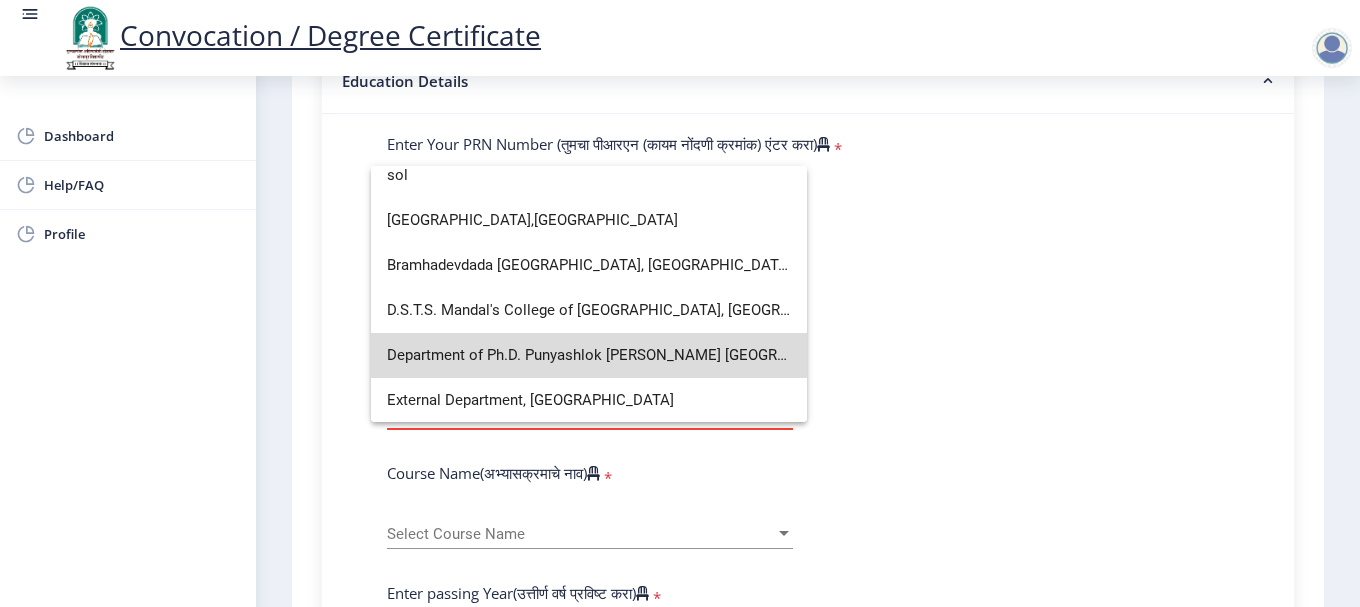 click on "Department of Ph.D. Punyashlok [PERSON_NAME] [GEOGRAPHIC_DATA]" at bounding box center [589, 355] 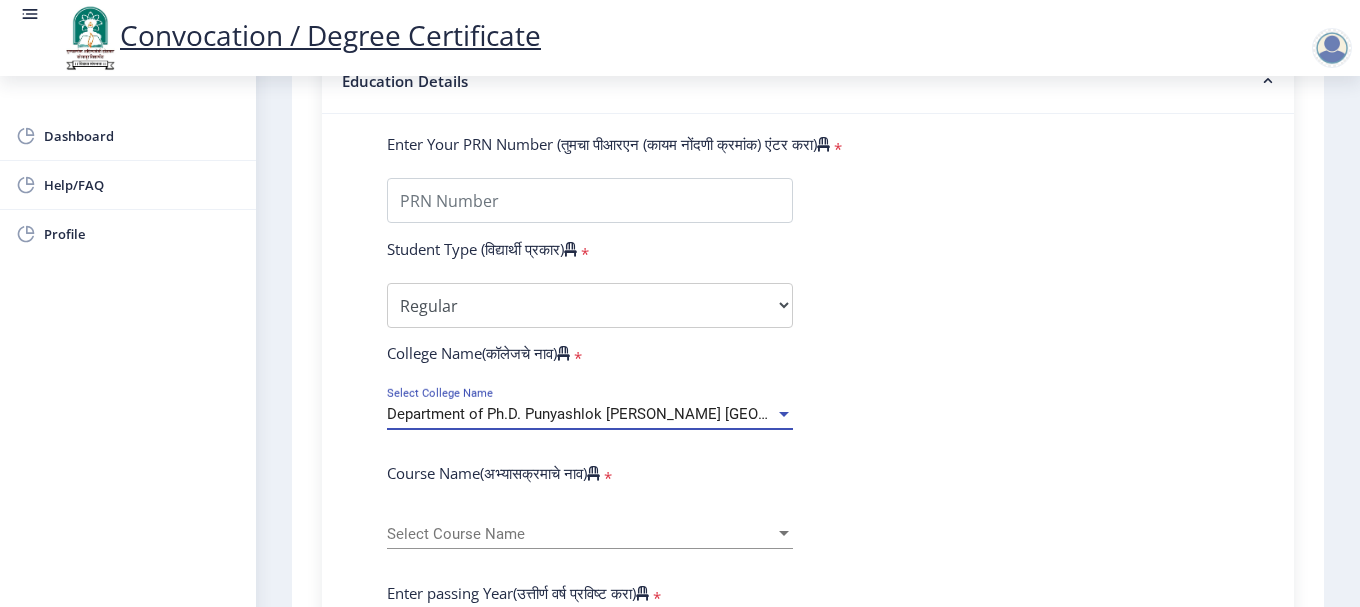 click at bounding box center [784, 414] 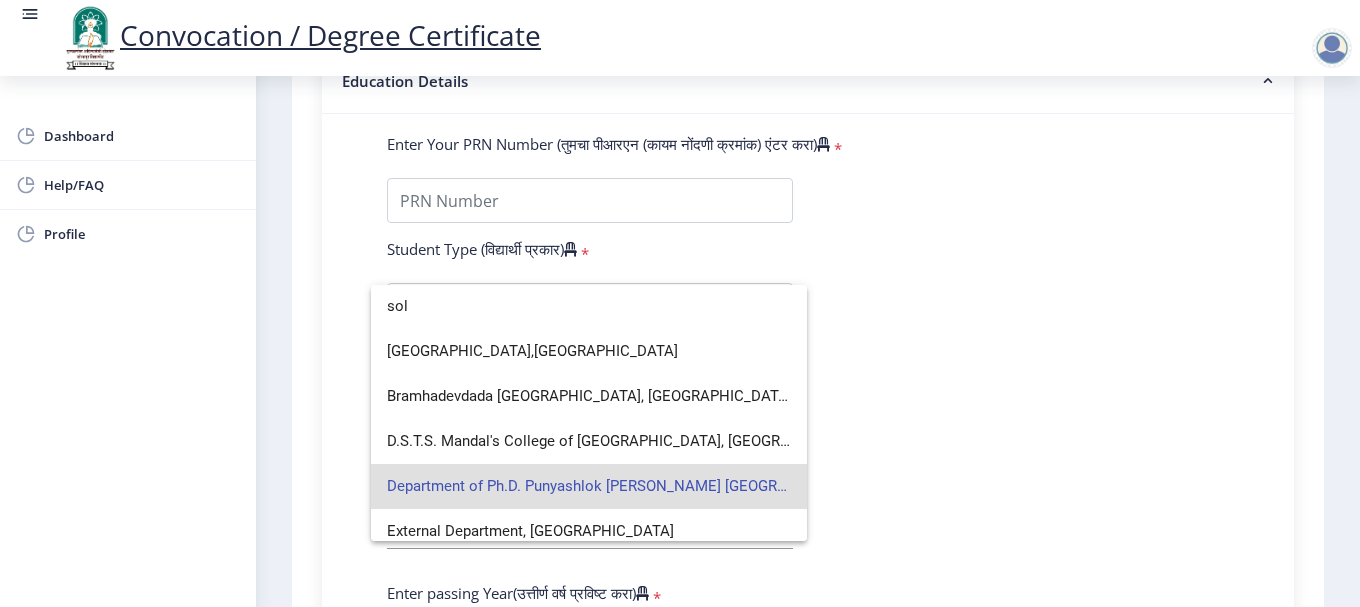 scroll, scrollTop: 0, scrollLeft: 0, axis: both 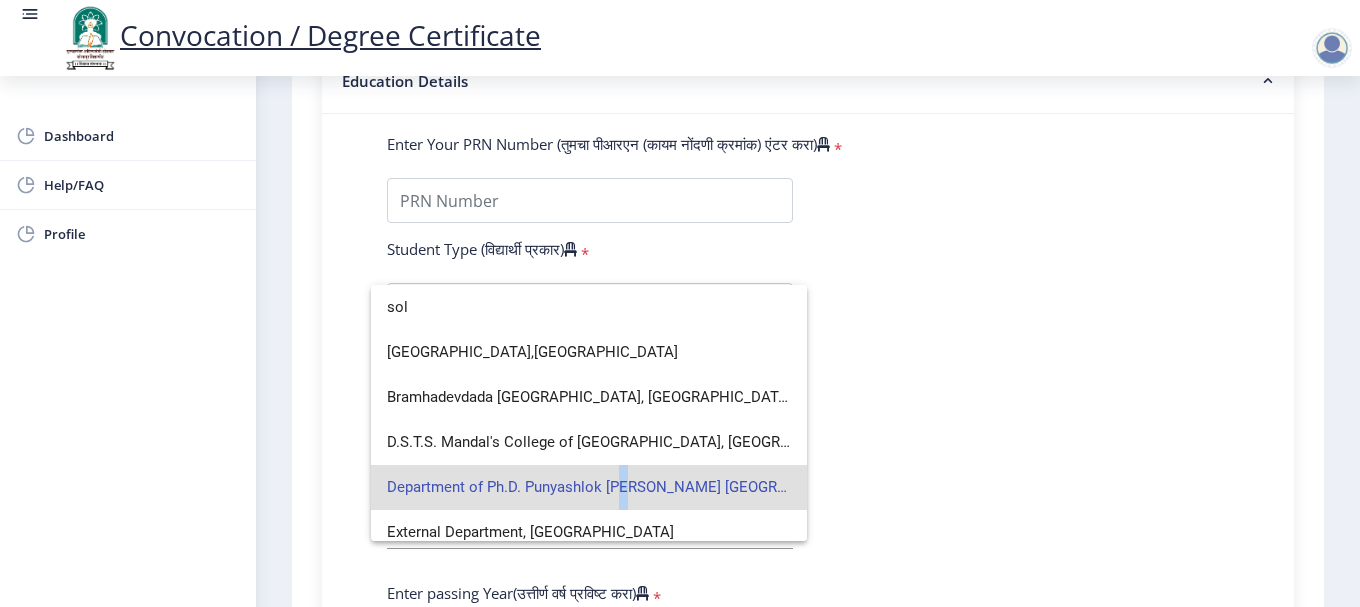click on "Department of Ph.D. Punyashlok [PERSON_NAME] [GEOGRAPHIC_DATA]" at bounding box center (589, 487) 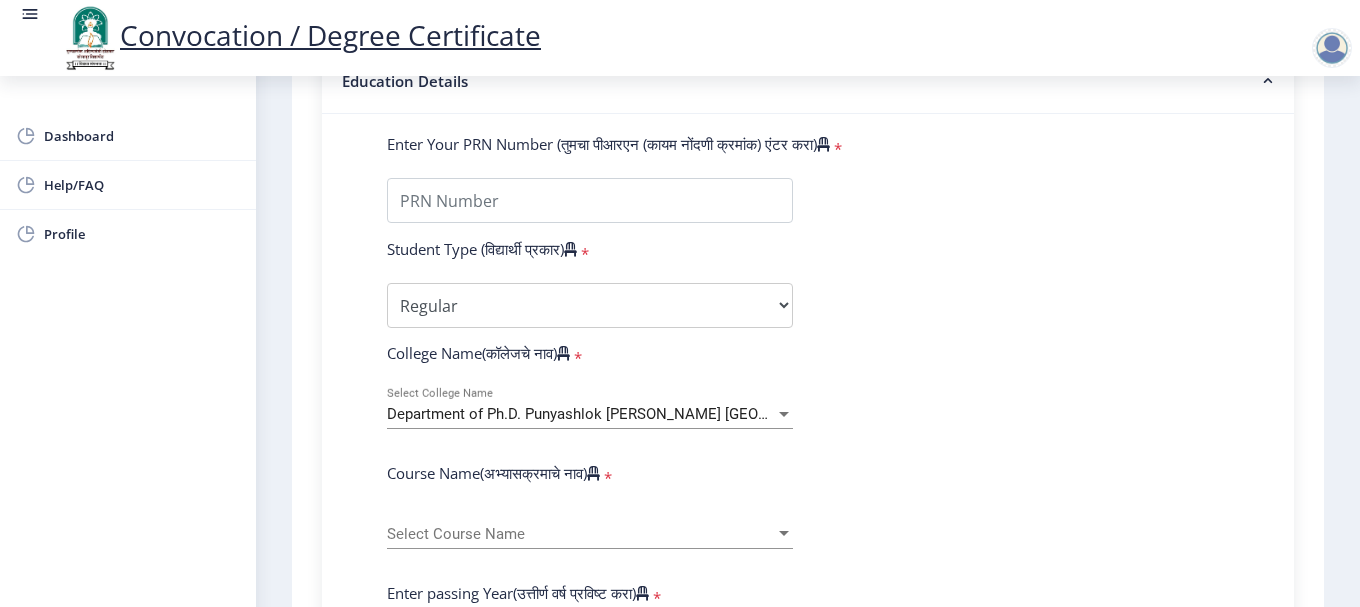 click on "Enter Your PRN Number (तुमचा पीआरएन (कायम नोंदणी क्रमांक) एंटर करा)   * Student Type (विद्यार्थी प्रकार)    * Select Student Type Regular External College Name(कॉलेजचे नाव)   * Department of Ph.D. Punyashlok Ahilyadevi Holkar Solapur University Select College Name Course Name(अभ्यासक्रमाचे नाव)   * Select Course Name Select Course Name Enter passing Year(उत्तीर्ण वर्ष प्रविष्ट करा)   *  2025   2024   2023   2022   2021   2020   2019   2018   2017   2016   2015   2014   2013   2012   2011   2010   2009   2008   2007   2006   2005   2004   2003   2002   2001   2000   1999   1998   1997   1996   1995   1994   1993   1992   1991   1990   1989   1988   1987   1986   1985   1984   1983   1982   1981   1980   1979   1978   1977   1976  * Enter Passing Month March April May October November December * Grade O" 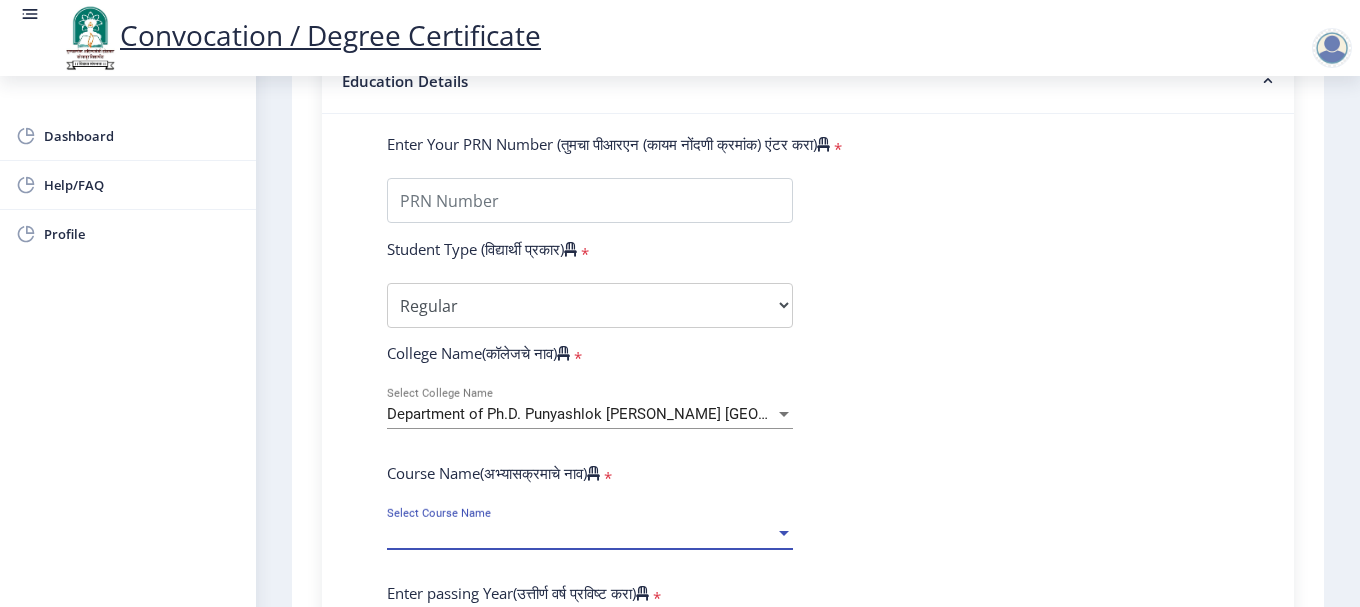 click at bounding box center [784, 533] 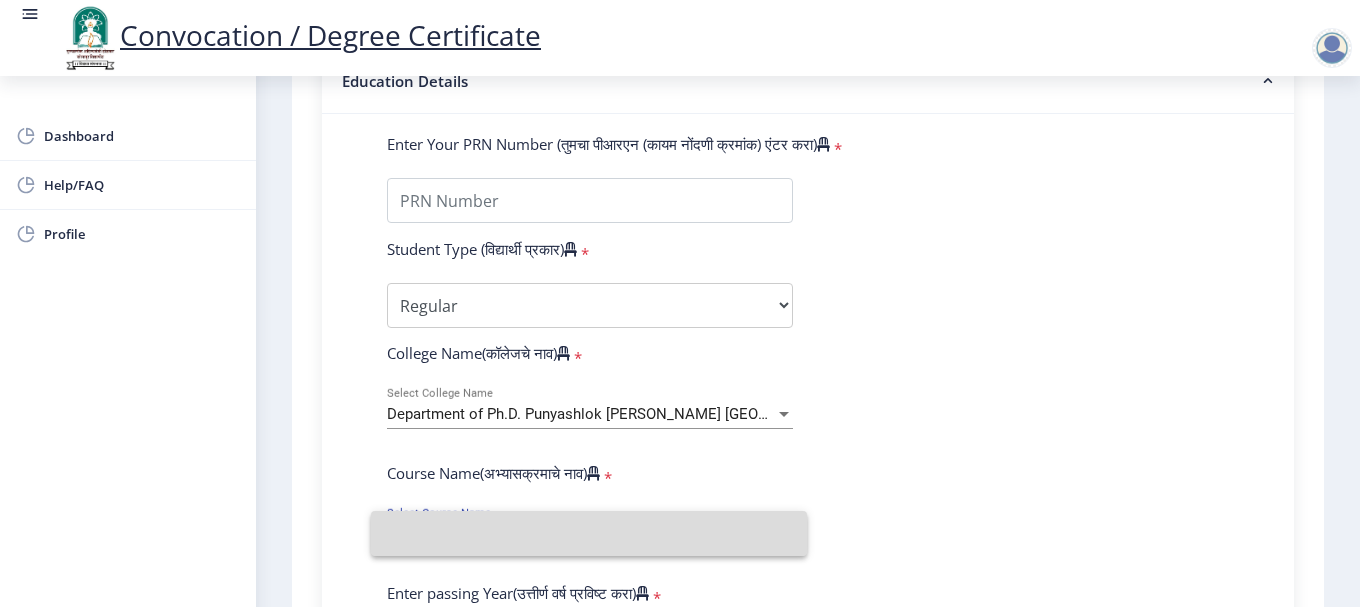 click at bounding box center (589, 533) 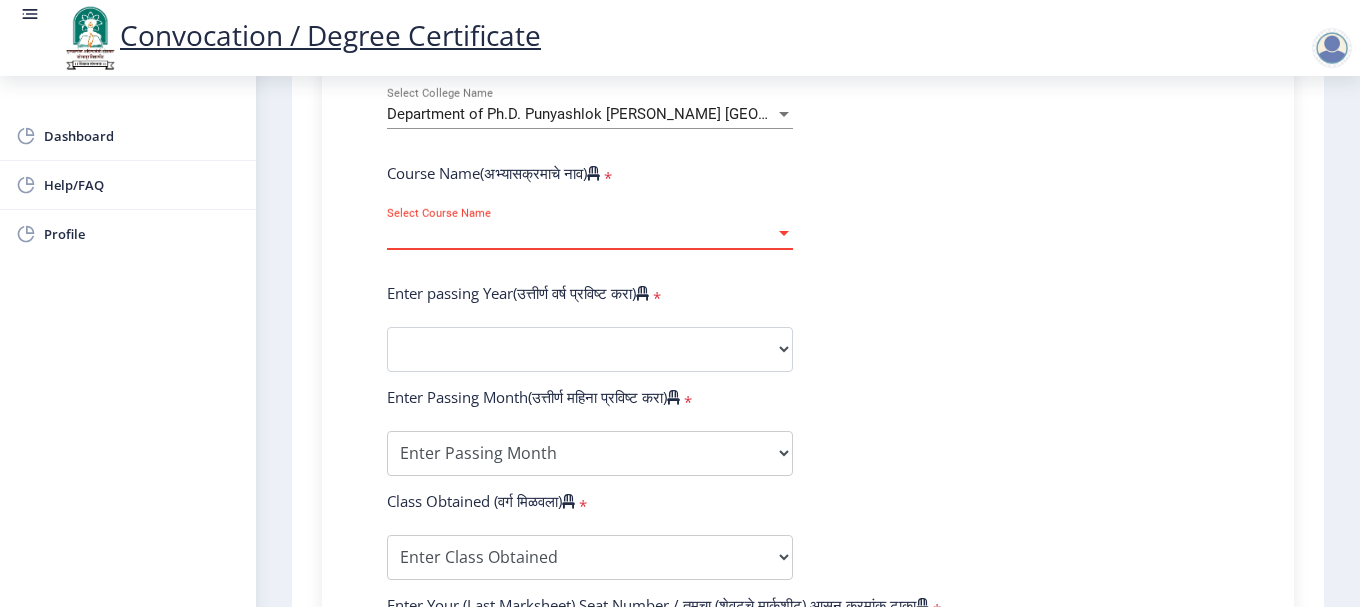 scroll, scrollTop: 700, scrollLeft: 0, axis: vertical 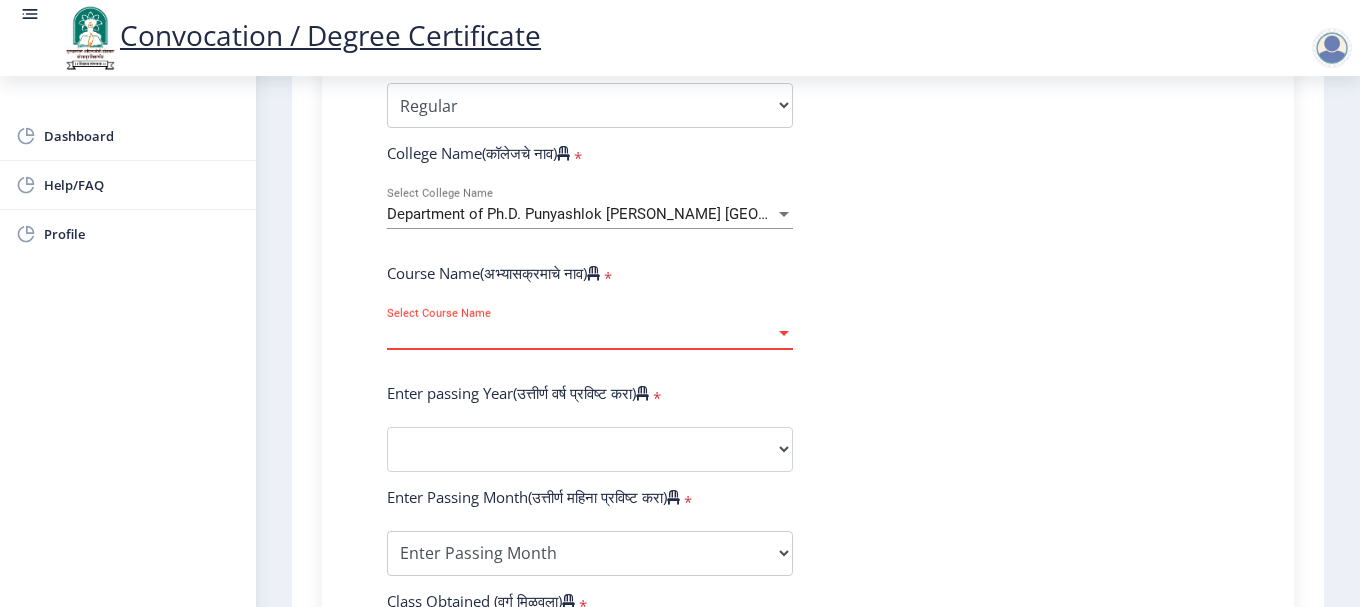 click at bounding box center (784, 334) 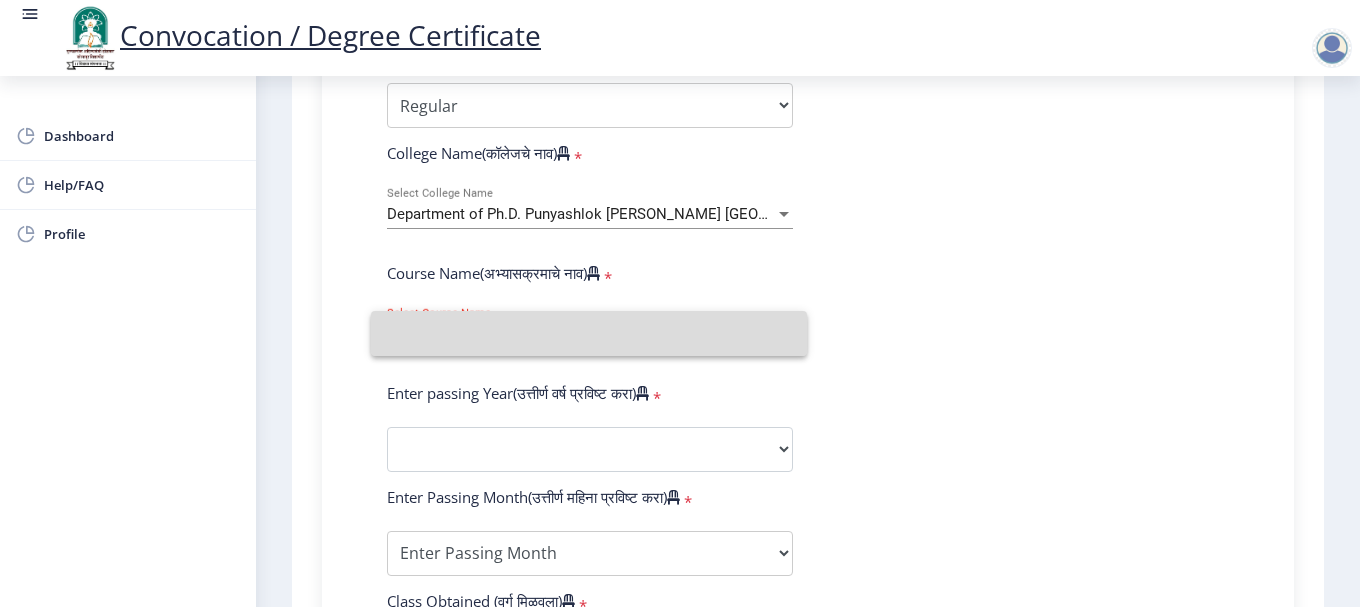 click at bounding box center [589, 333] 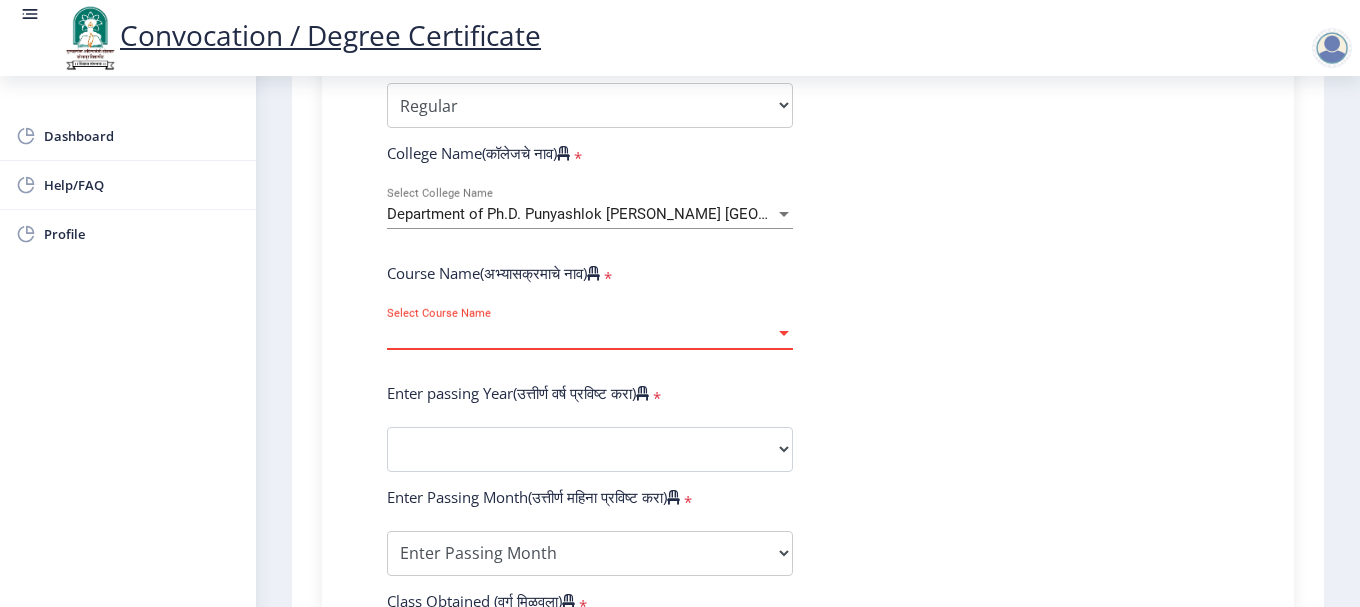 click on "Select Course Name" at bounding box center (581, 334) 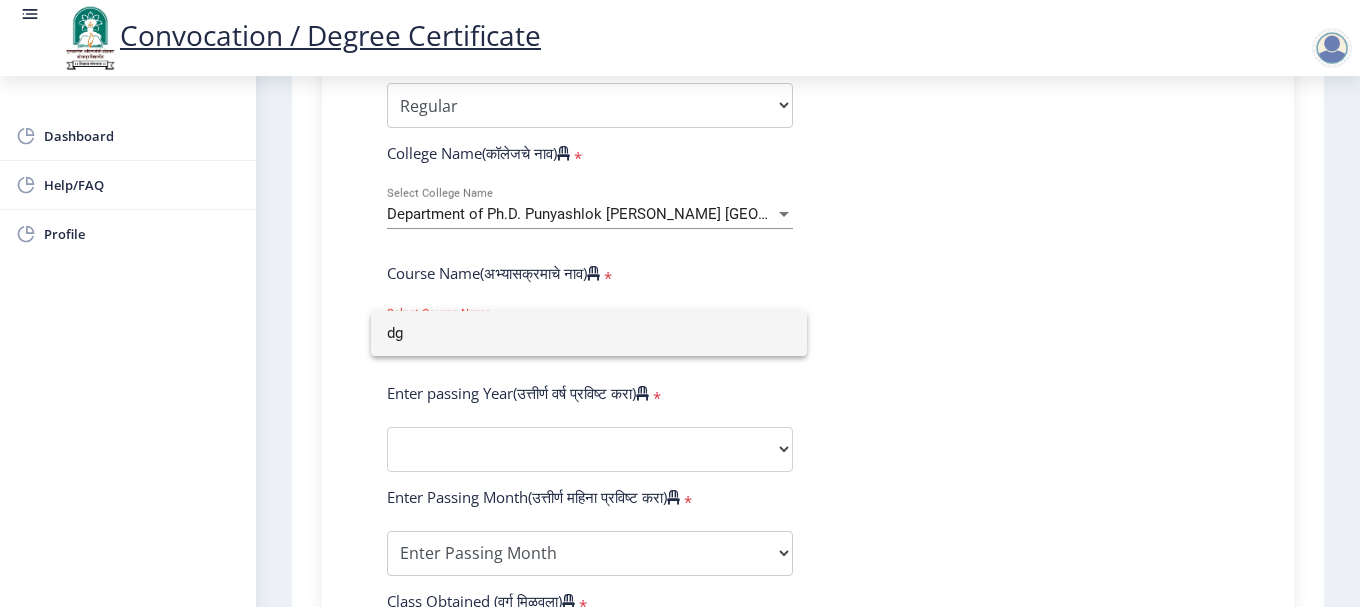 type on "d" 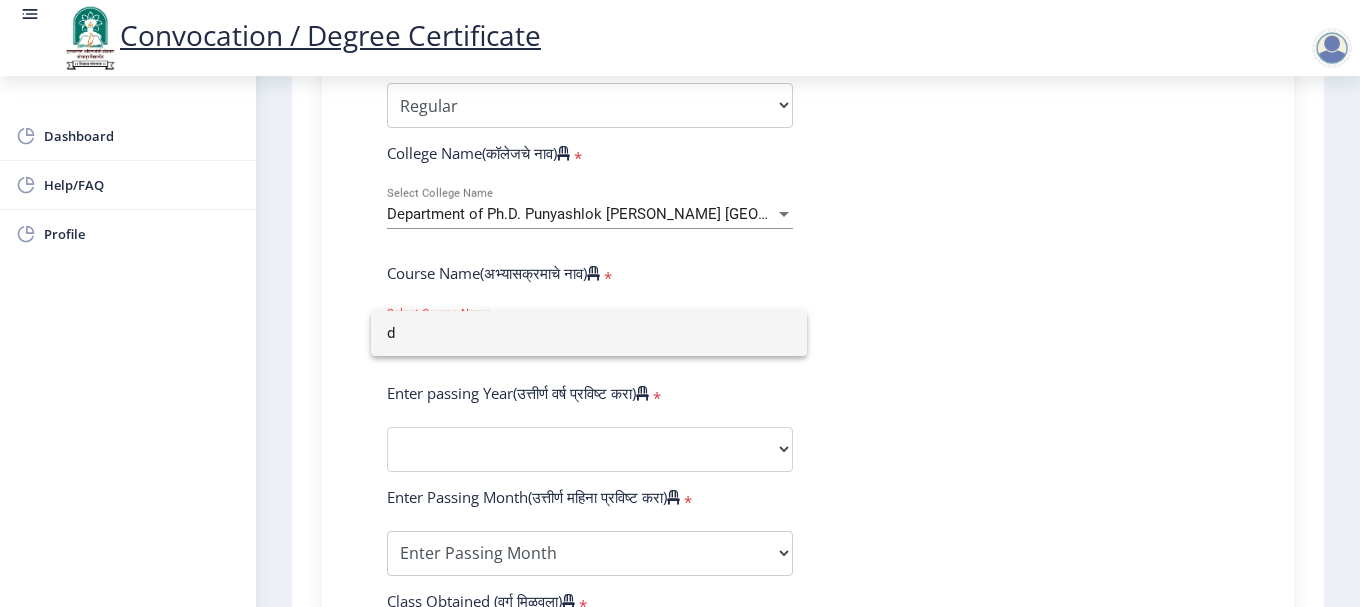type 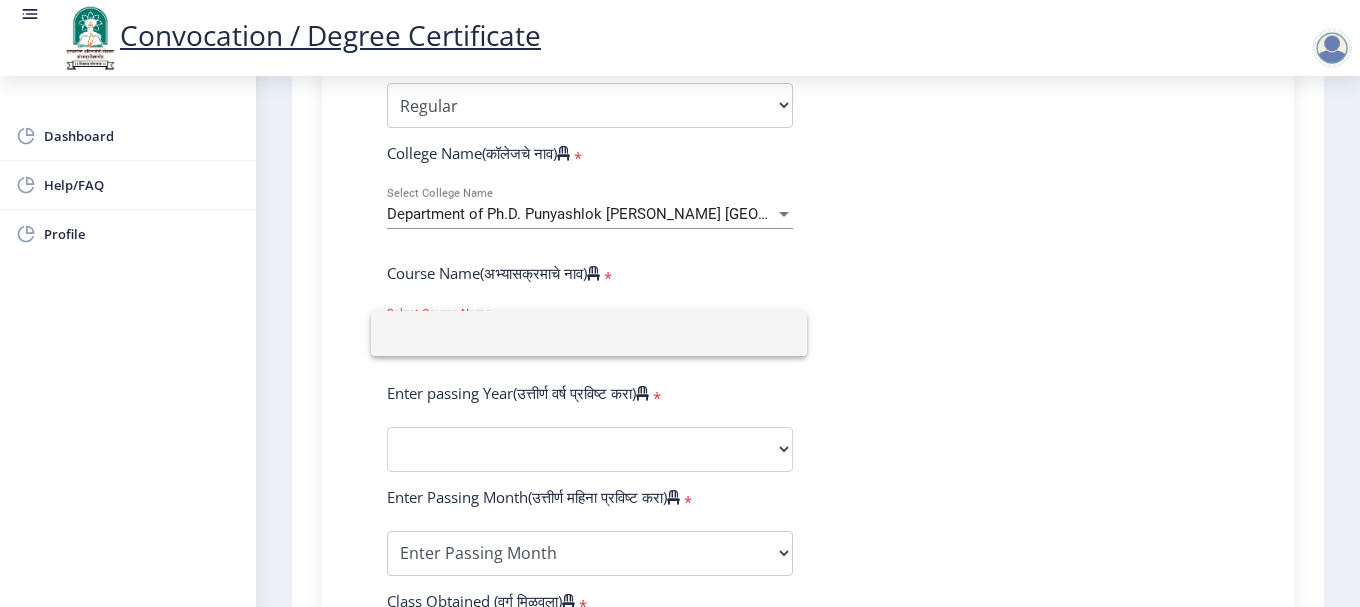 click 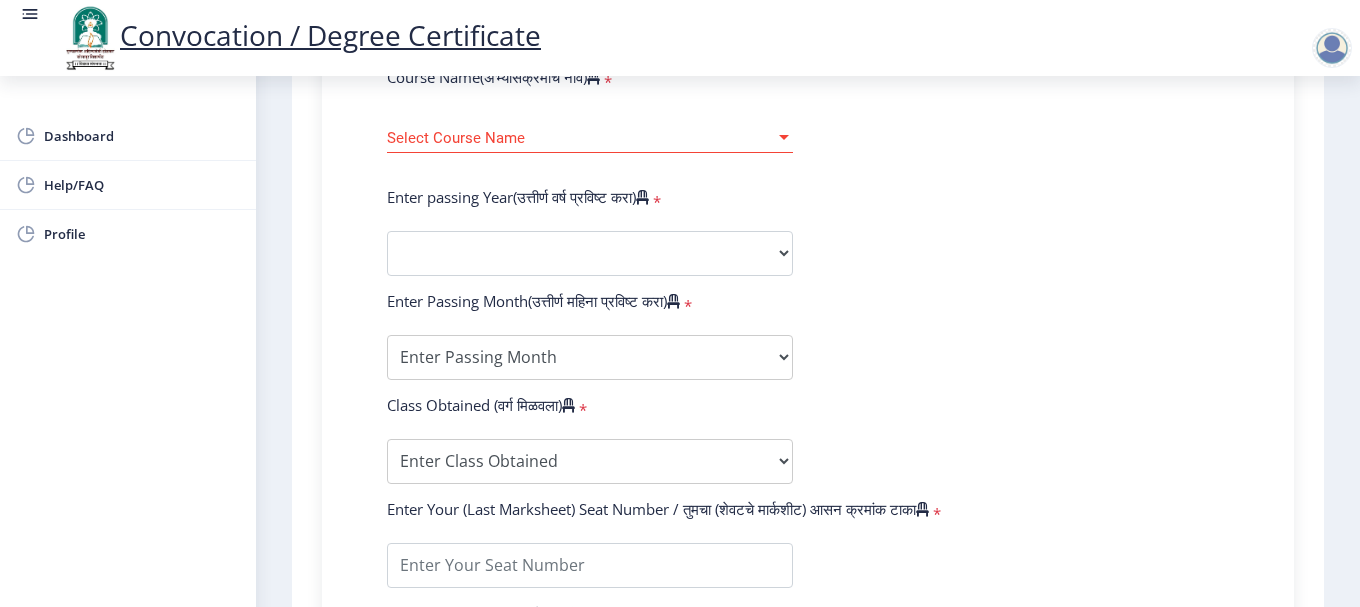 scroll, scrollTop: 900, scrollLeft: 0, axis: vertical 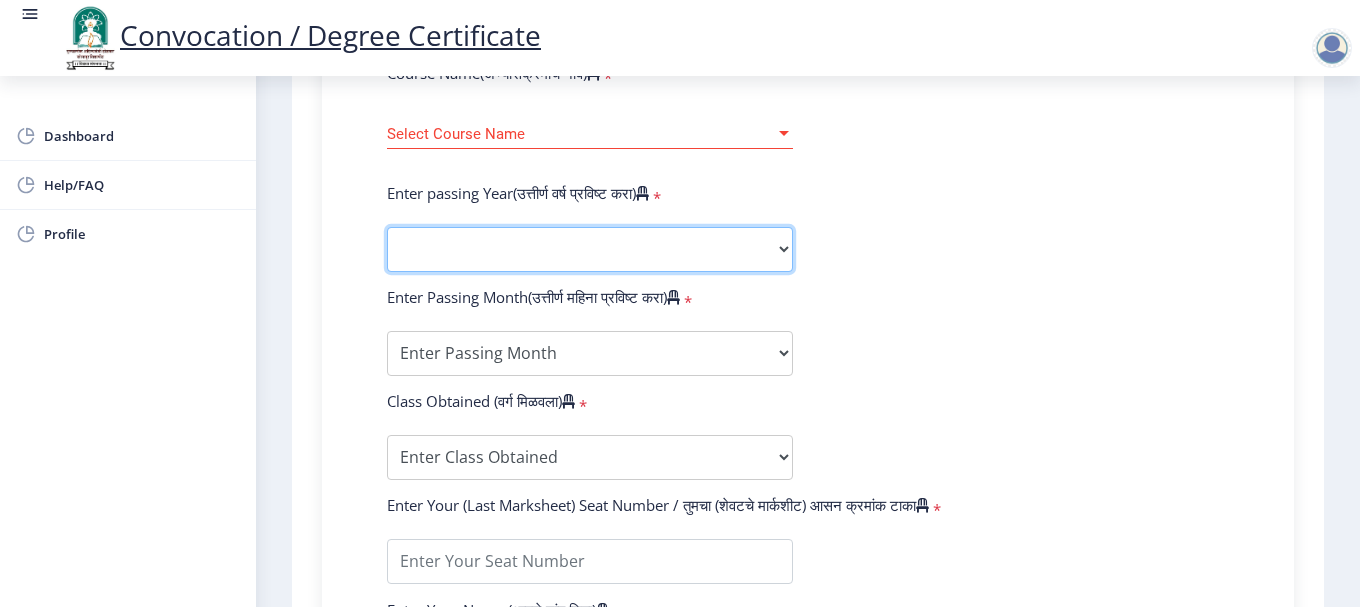click on "2025   2024   2023   2022   2021   2020   2019   2018   2017   2016   2015   2014   2013   2012   2011   2010   2009   2008   2007   2006   2005   2004   2003   2002   2001   2000   1999   1998   1997   1996   1995   1994   1993   1992   1991   1990   1989   1988   1987   1986   1985   1984   1983   1982   1981   1980   1979   1978   1977   1976" 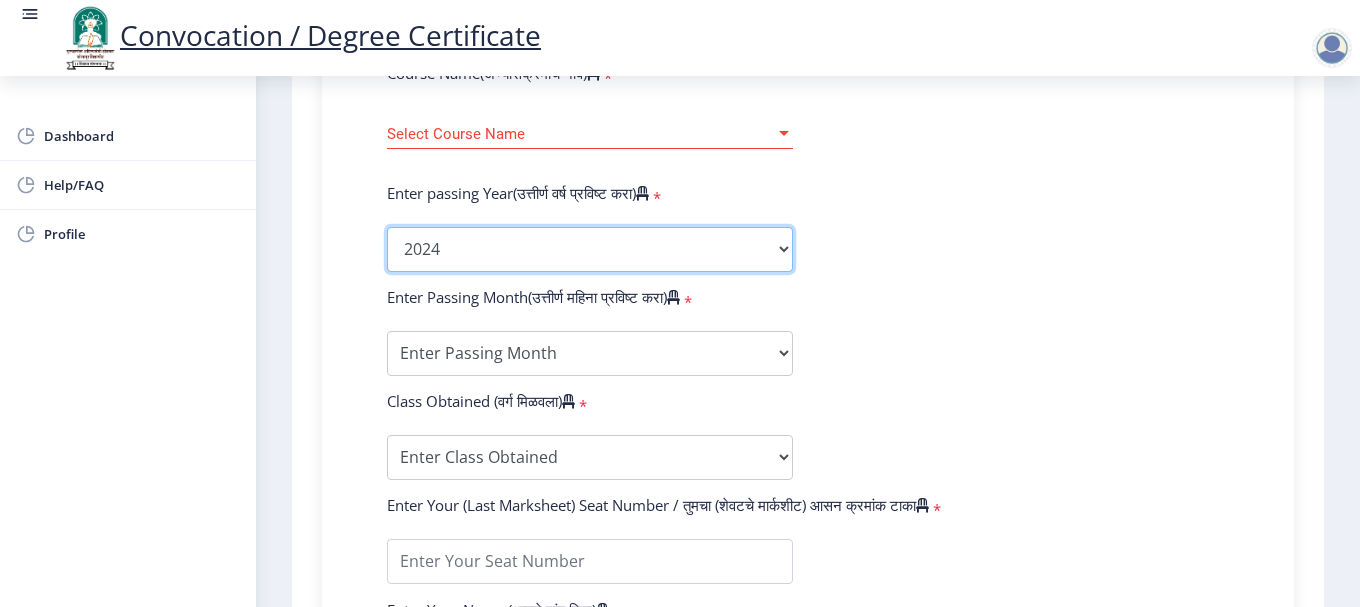click on "2025   2024   2023   2022   2021   2020   2019   2018   2017   2016   2015   2014   2013   2012   2011   2010   2009   2008   2007   2006   2005   2004   2003   2002   2001   2000   1999   1998   1997   1996   1995   1994   1993   1992   1991   1990   1989   1988   1987   1986   1985   1984   1983   1982   1981   1980   1979   1978   1977   1976" 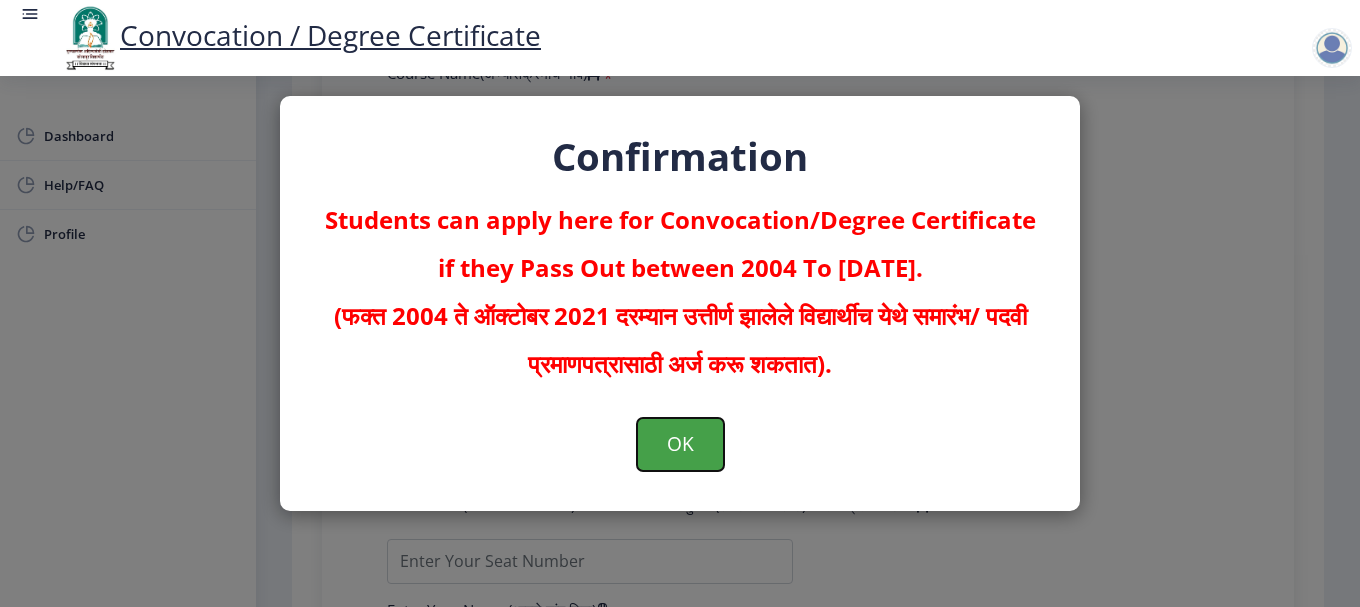 click on "OK" 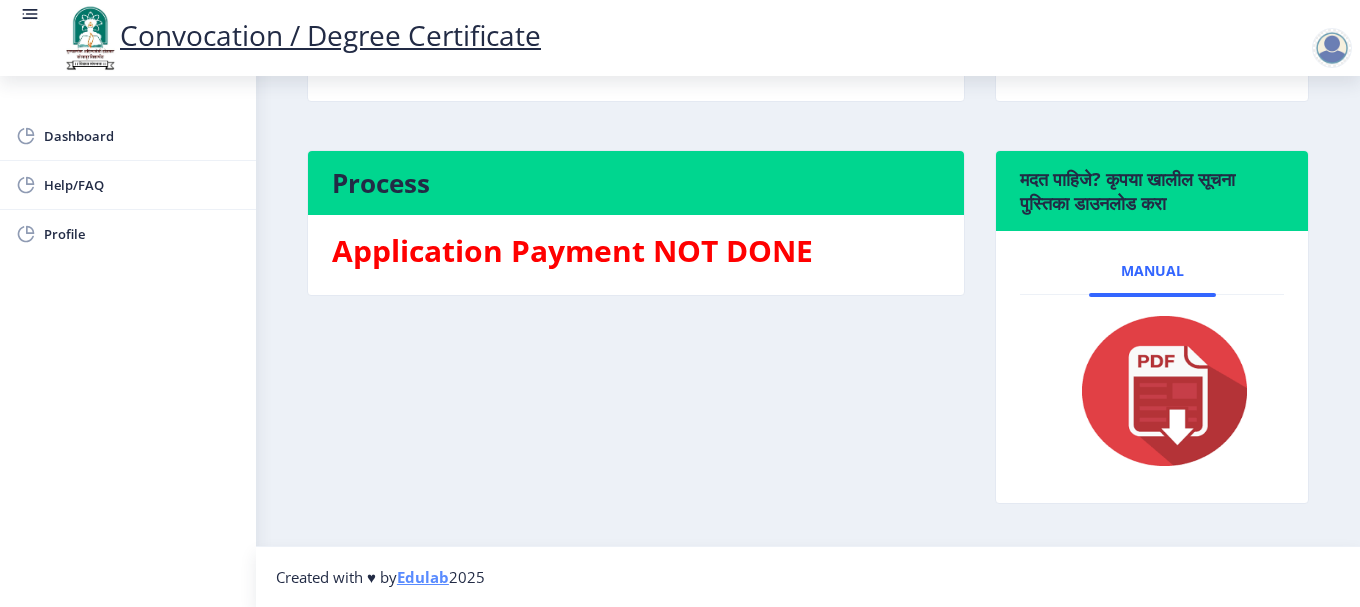 scroll, scrollTop: 82, scrollLeft: 0, axis: vertical 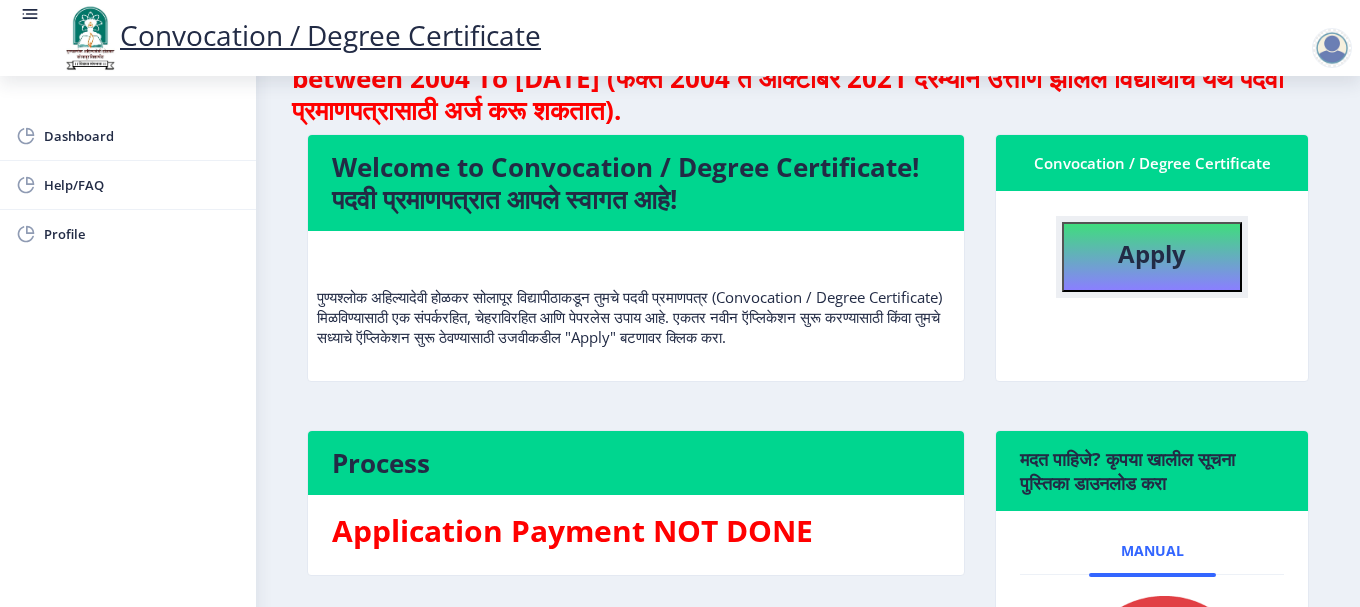 click on "Apply" 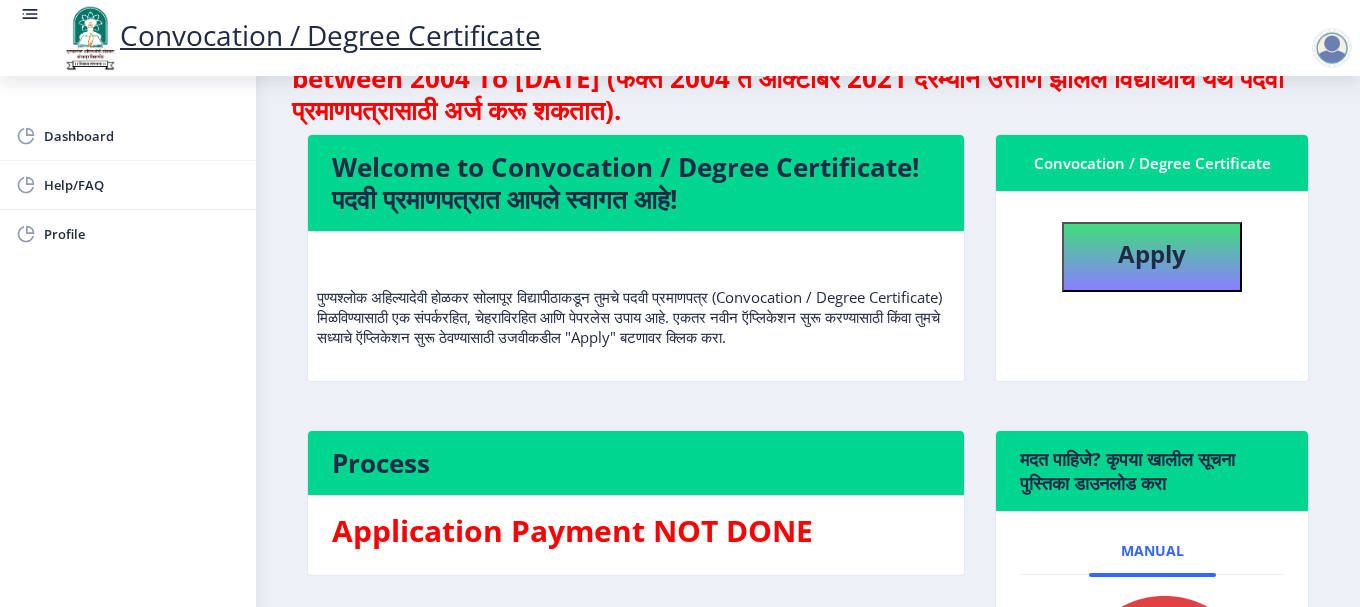 select 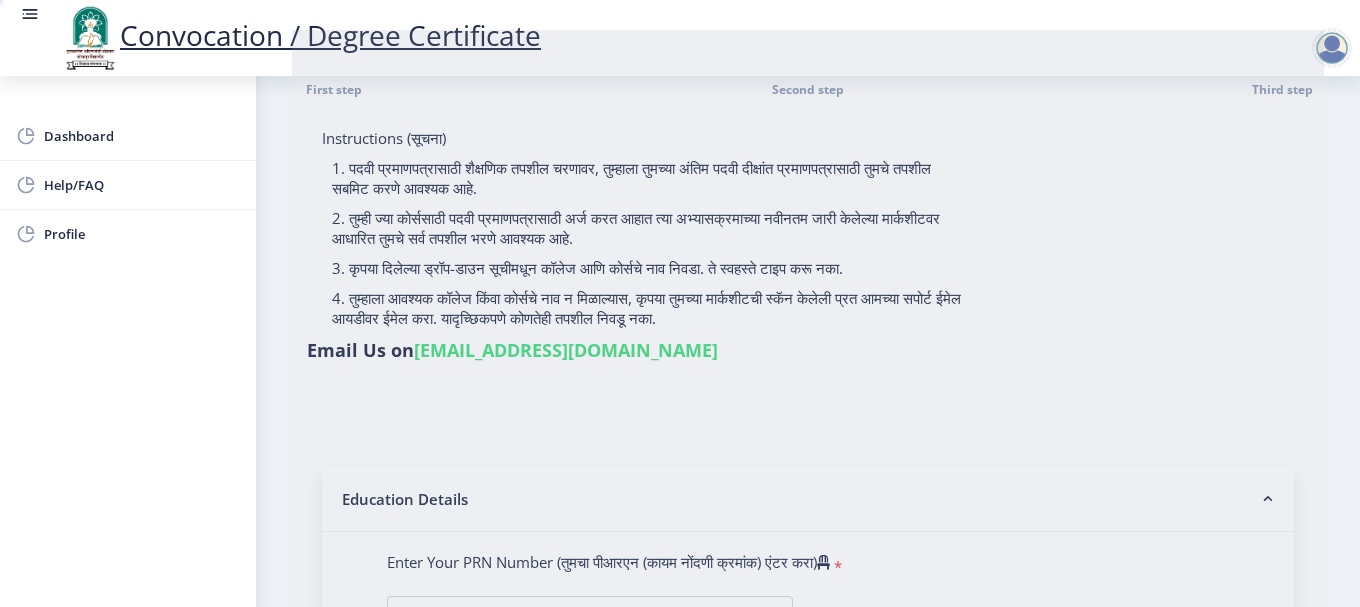 type on "[PERSON_NAME] [PERSON_NAME]" 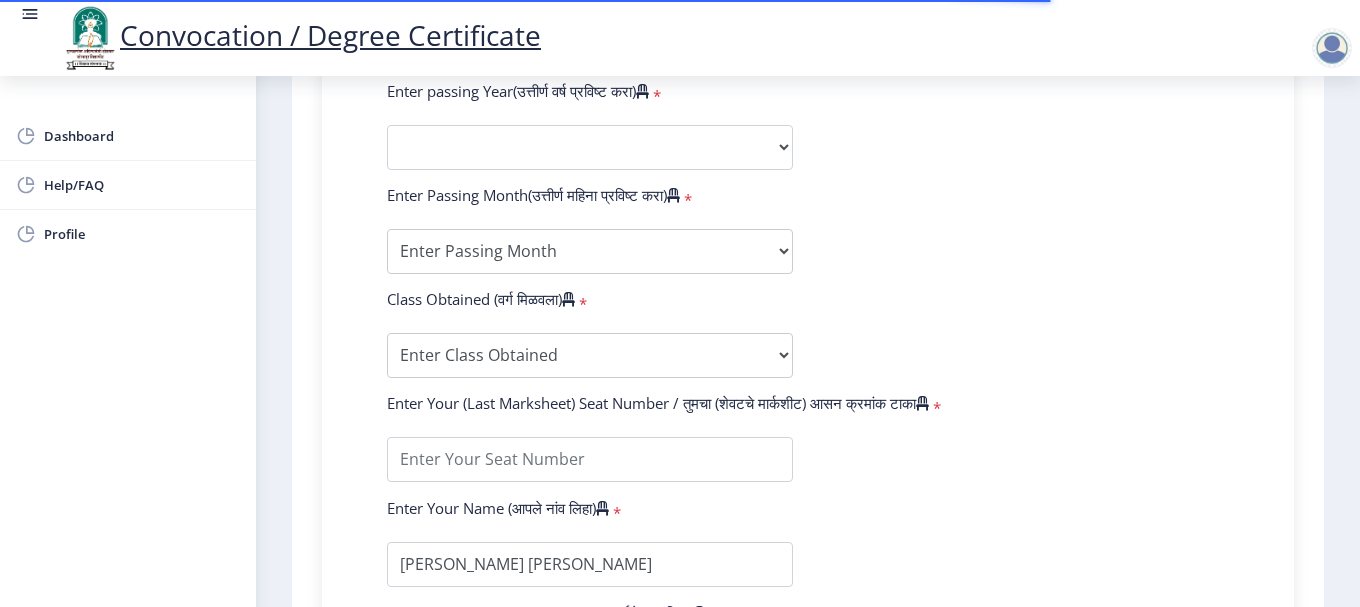 scroll, scrollTop: 1000, scrollLeft: 0, axis: vertical 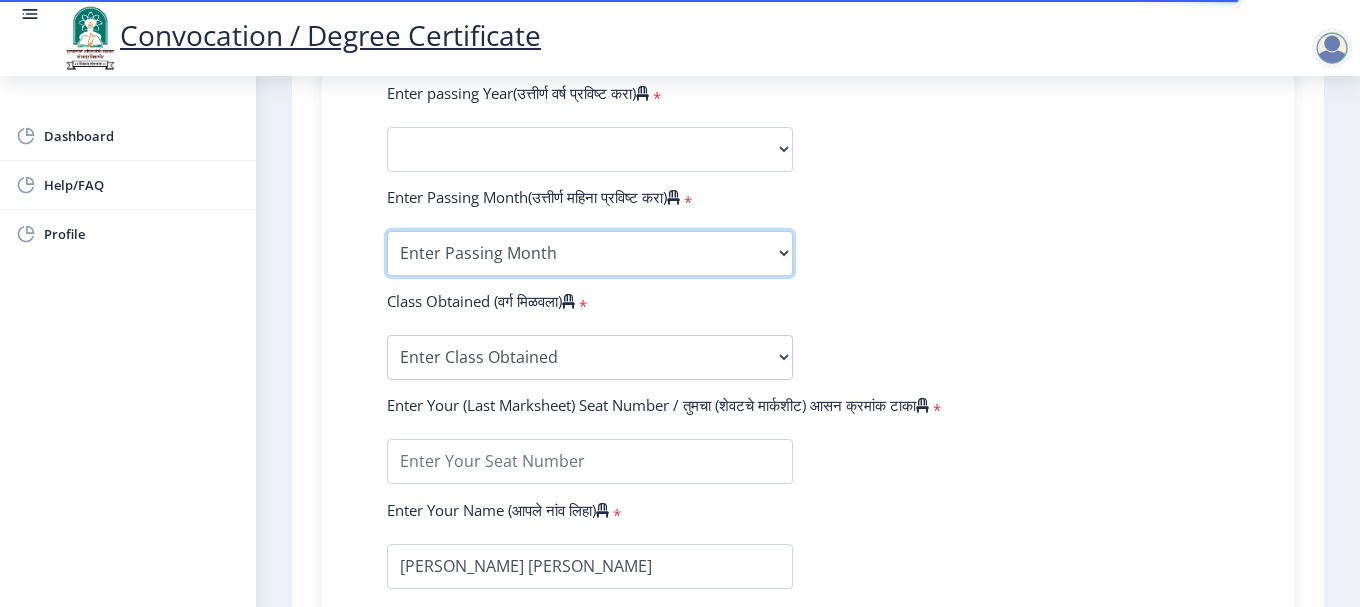 click on "Enter Passing Month March April May October November December" at bounding box center (590, 253) 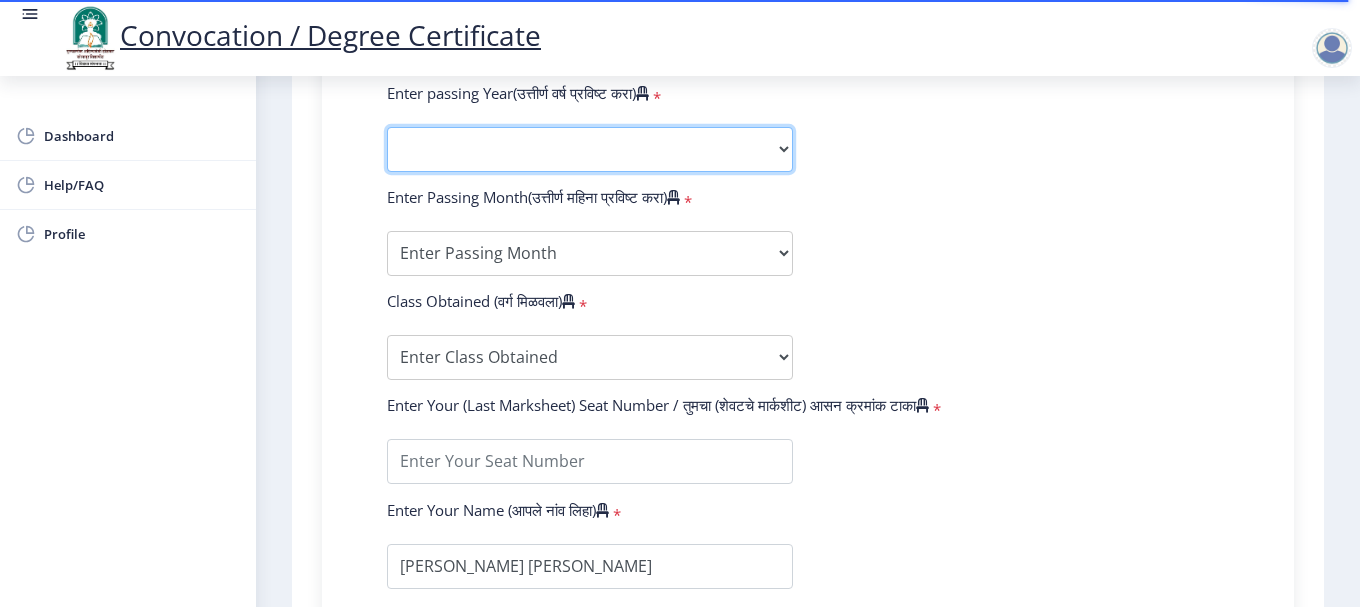 click on "2025   2024   2023   2022   2021   2020   2019   2018   2017   2016   2015   2014   2013   2012   2011   2010   2009   2008   2007   2006   2005   2004   2003   2002   2001   2000   1999   1998   1997   1996   1995   1994   1993   1992   1991   1990   1989   1988   1987   1986   1985   1984   1983   1982   1981   1980   1979   1978   1977   1976" 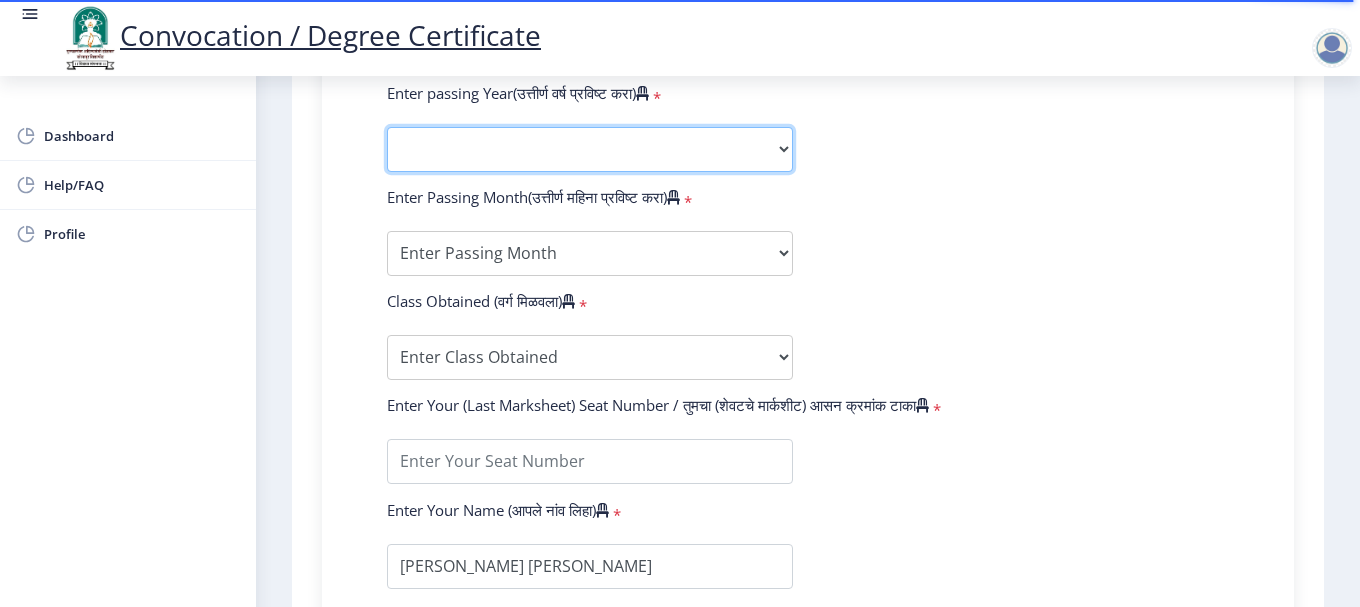 select on "2024" 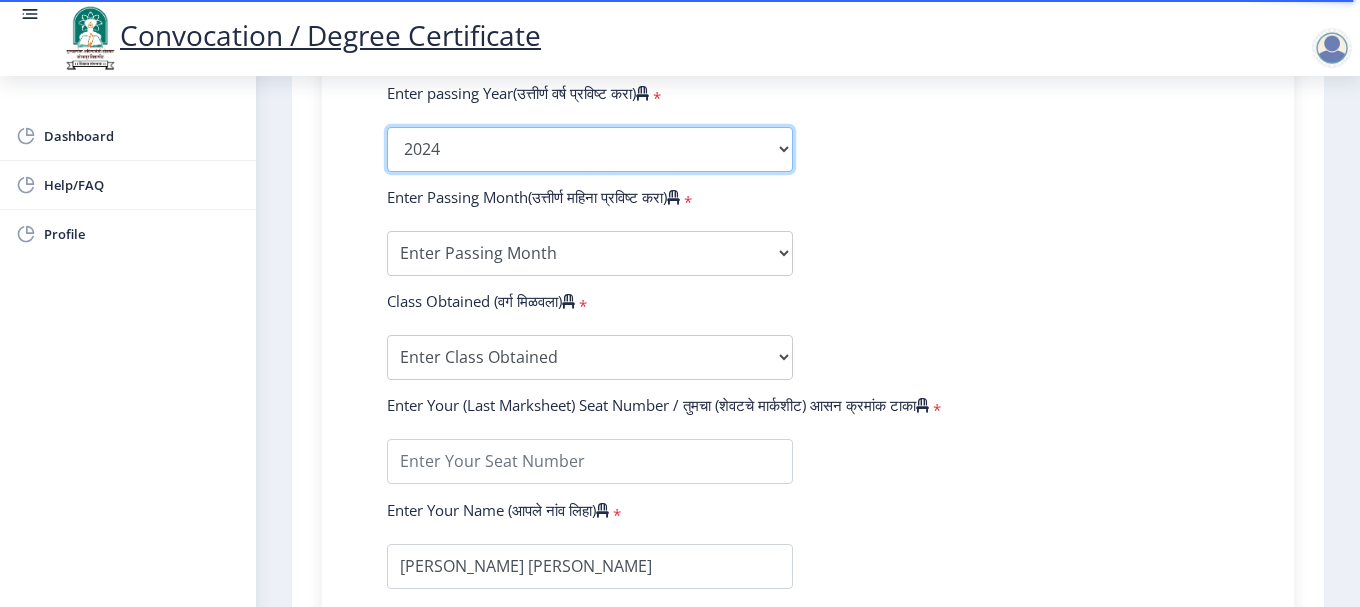 click on "2025   2024   2023   2022   2021   2020   2019   2018   2017   2016   2015   2014   2013   2012   2011   2010   2009   2008   2007   2006   2005   2004   2003   2002   2001   2000   1999   1998   1997   1996   1995   1994   1993   1992   1991   1990   1989   1988   1987   1986   1985   1984   1983   1982   1981   1980   1979   1978   1977   1976" 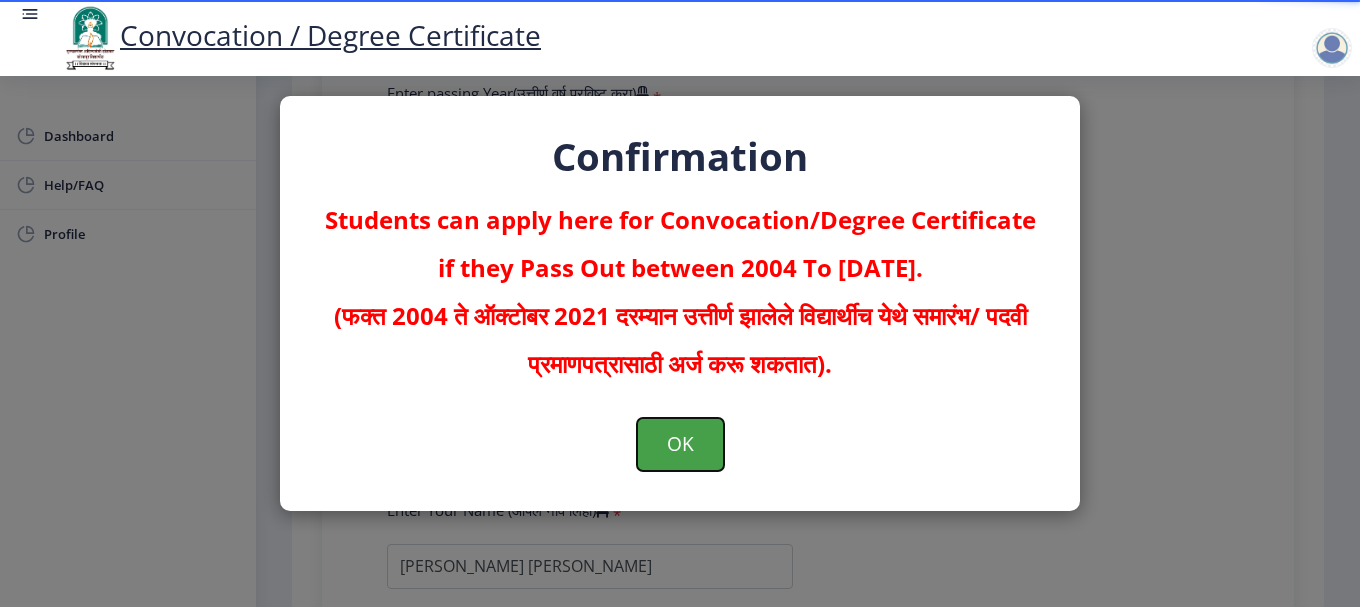 click on "OK" 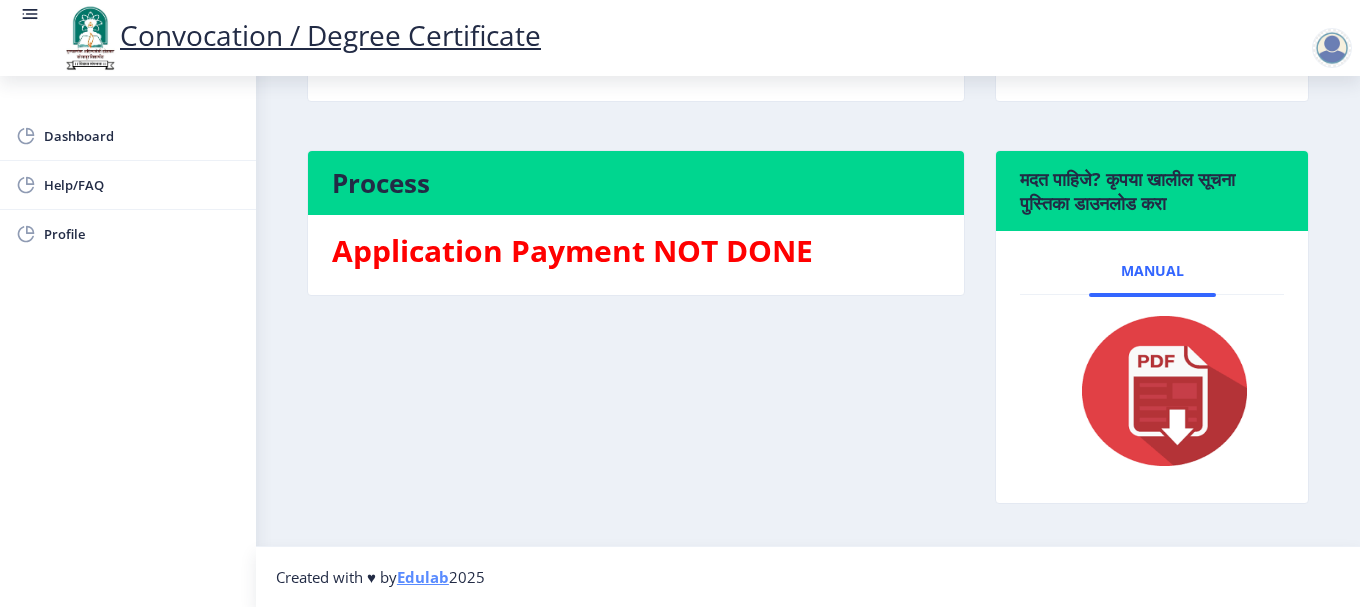 scroll, scrollTop: 0, scrollLeft: 0, axis: both 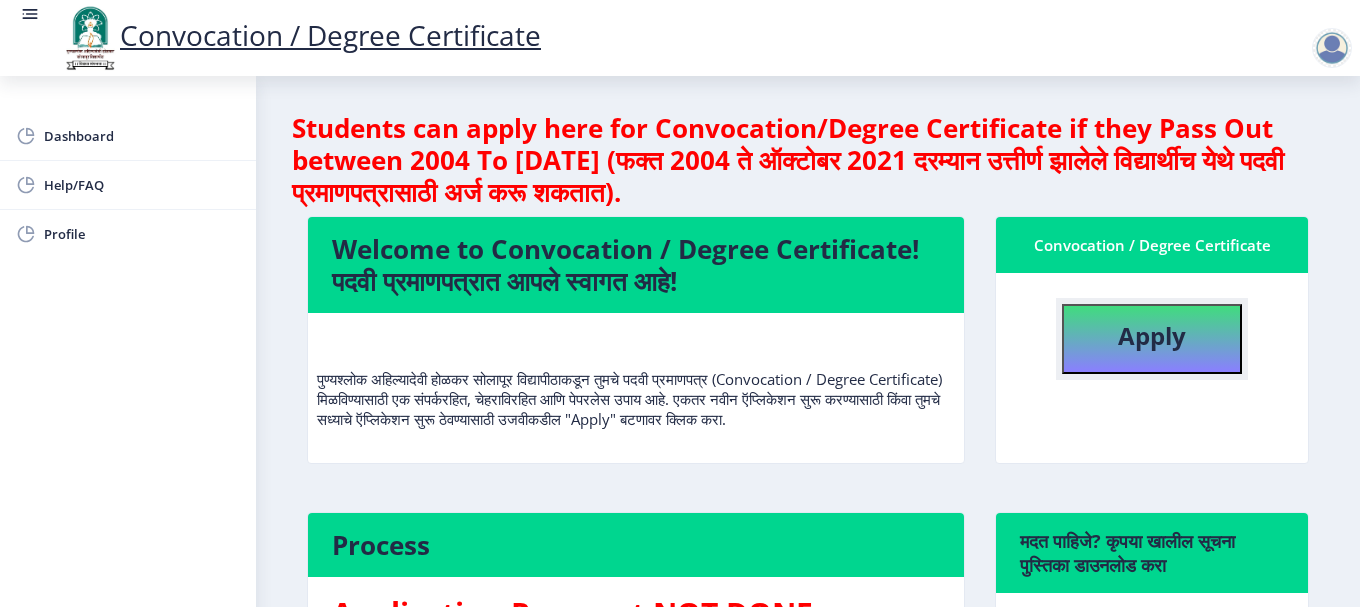 click on "Apply" 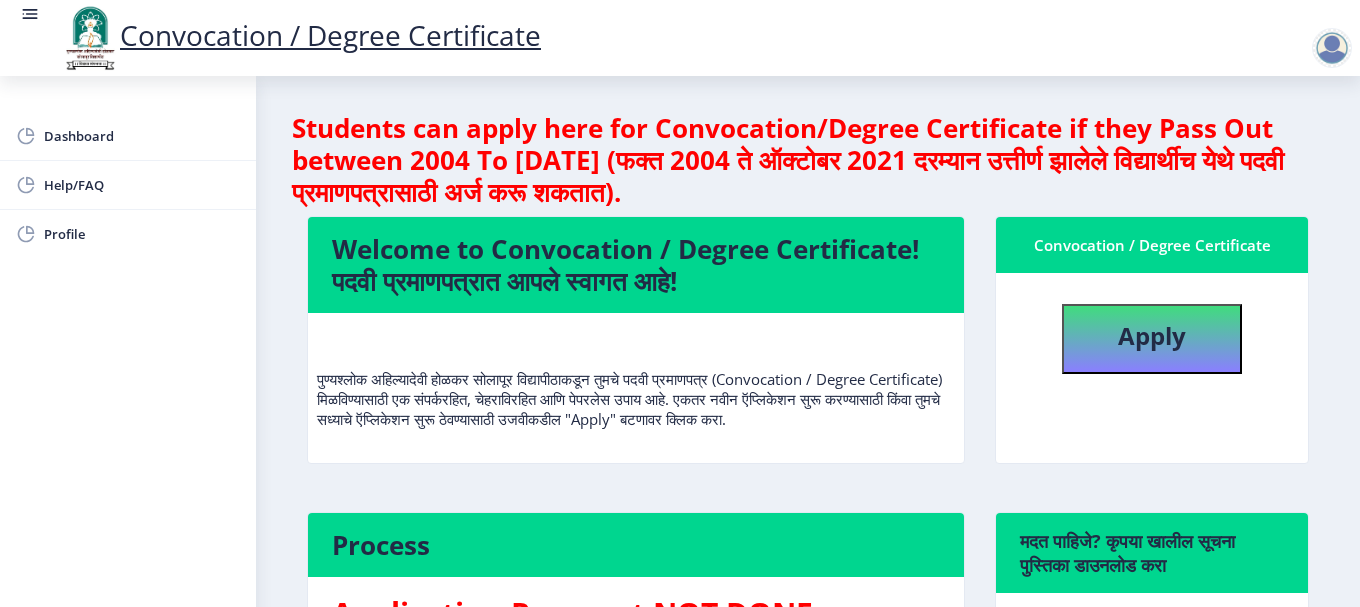 select 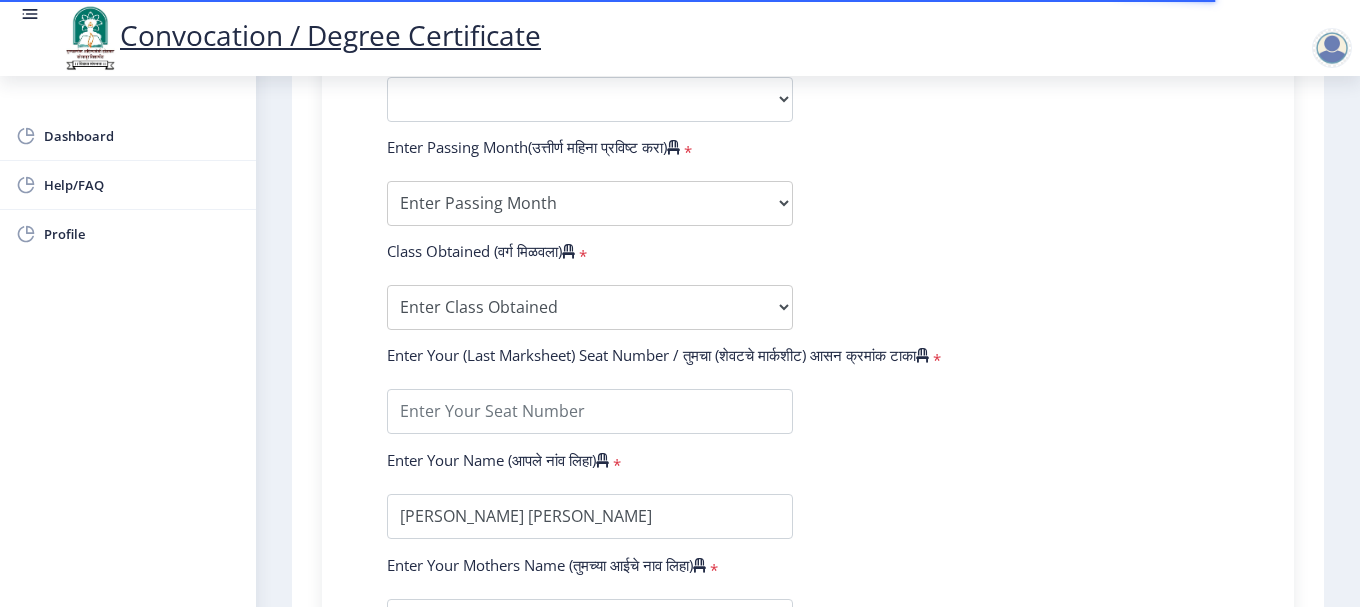 scroll, scrollTop: 943, scrollLeft: 0, axis: vertical 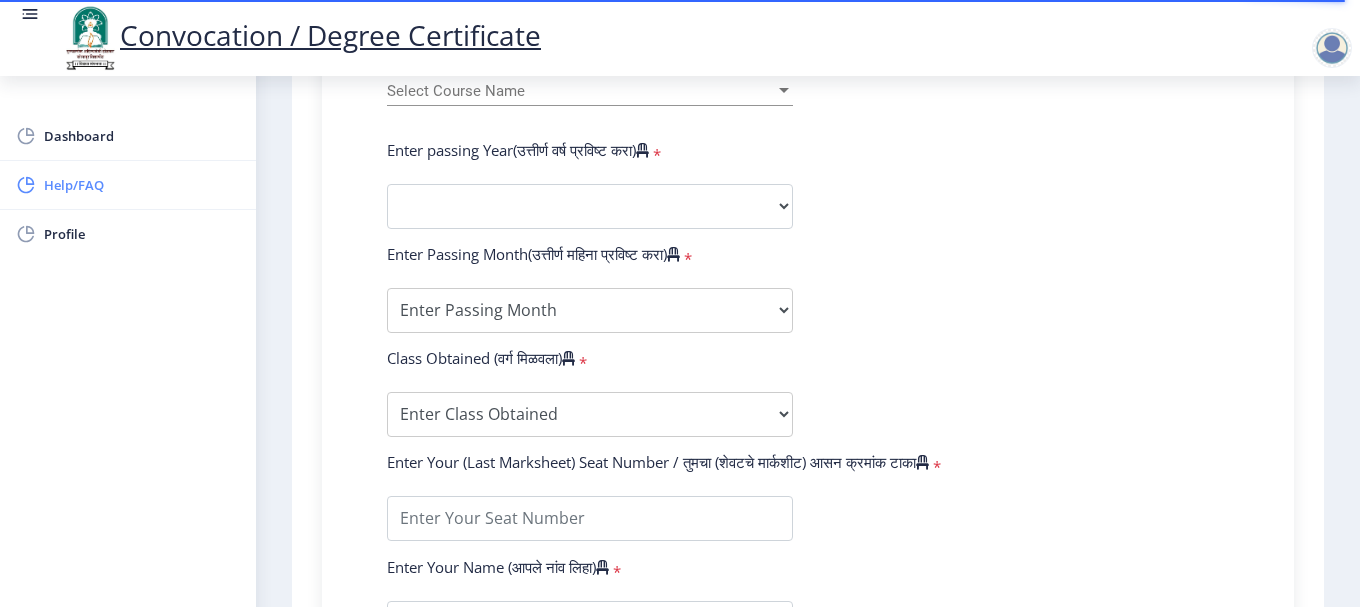 click on "Help/FAQ" 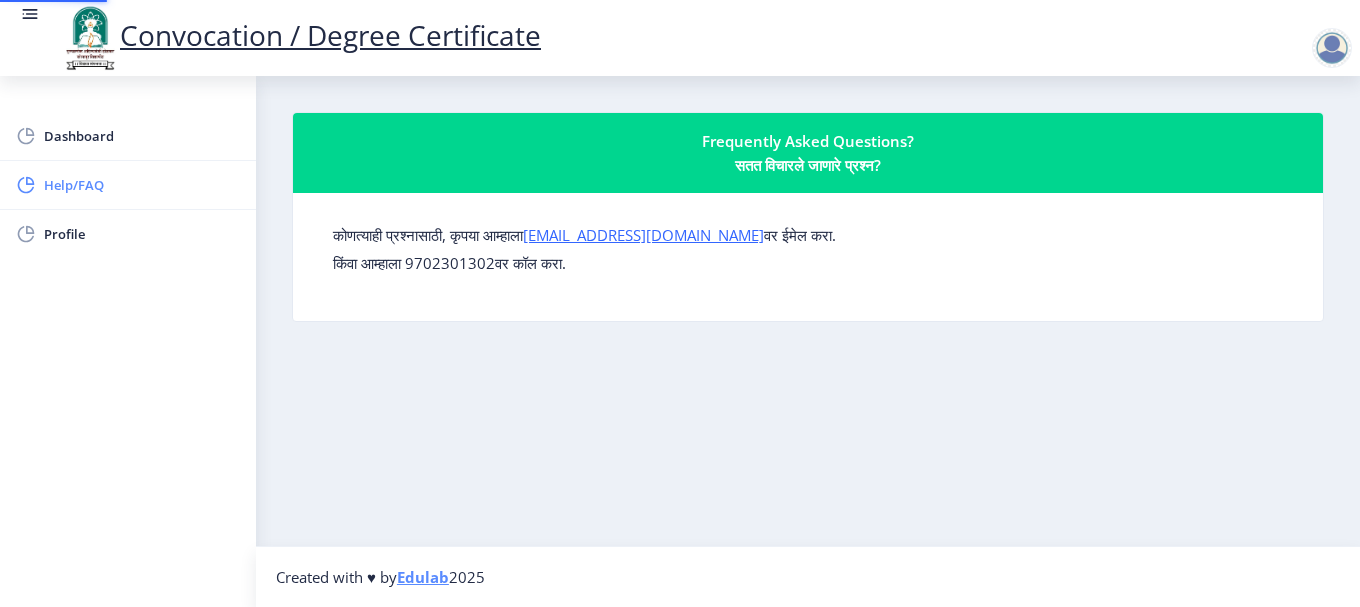 scroll, scrollTop: 0, scrollLeft: 0, axis: both 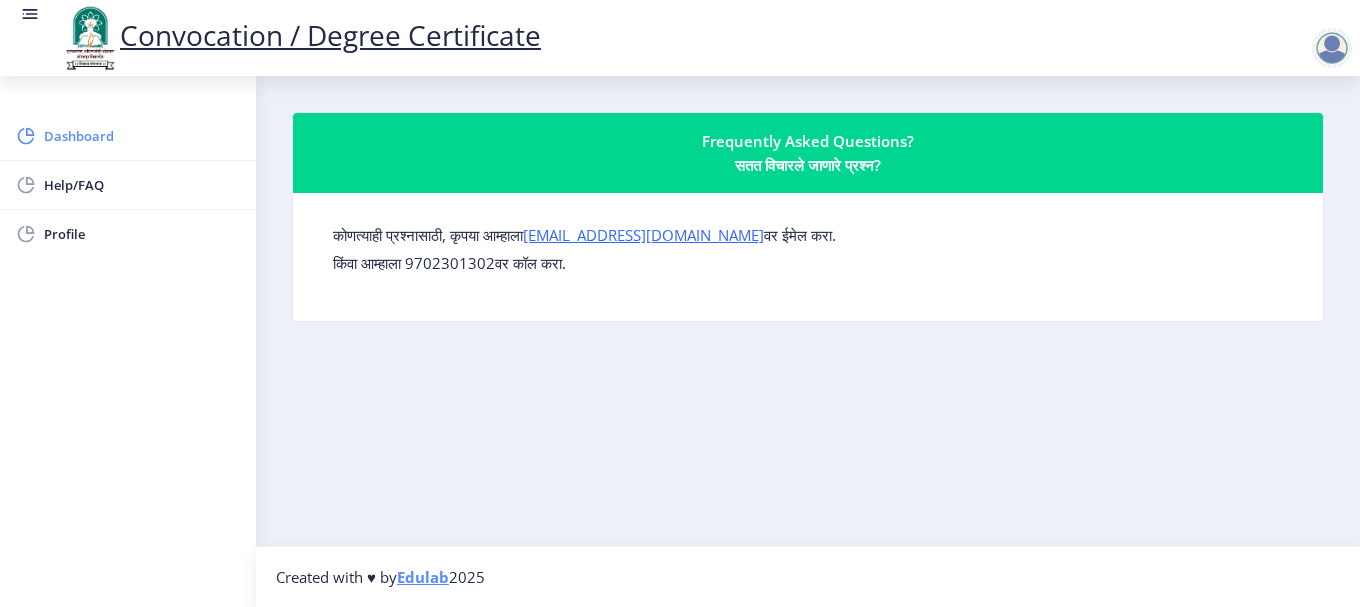 click on "Dashboard" 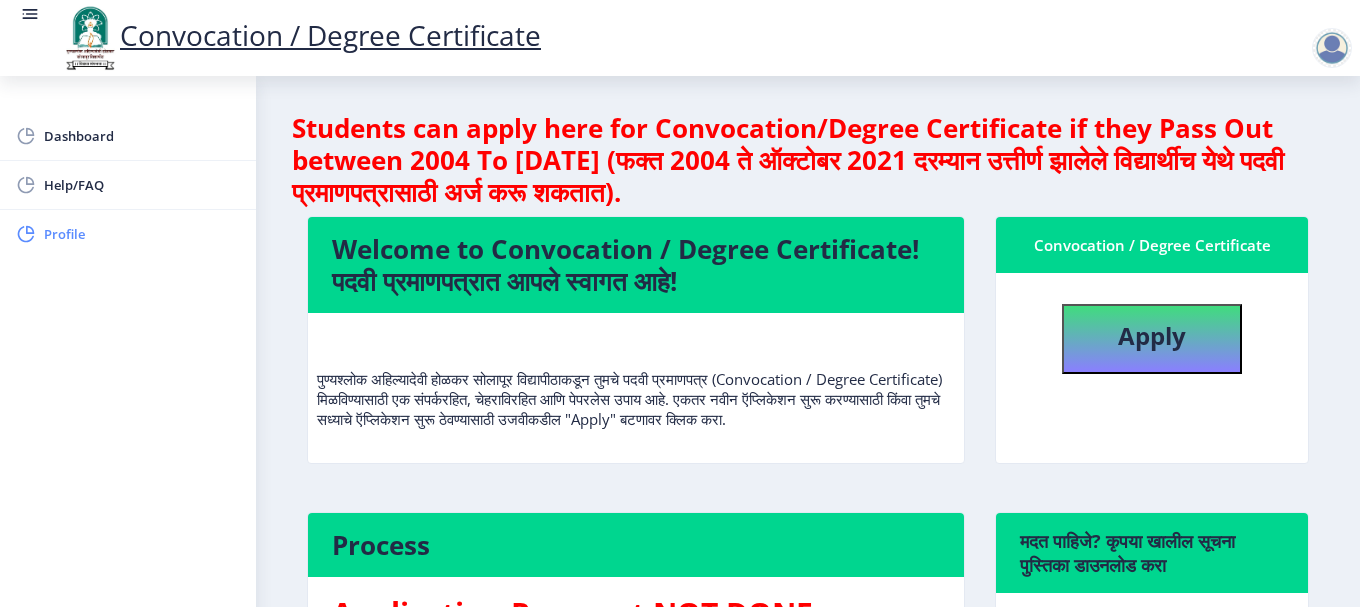 click on "Profile" 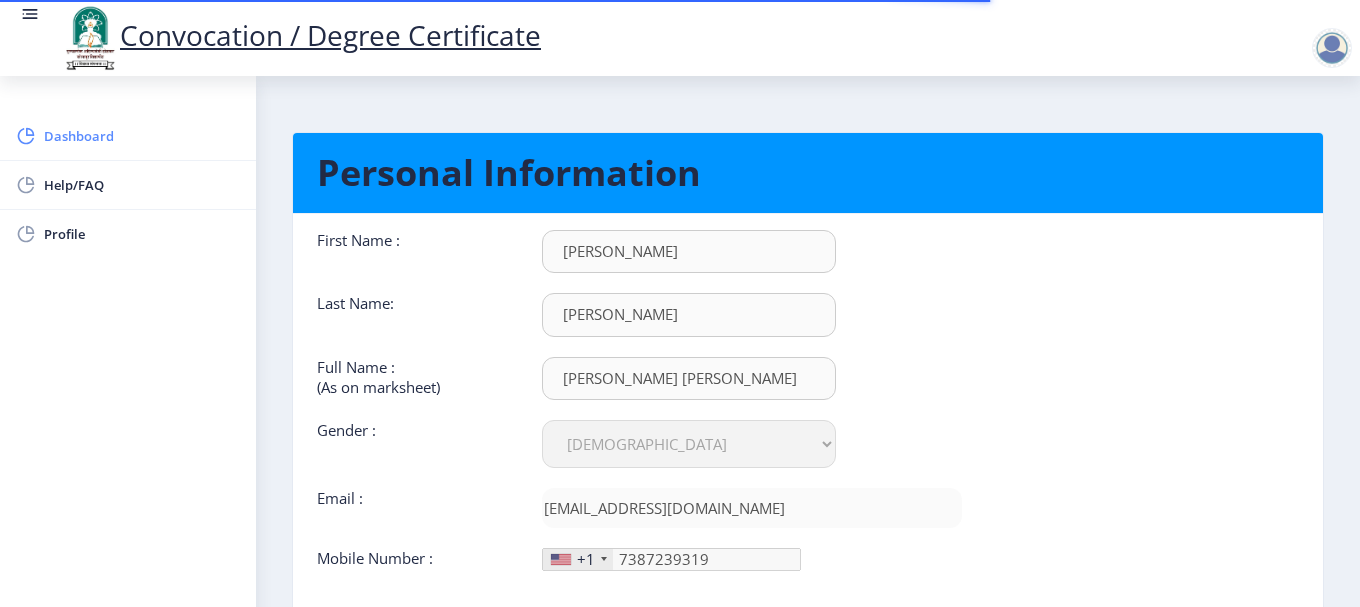 click on "Dashboard" 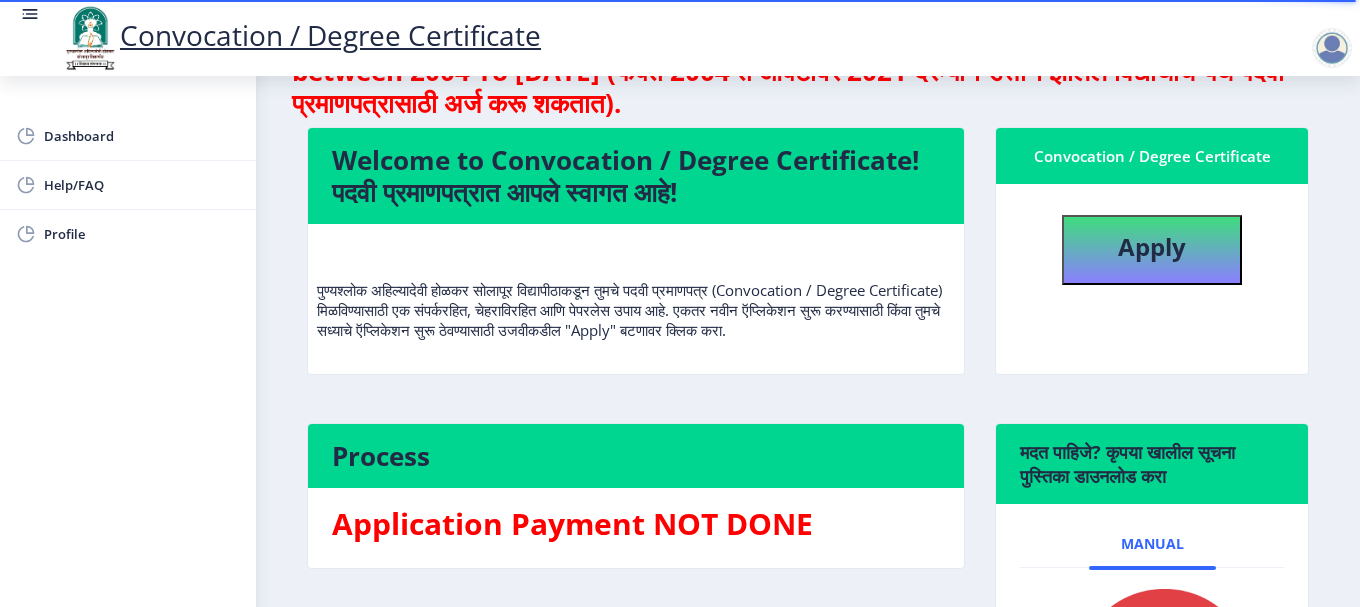 scroll, scrollTop: 0, scrollLeft: 0, axis: both 